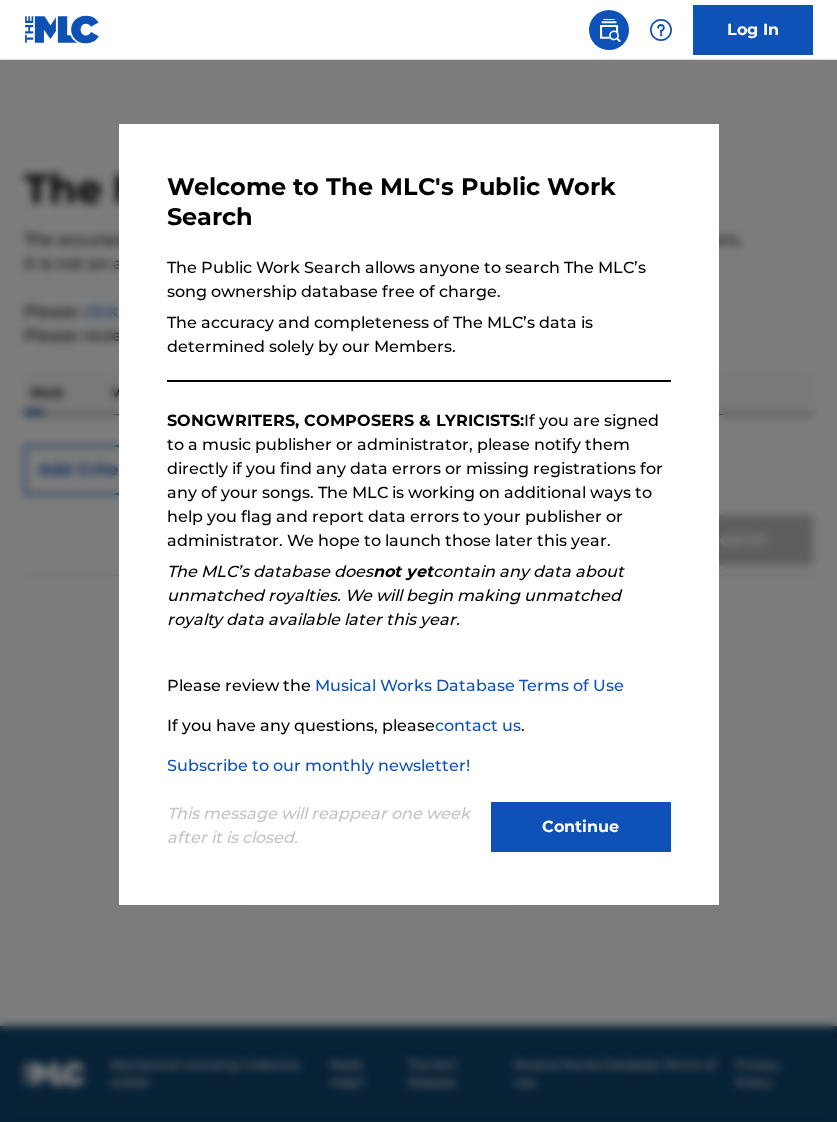 scroll, scrollTop: 0, scrollLeft: 0, axis: both 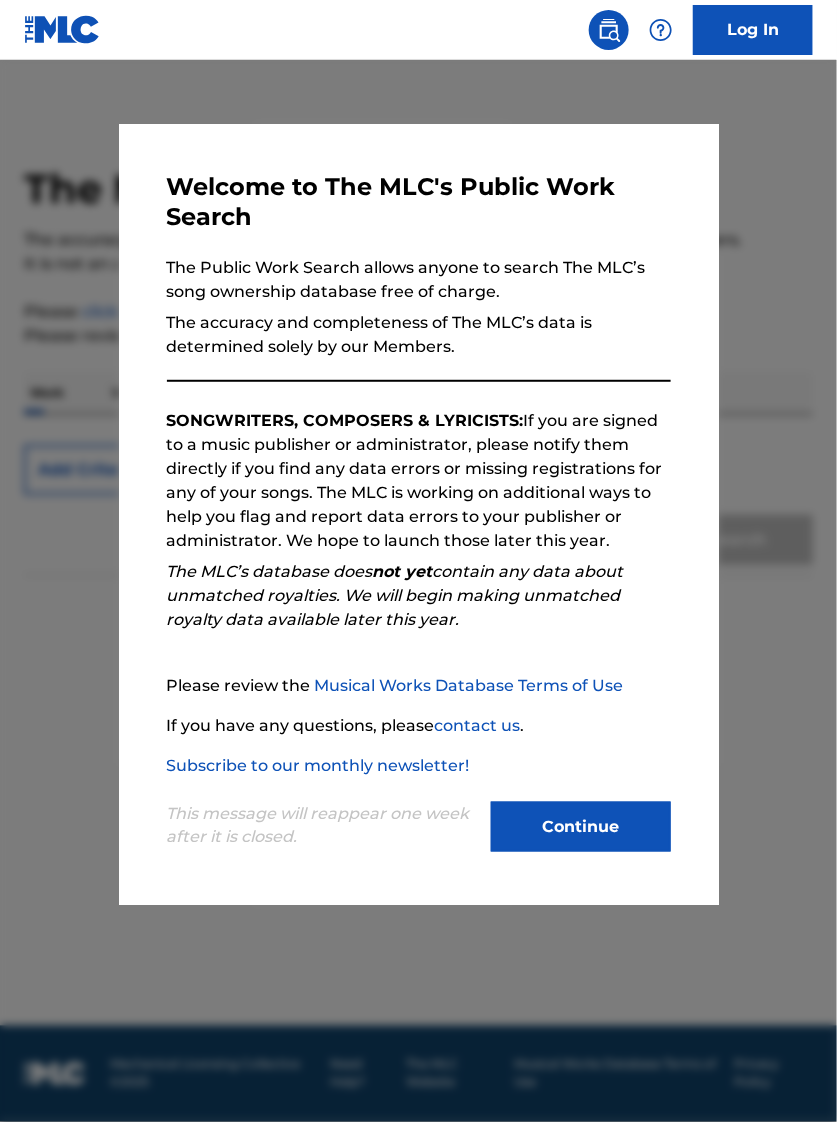 click on "Continue" at bounding box center (581, 827) 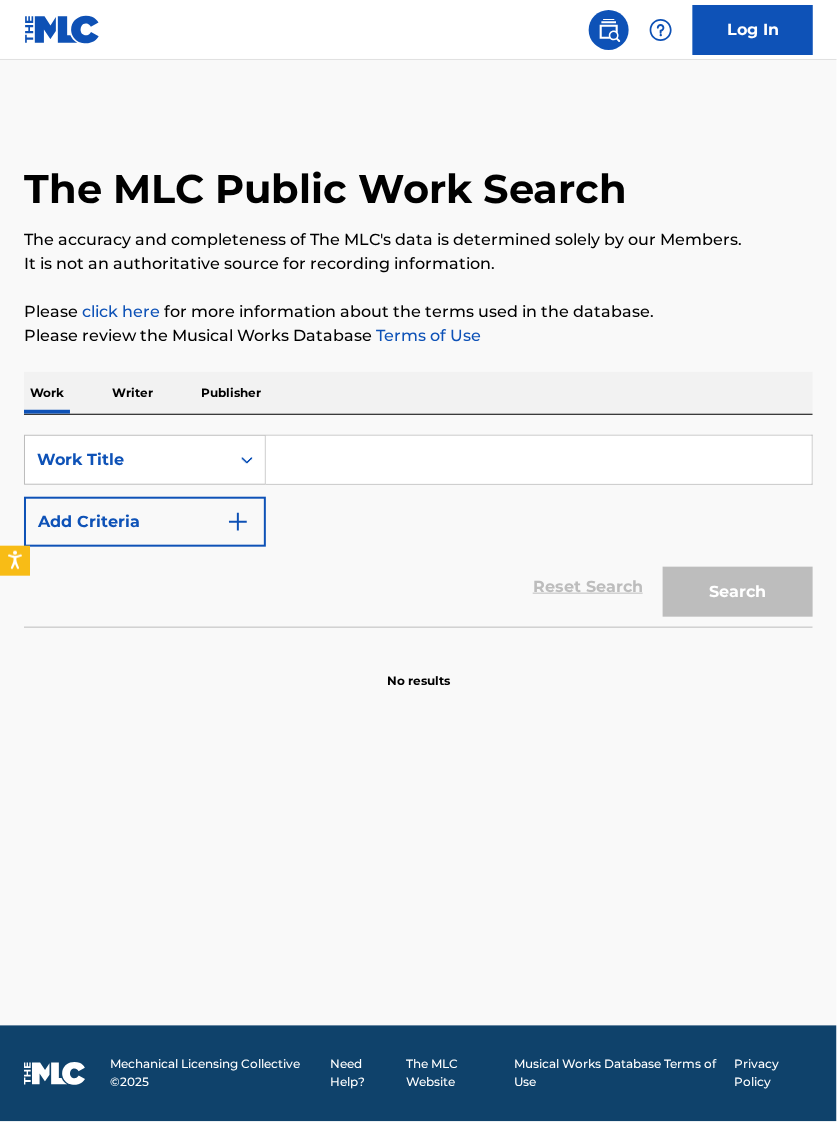 scroll, scrollTop: 0, scrollLeft: 0, axis: both 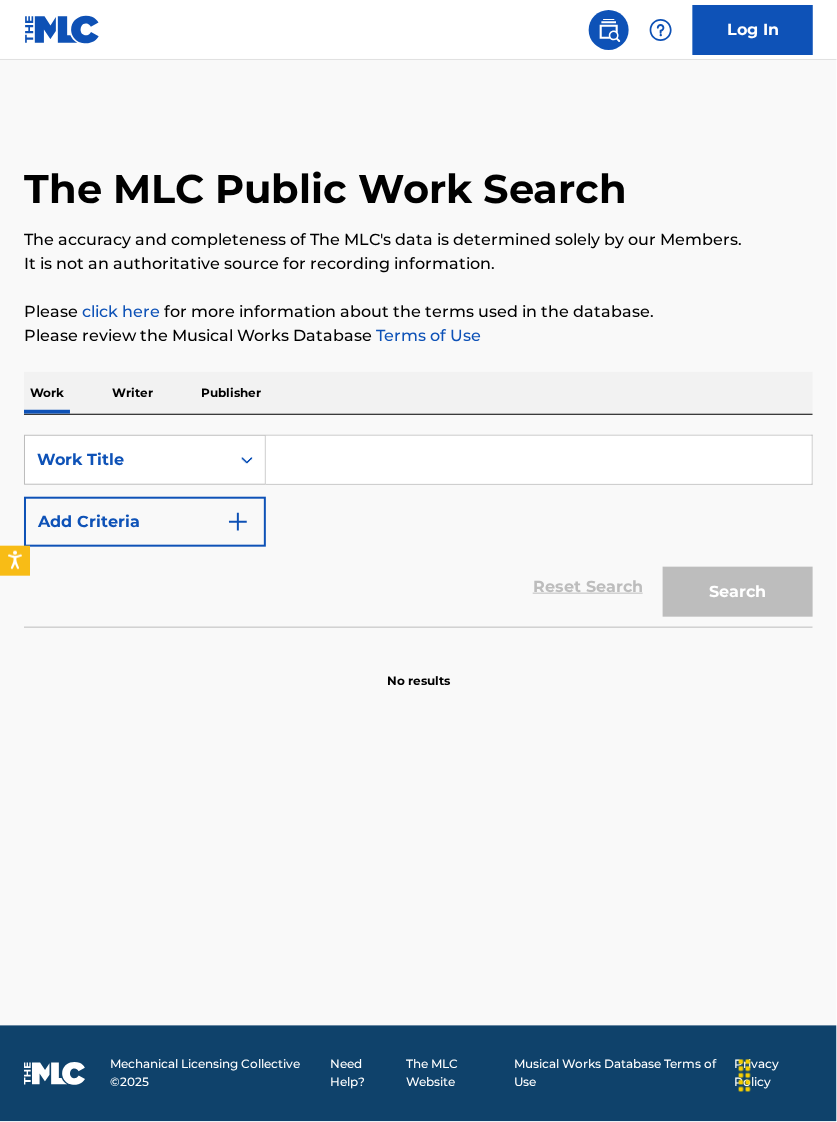 click at bounding box center (539, 460) 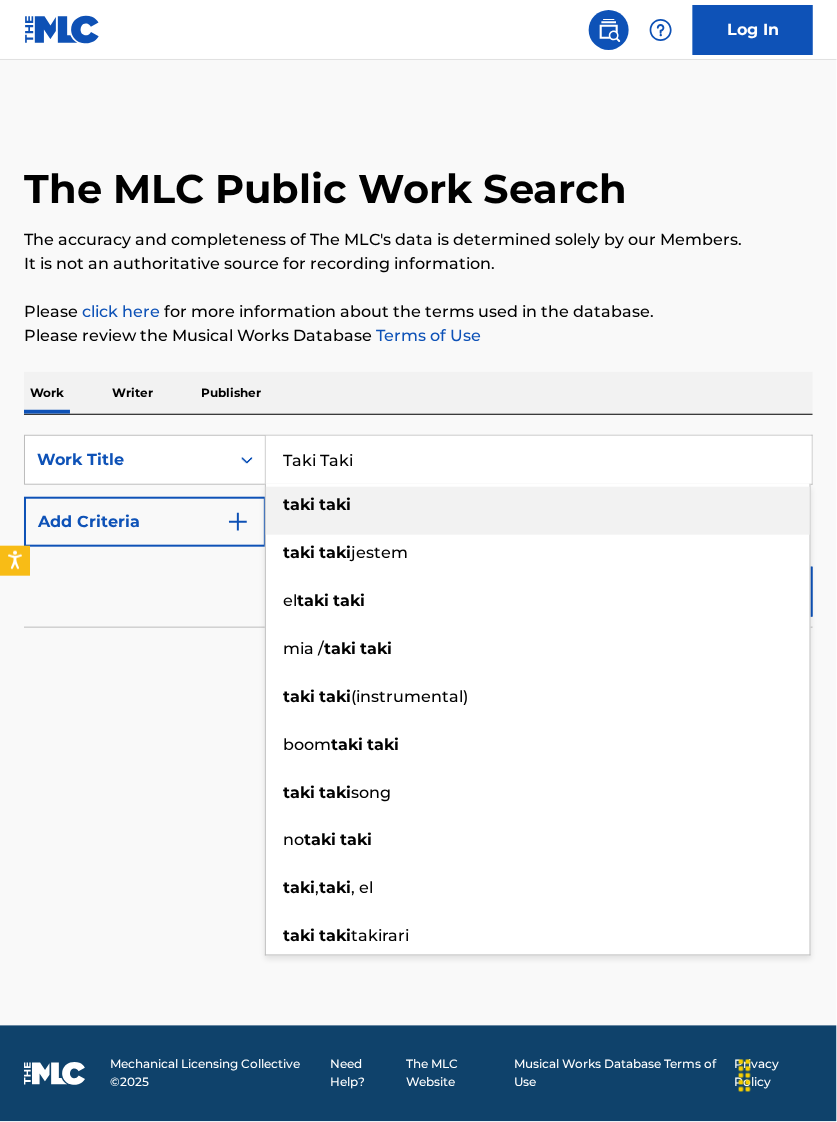 click on "taki   taki" at bounding box center (538, 505) 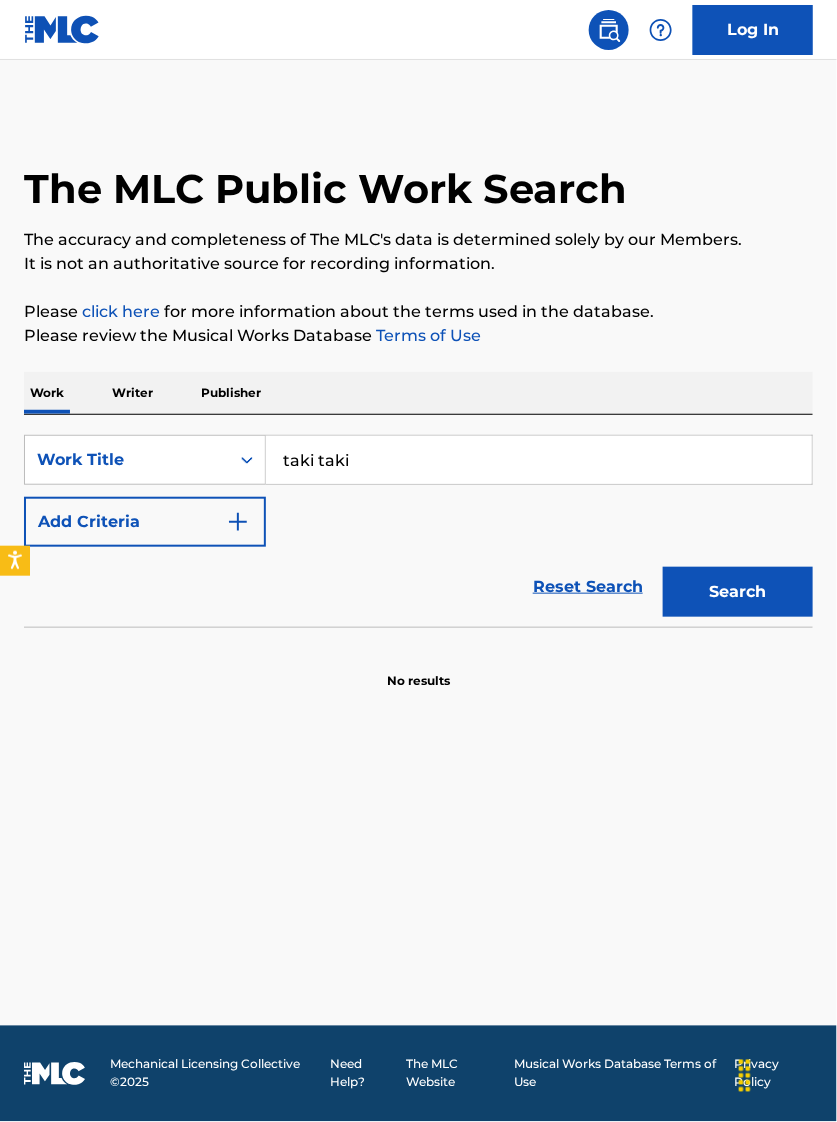 click on "Search" at bounding box center [738, 592] 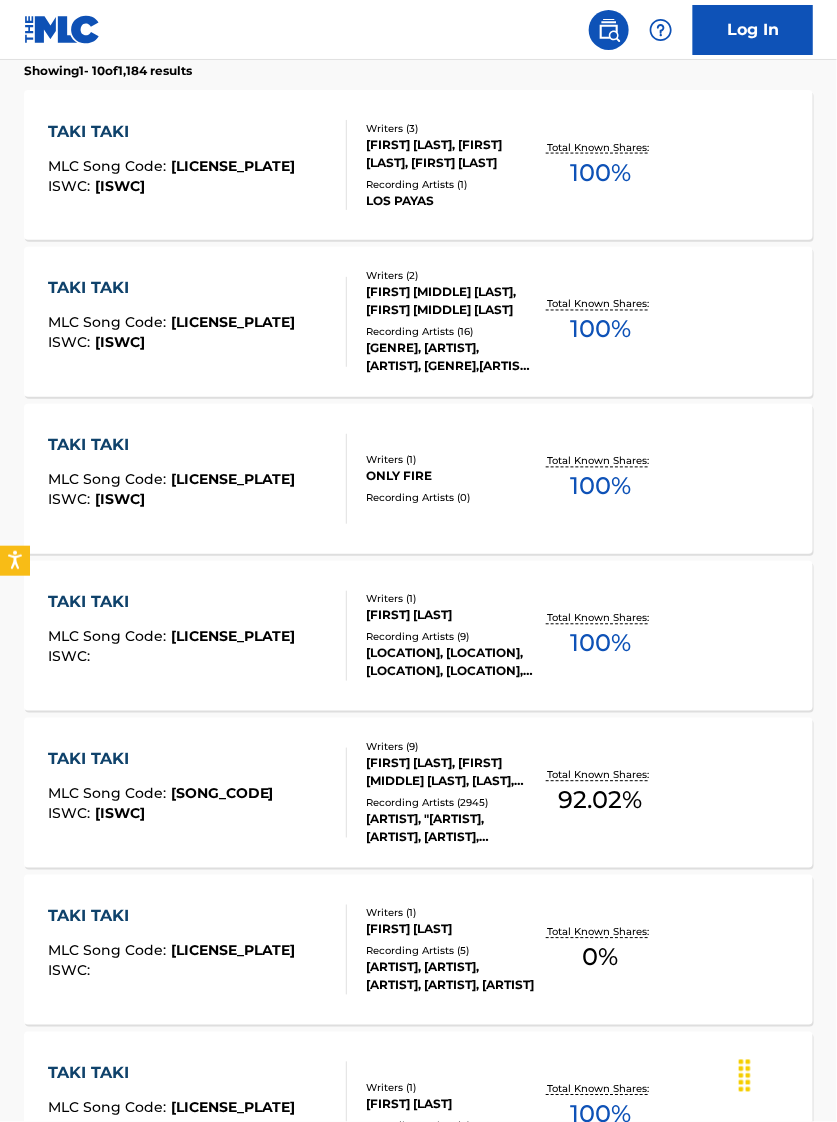 scroll, scrollTop: 874, scrollLeft: 0, axis: vertical 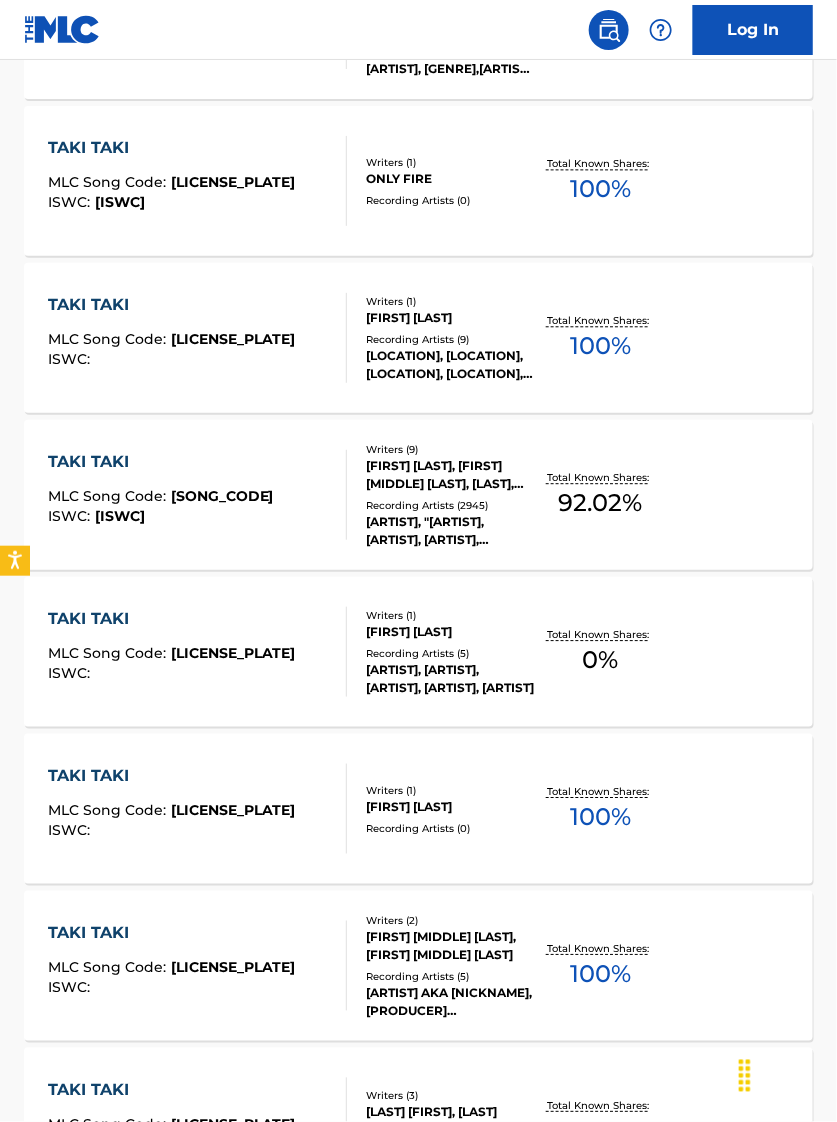 click on "TAKI TAKI MLC Song Code : [SONG_CODE] ISWC : [ISWC]" at bounding box center [198, 495] 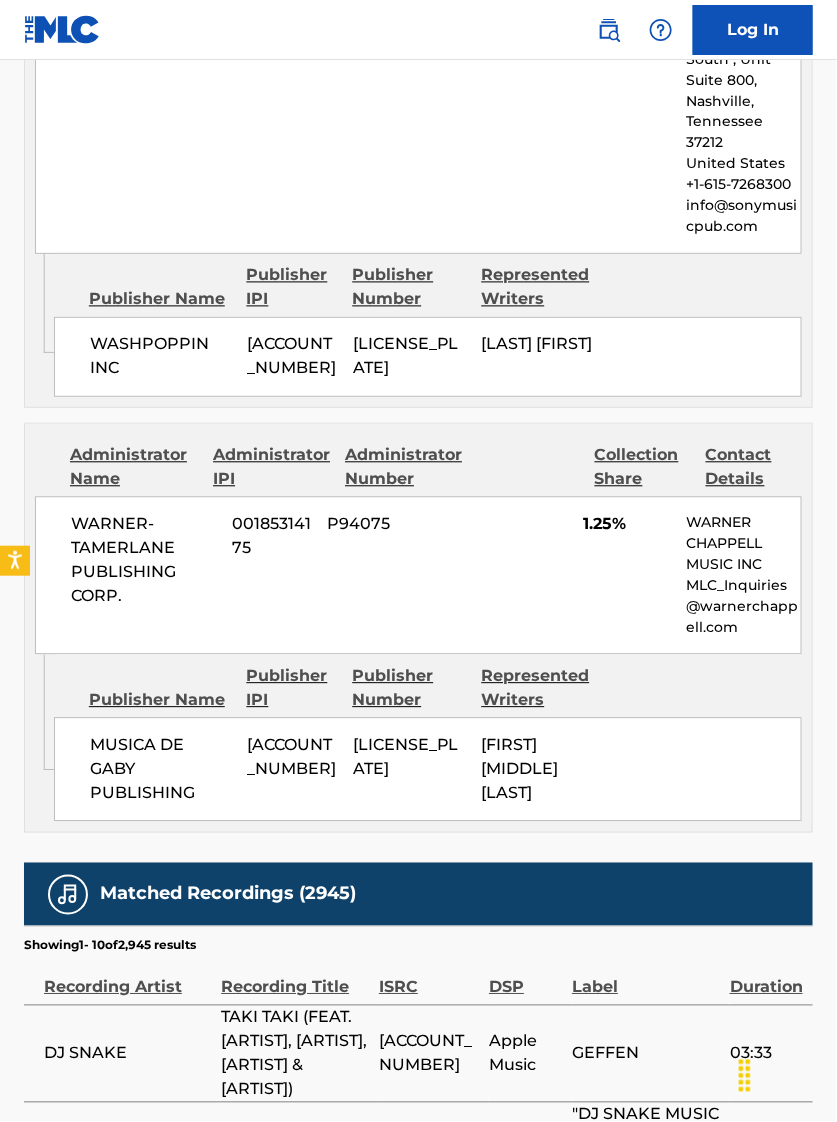 scroll, scrollTop: 6000, scrollLeft: 0, axis: vertical 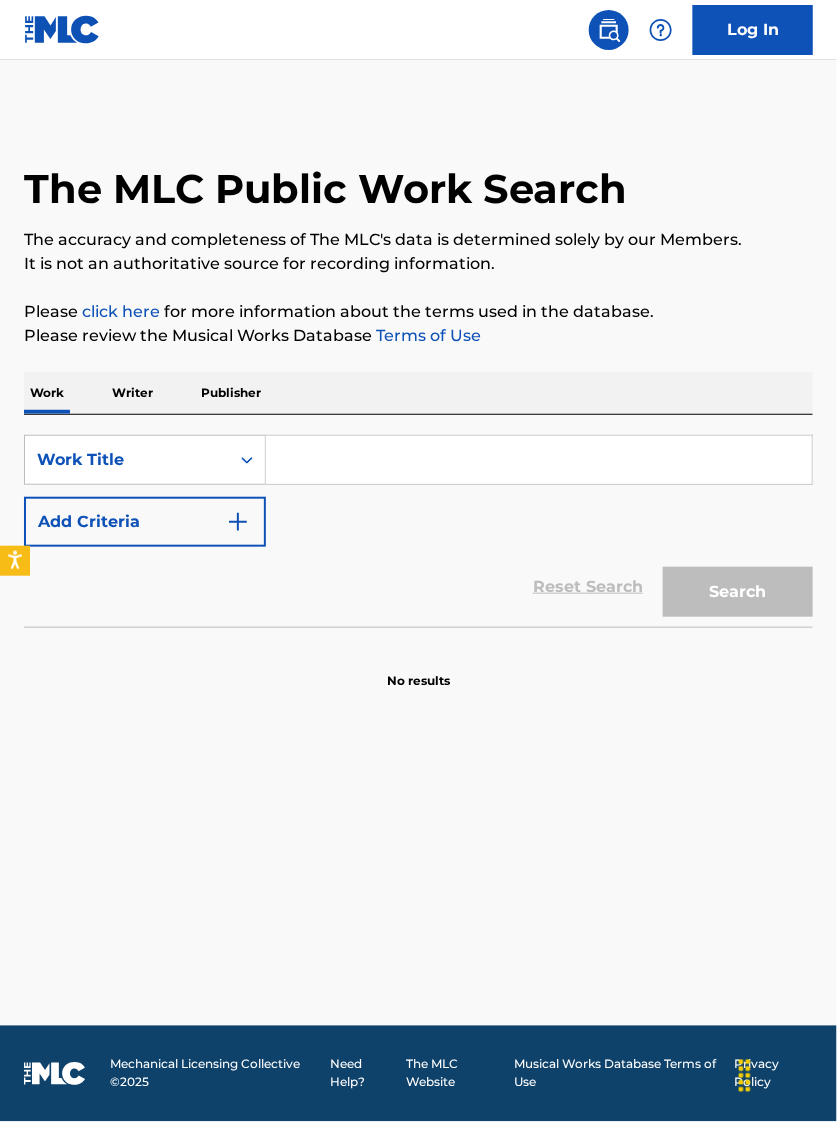 click at bounding box center [539, 460] 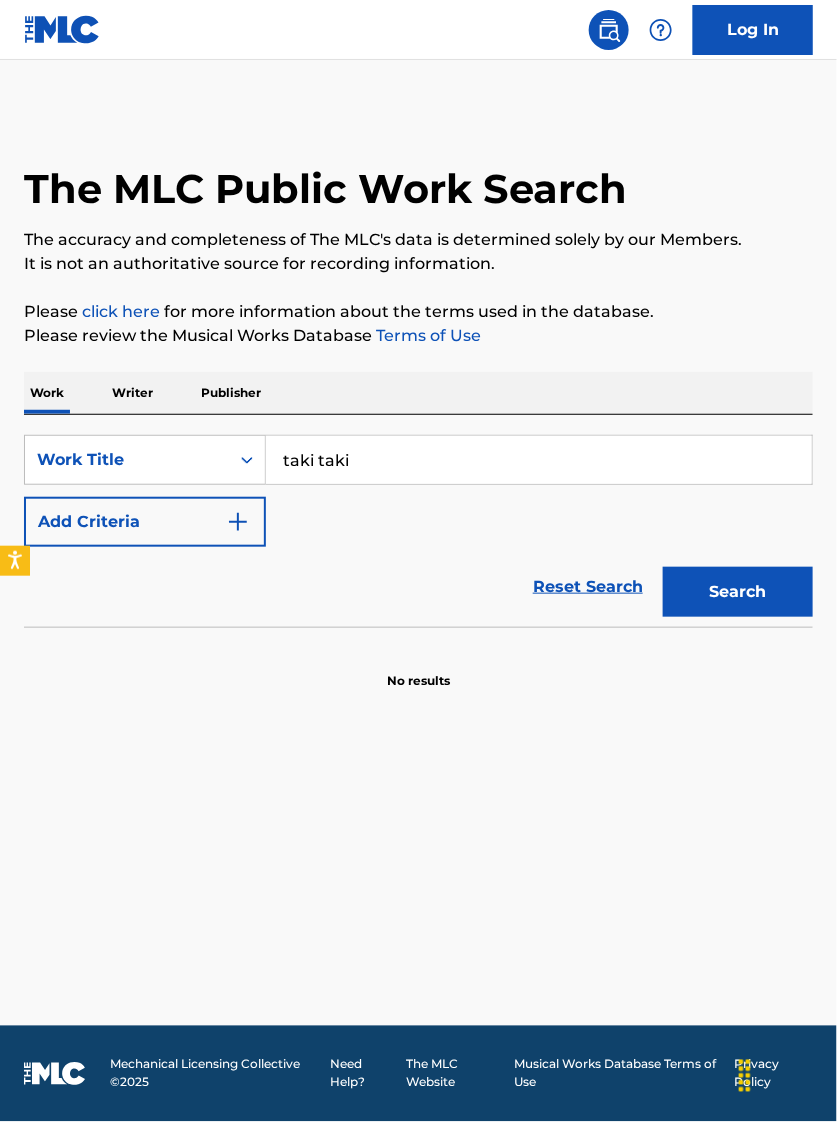 type on "taki taki" 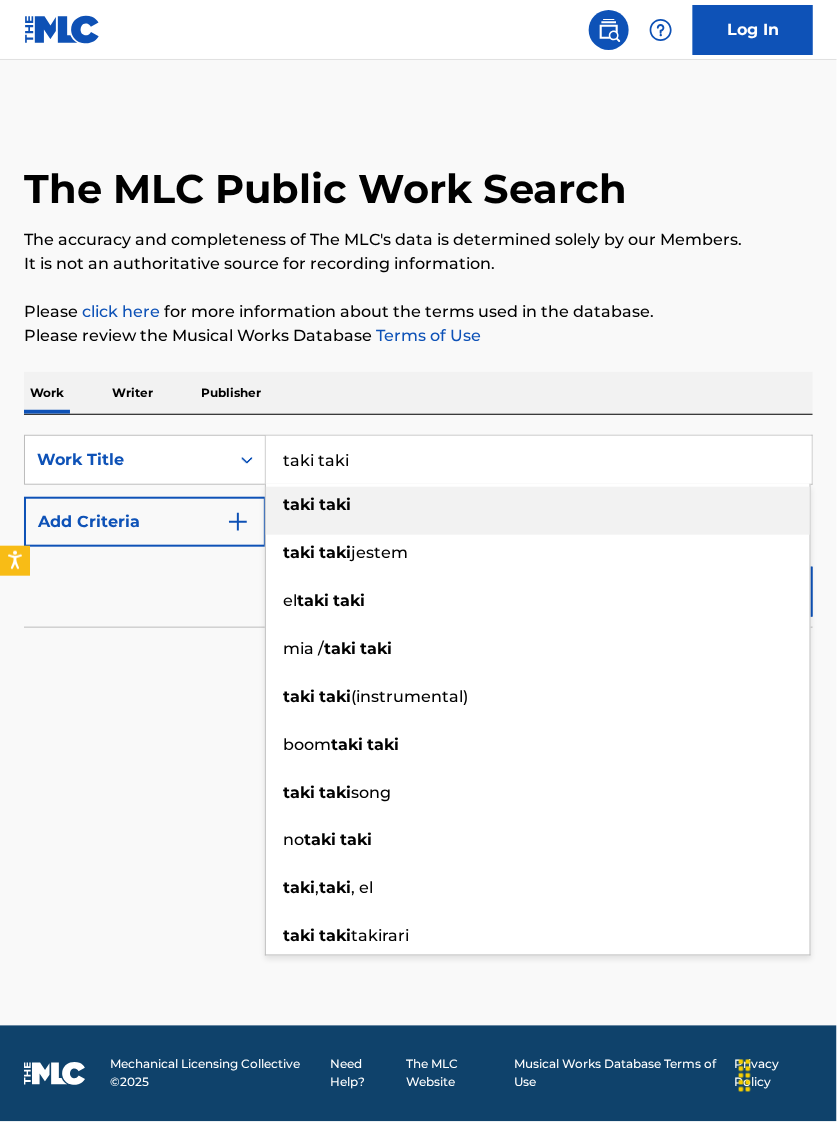 click on "taki" at bounding box center [335, 504] 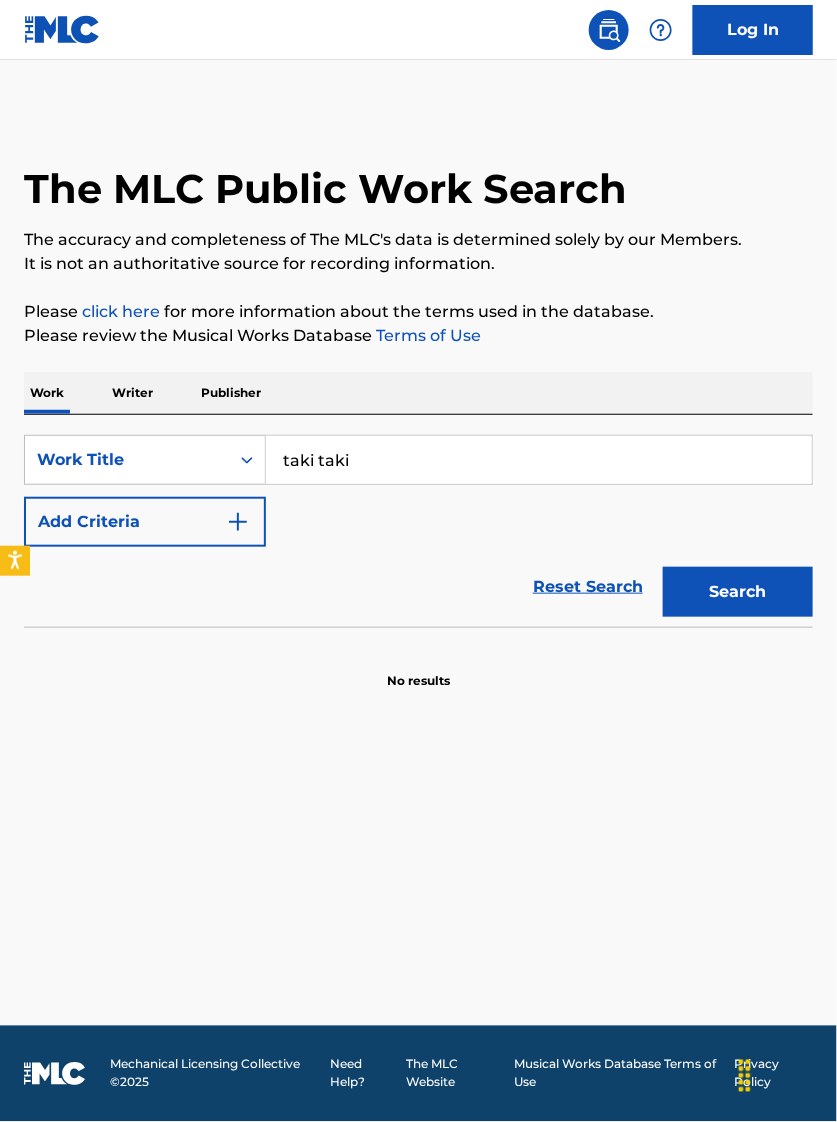 click on "Search" at bounding box center [738, 592] 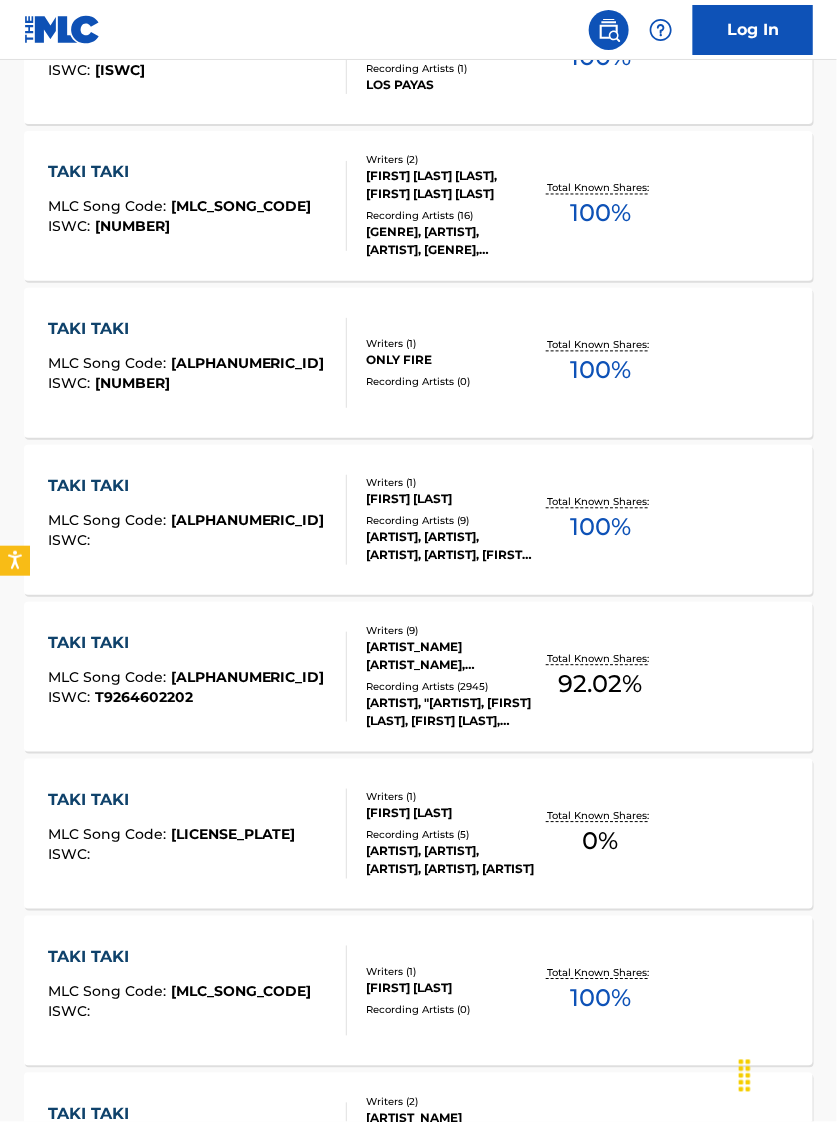 scroll, scrollTop: 750, scrollLeft: 0, axis: vertical 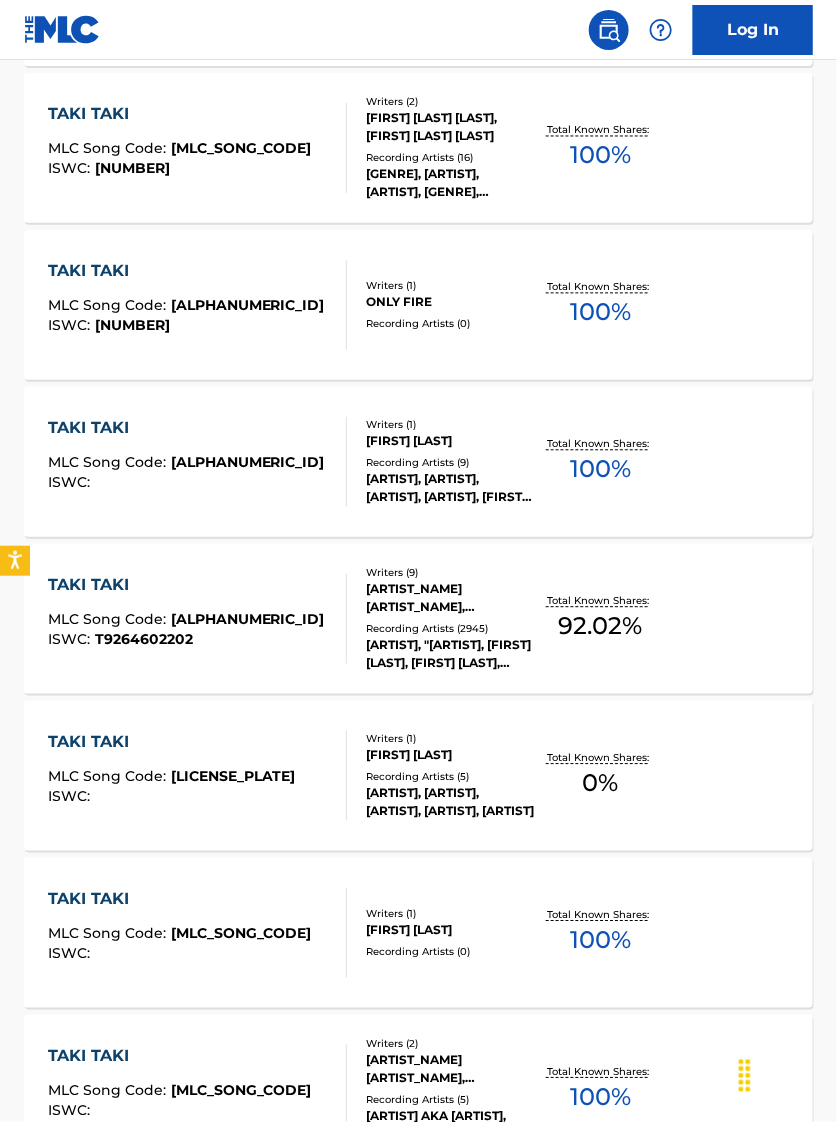 click on "[SONG_TITLE] MLC Song Code : [MLC_SONG_CODE] ISWC : [ISWC] Writers ( 9 ) [ARTIST_NAME] [ARTIST_NAME], [ARTIST_NAME] [ARTIST_NAME], [ARTIST_NAME] [ARTIST_NAME], [ARTIST_NAME] [ARTIST_NAME], [ARTIST_NAME] [ARTIST_NAME], [ARTIST_NAME] [ARTIST_NAME], [ARTIST_NAME], [ARTIST_NAME], [ARTIST_NAME] [ARTIST_NAME] Recording Artists ( 2945 ) DJ SNAKE, "DJ SNAKE, [ARTIST_NAME], [ARTIST_NAME], [ARTIST_NAME]", DJ SNAKE, [ARTIST_NAME], [ARTIST_NAME], [ARTIST_NAME], DJ SNAKE [FEAT. [ARTIST_NAME], [ARTIST_NAME] & [ARTIST_NAME] [ARTIST_NAME]], DJ SNAKE|[ARTIST_NAME]|[ARTIST_NAME]|[ARTIST_NAME] Total Known Shares: 92.02 %" at bounding box center (418, 619) 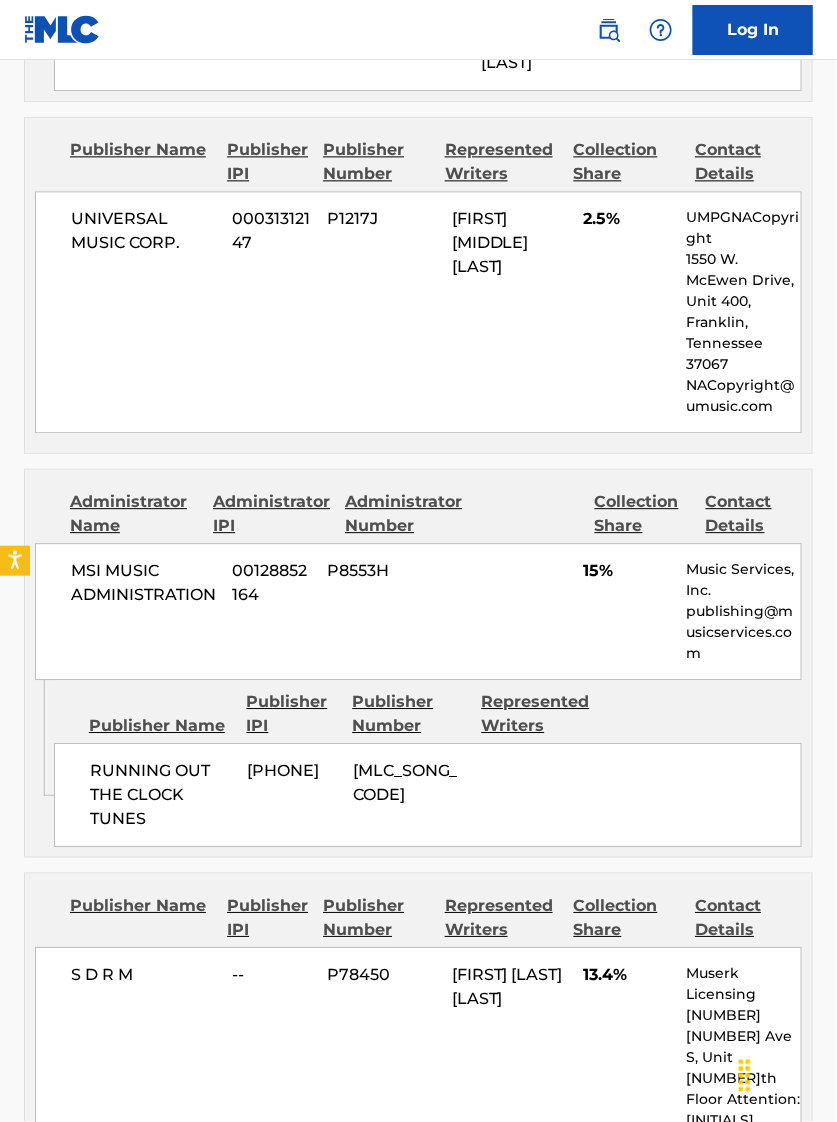 scroll, scrollTop: 2750, scrollLeft: 0, axis: vertical 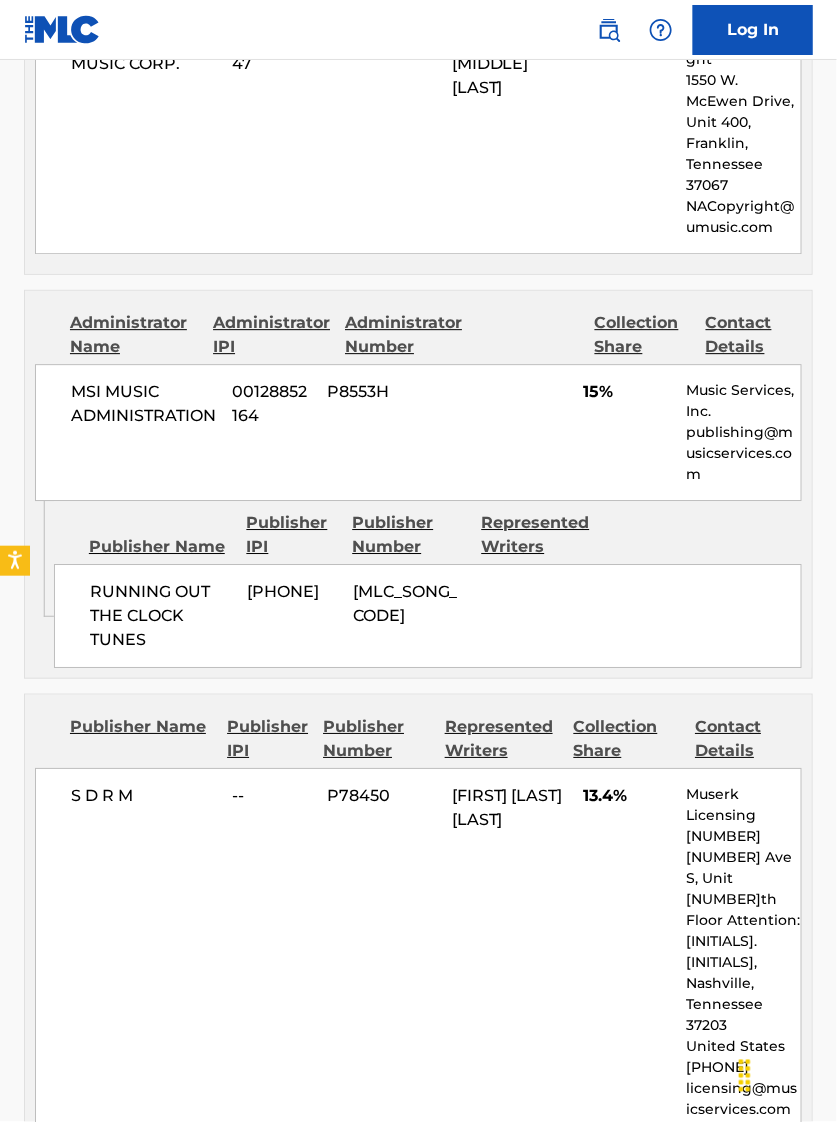 click on "MSI MUSIC ADMINISTRATION" at bounding box center [144, 404] 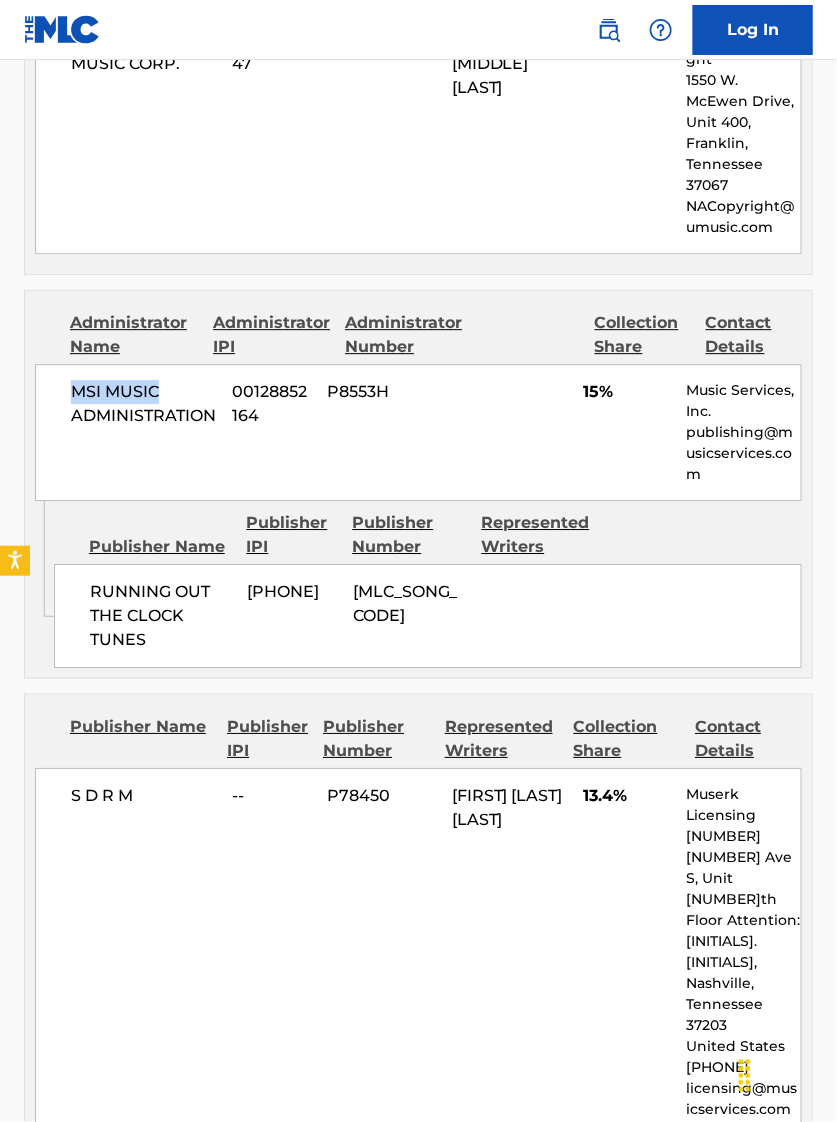 drag, startPoint x: 77, startPoint y: 383, endPoint x: 151, endPoint y: 393, distance: 74.672615 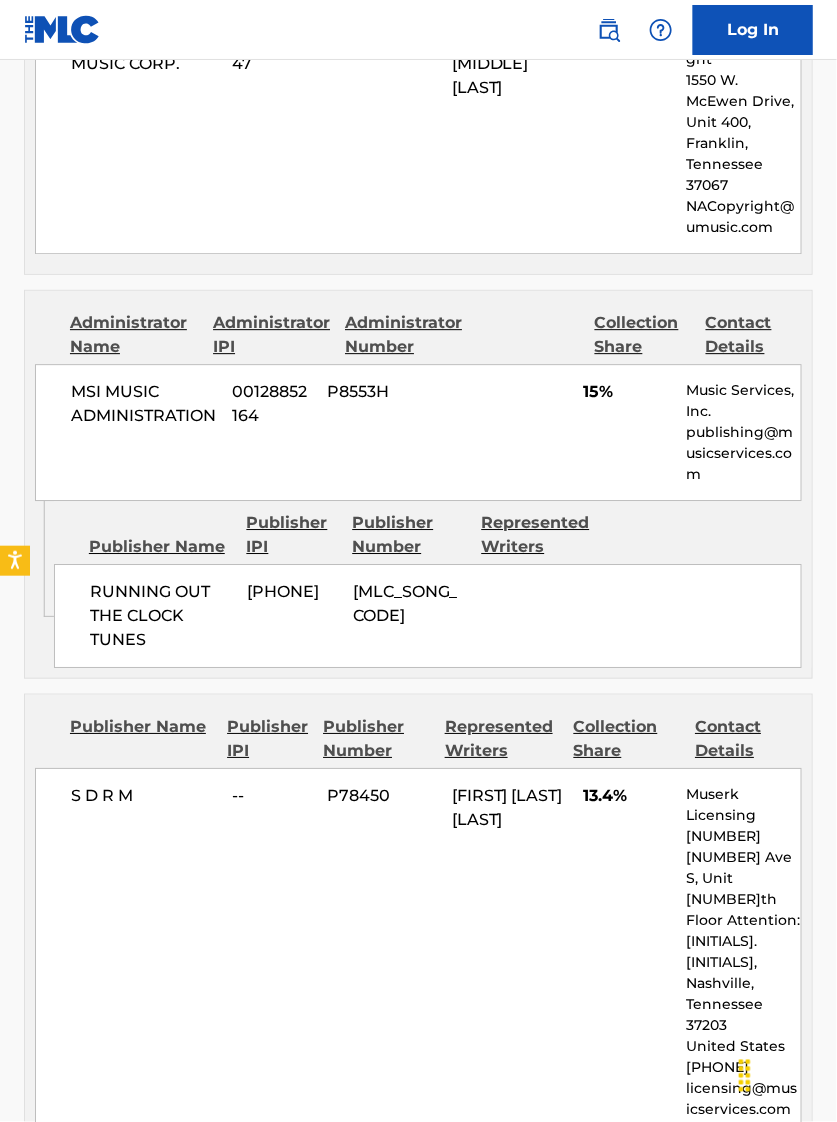 click on "publishing@musicservices.com" at bounding box center [743, 453] 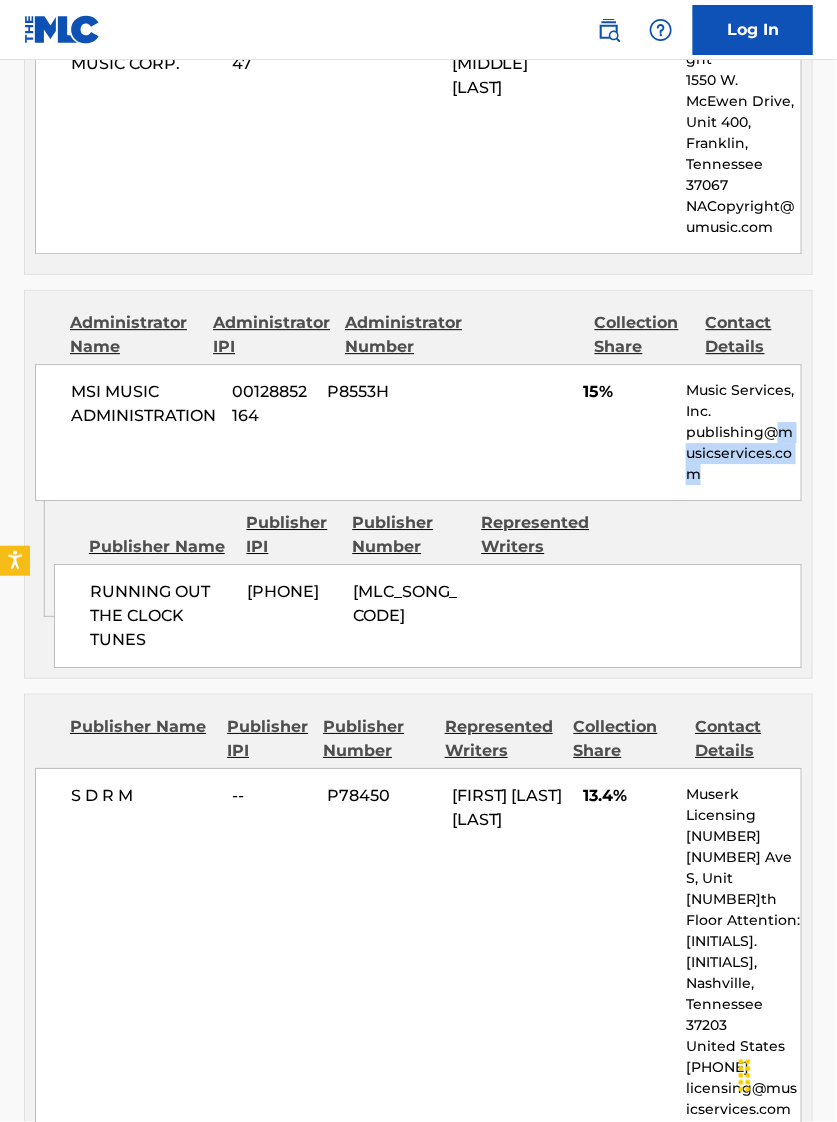 drag, startPoint x: 791, startPoint y: 432, endPoint x: 784, endPoint y: 461, distance: 29.832869 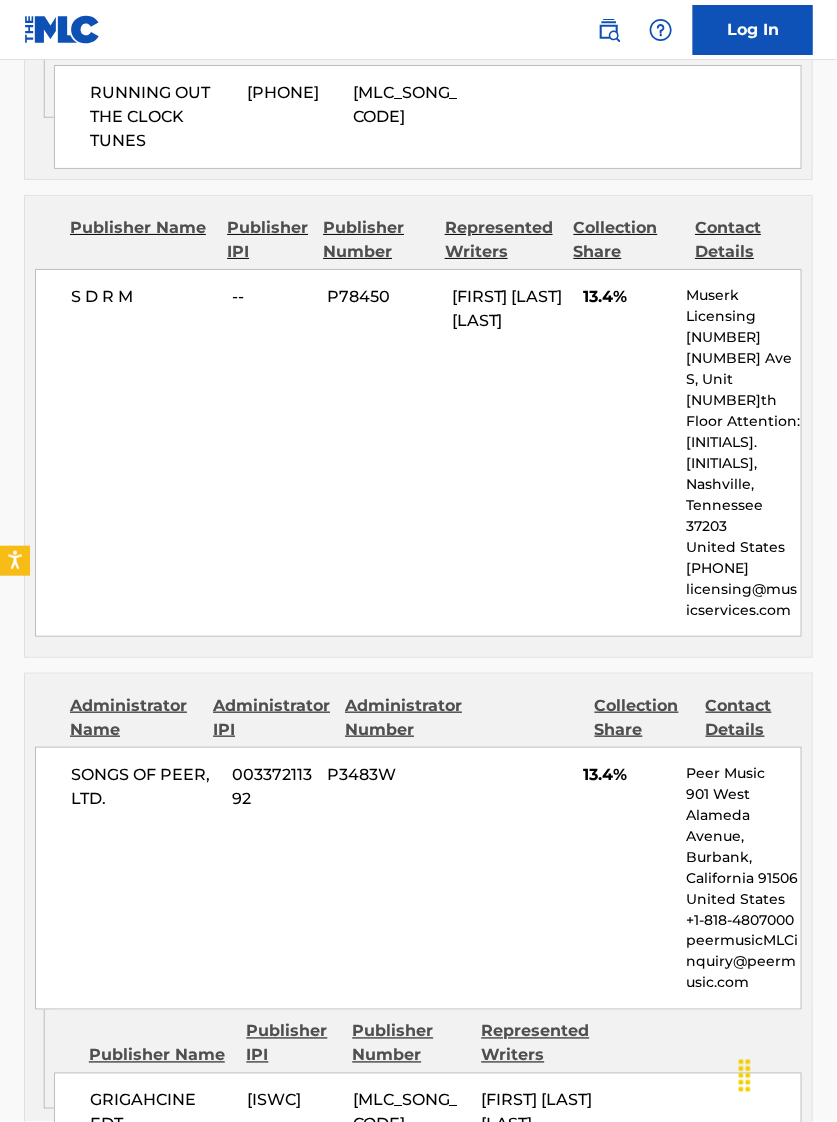 scroll, scrollTop: 3124, scrollLeft: 0, axis: vertical 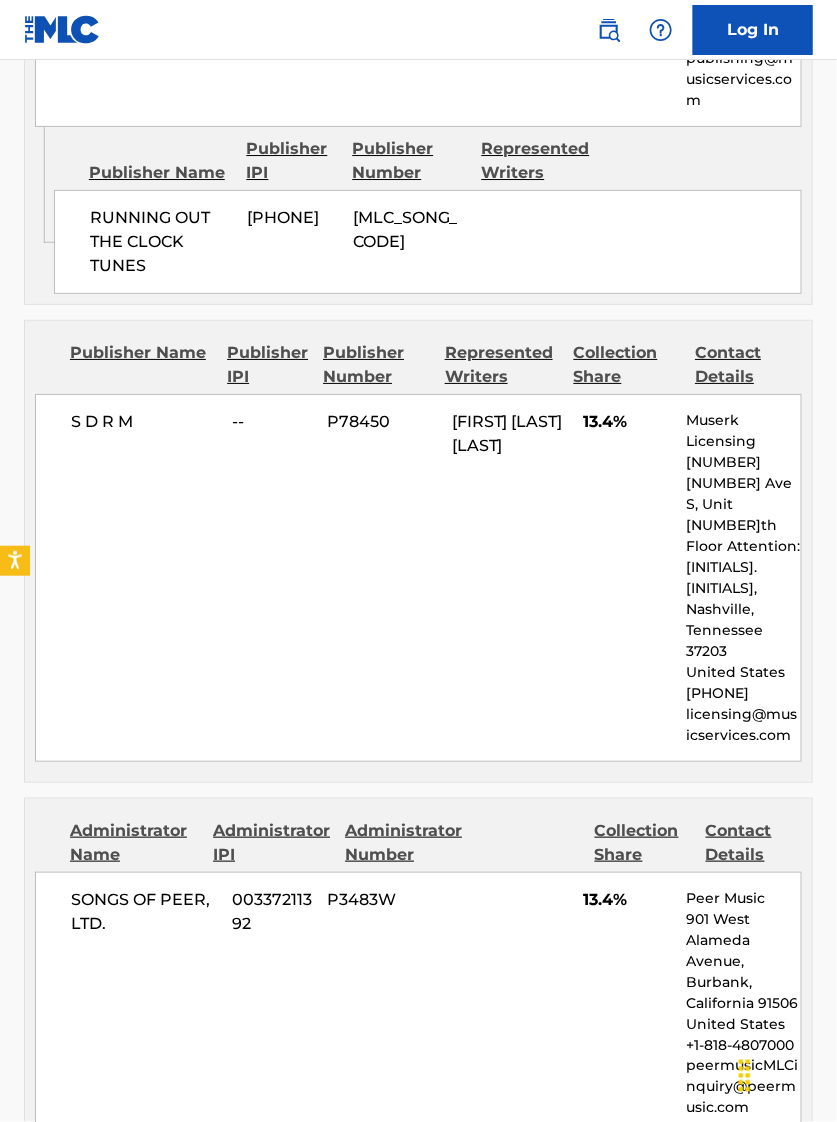 click on "Muserk Licensing" at bounding box center [743, 431] 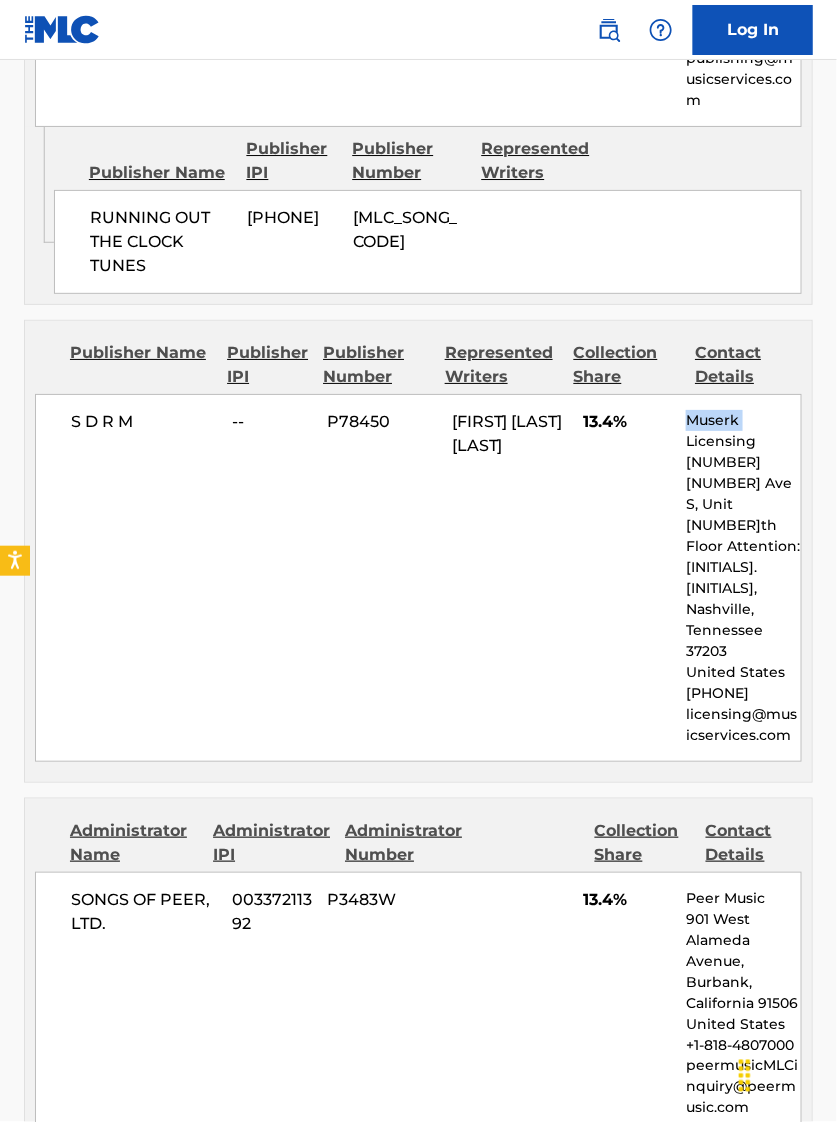 click on "Muserk Licensing" at bounding box center [743, 431] 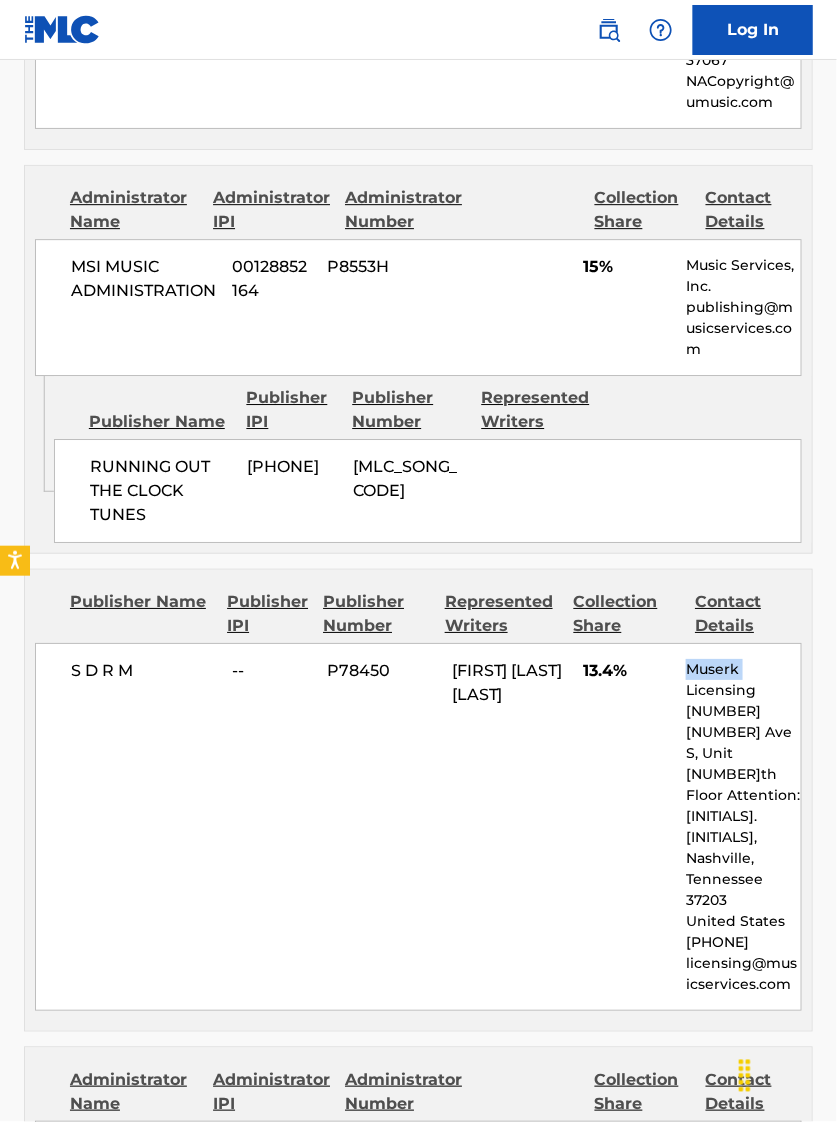 scroll, scrollTop: 2750, scrollLeft: 0, axis: vertical 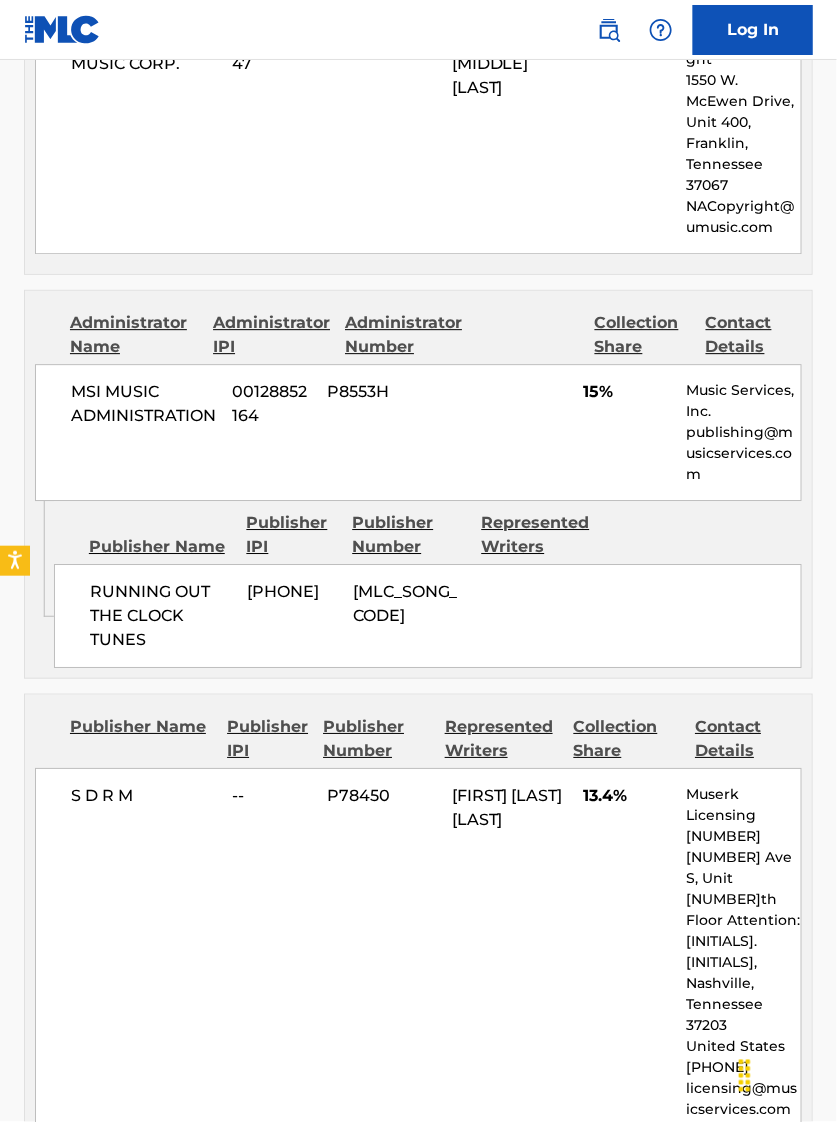 click on "RUNNING OUT THE CLOCK TUNES" at bounding box center [161, 616] 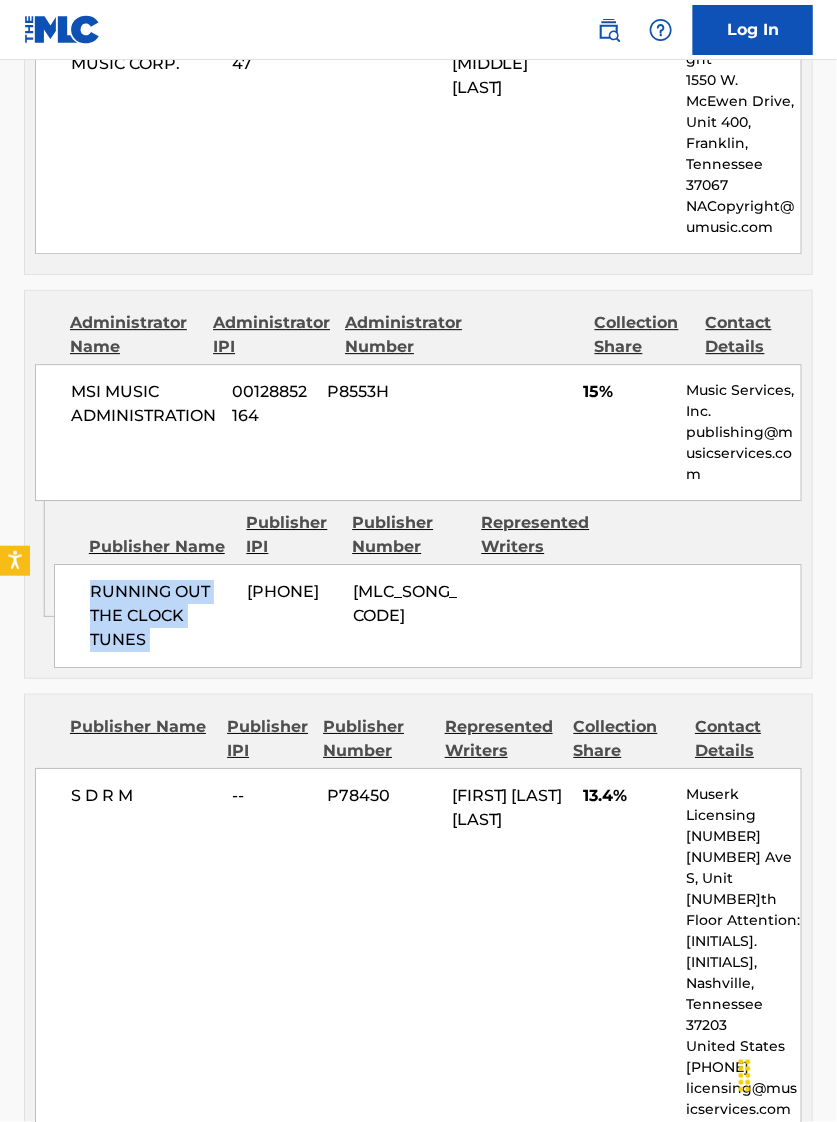 drag, startPoint x: 160, startPoint y: 563, endPoint x: 172, endPoint y: 621, distance: 59.22837 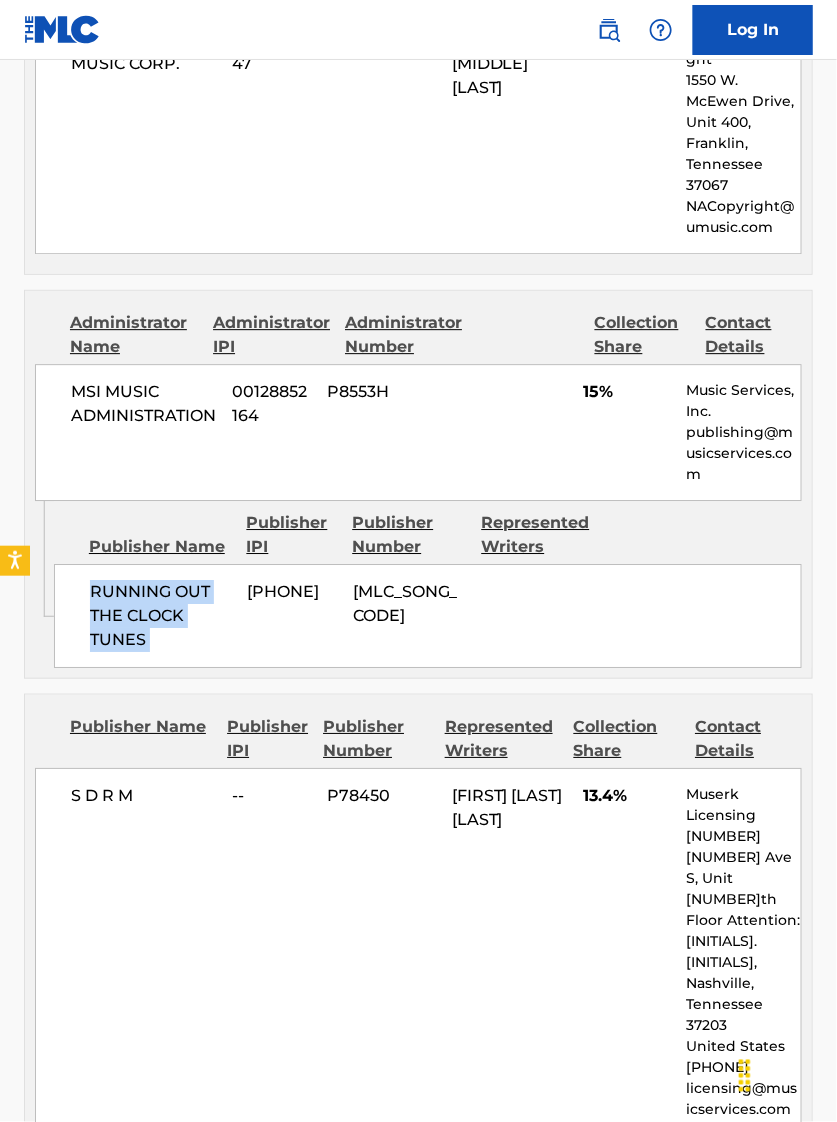 copy on "RUNNING OUT THE CLOCK TUNES" 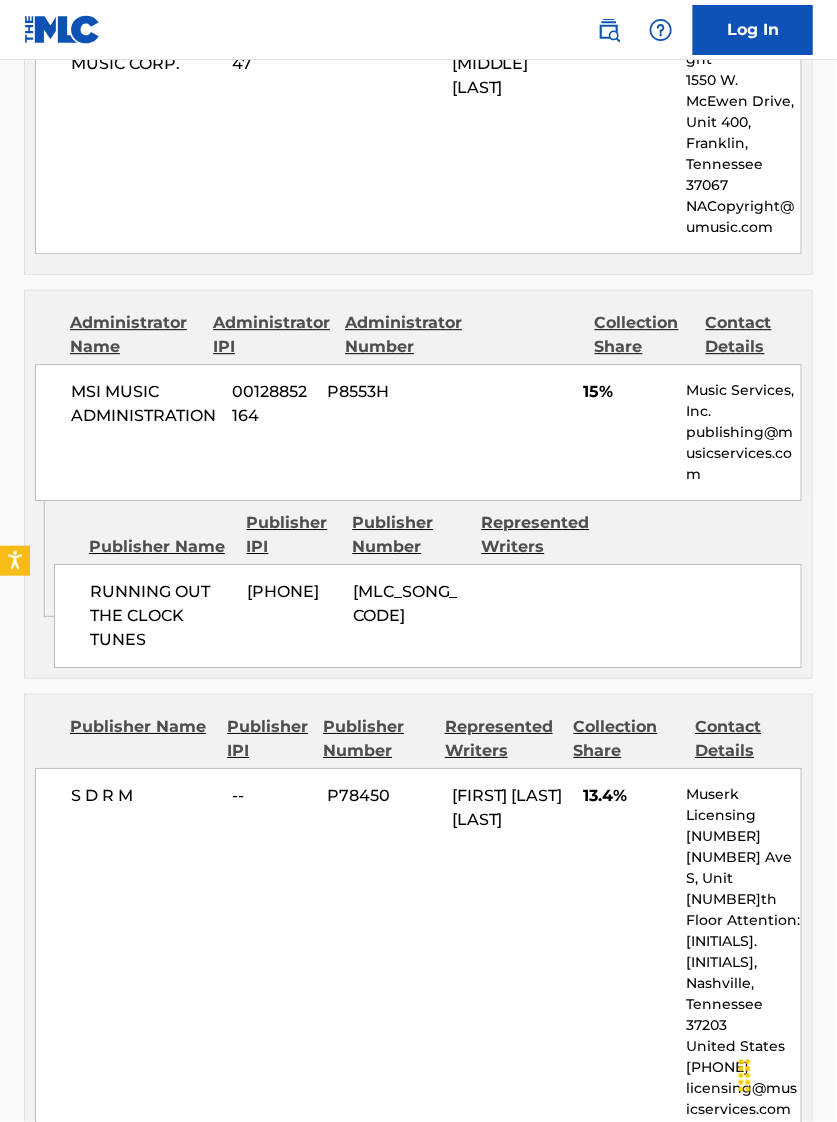 click on "MSI MUSIC ADMINISTRATION" at bounding box center (144, 404) 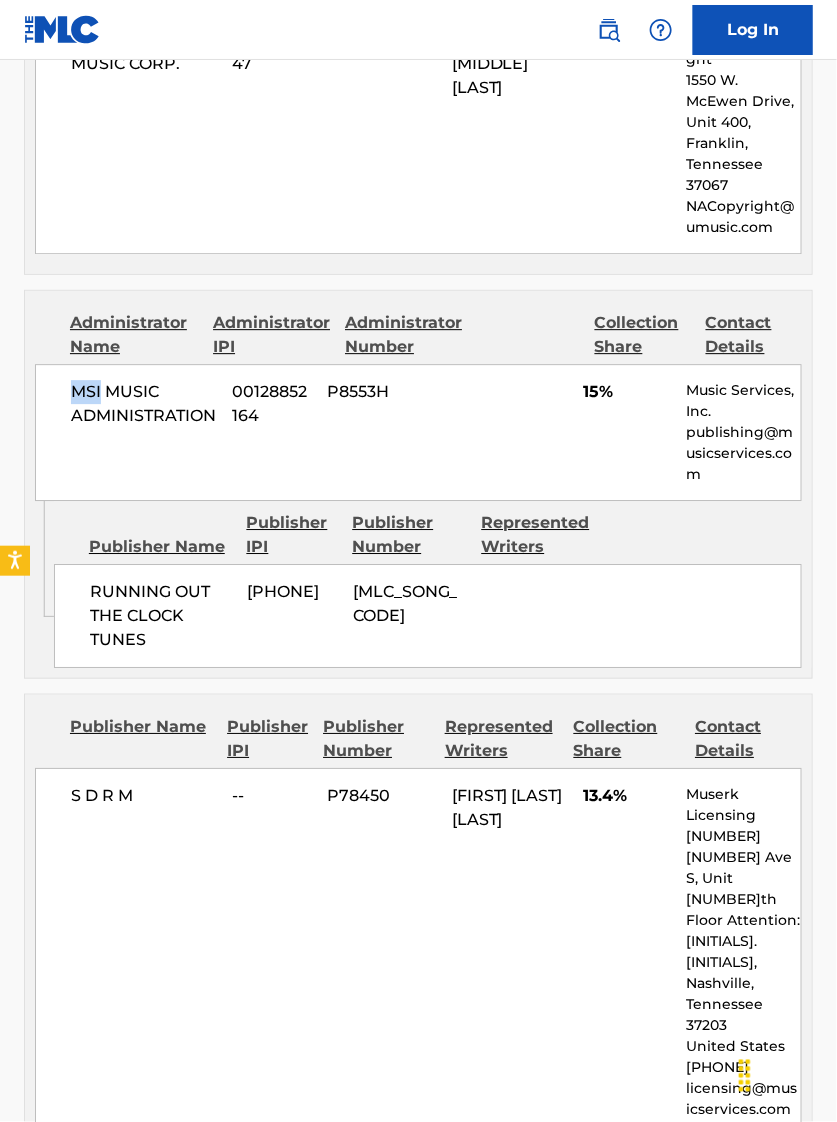 click on "MSI MUSIC ADMINISTRATION" at bounding box center [144, 404] 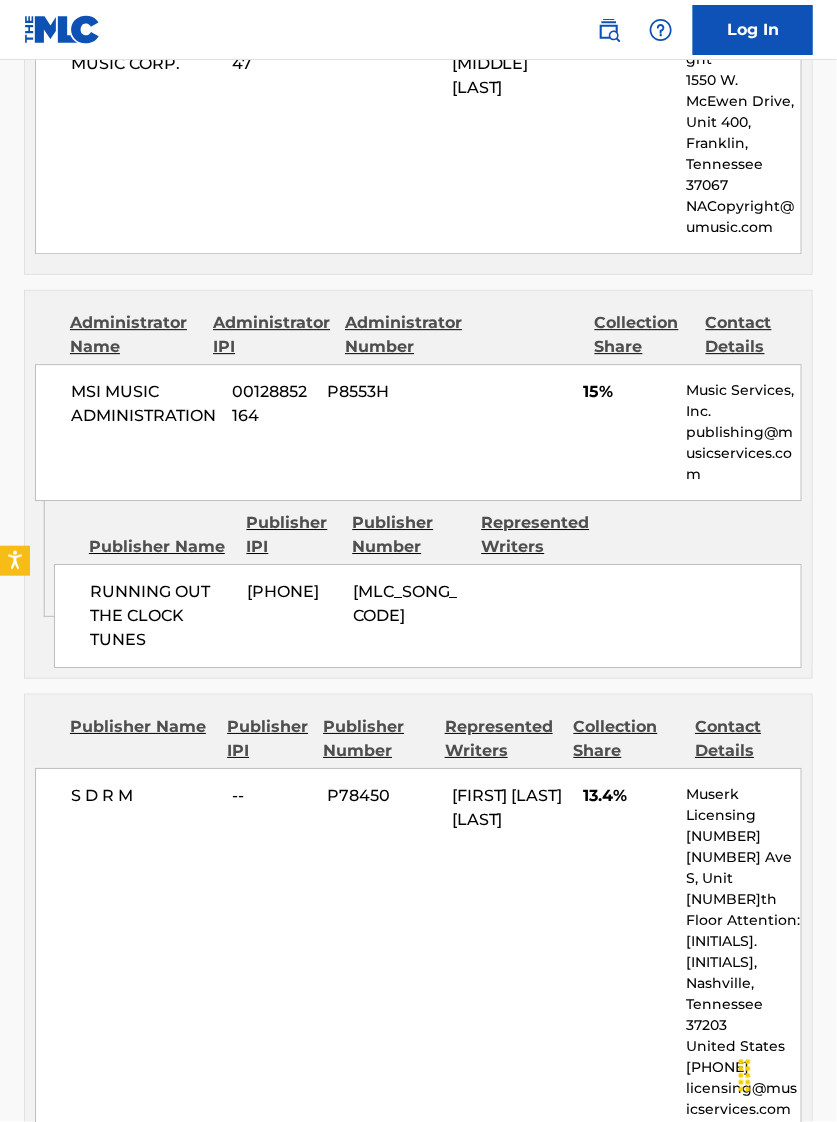 click on "MSI MUSIC ADMINISTRATION" at bounding box center (144, 404) 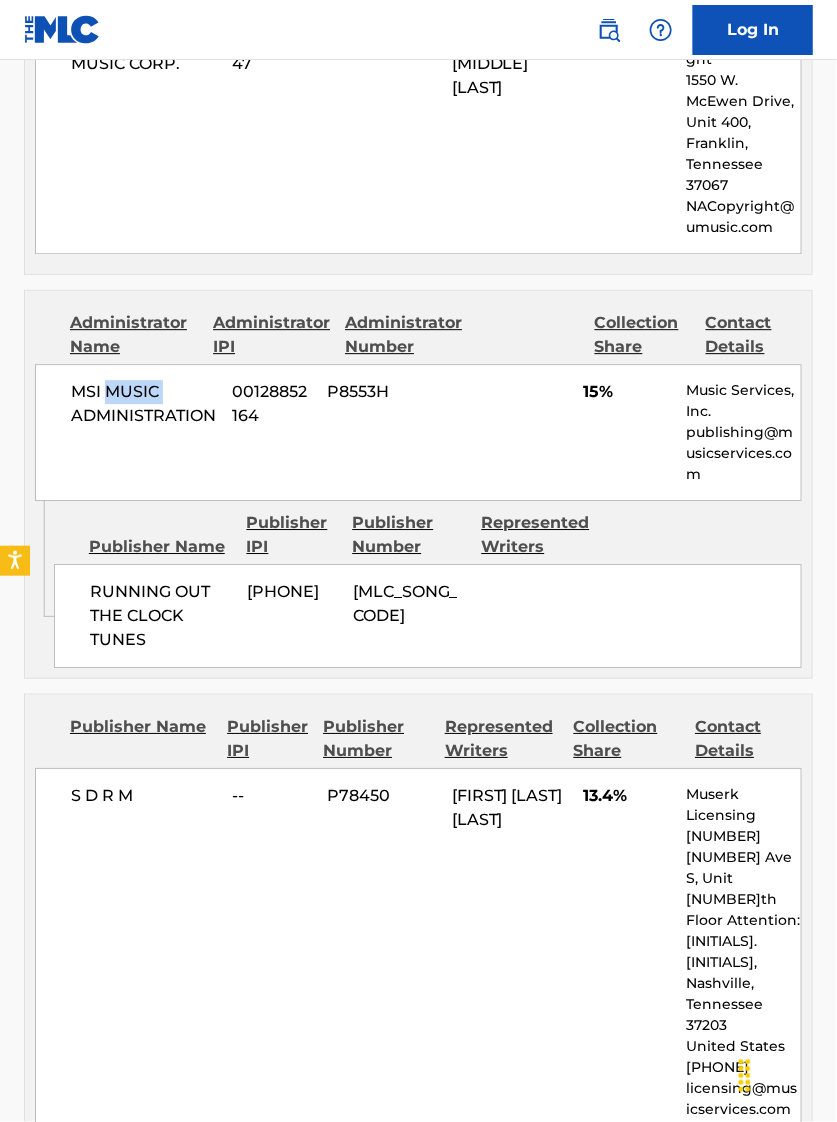 click on "MSI MUSIC ADMINISTRATION" at bounding box center [144, 404] 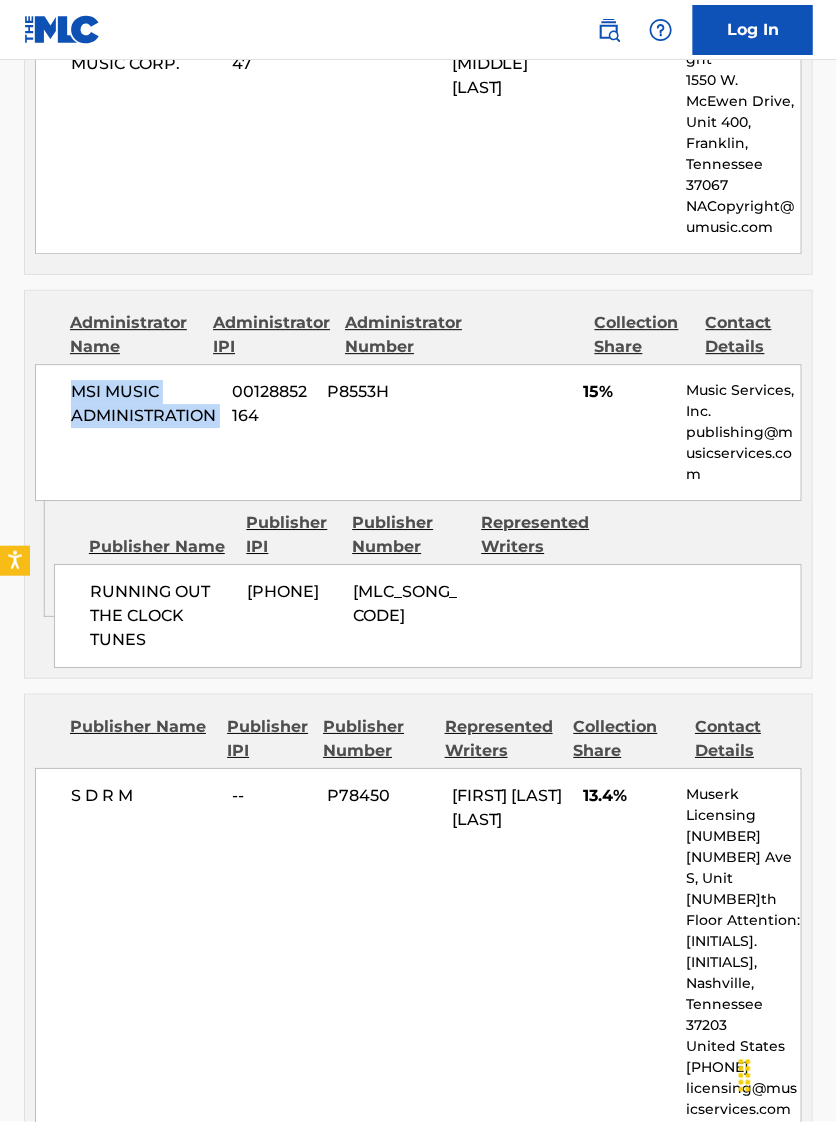 click on "MSI MUSIC ADMINISTRATION" at bounding box center (144, 404) 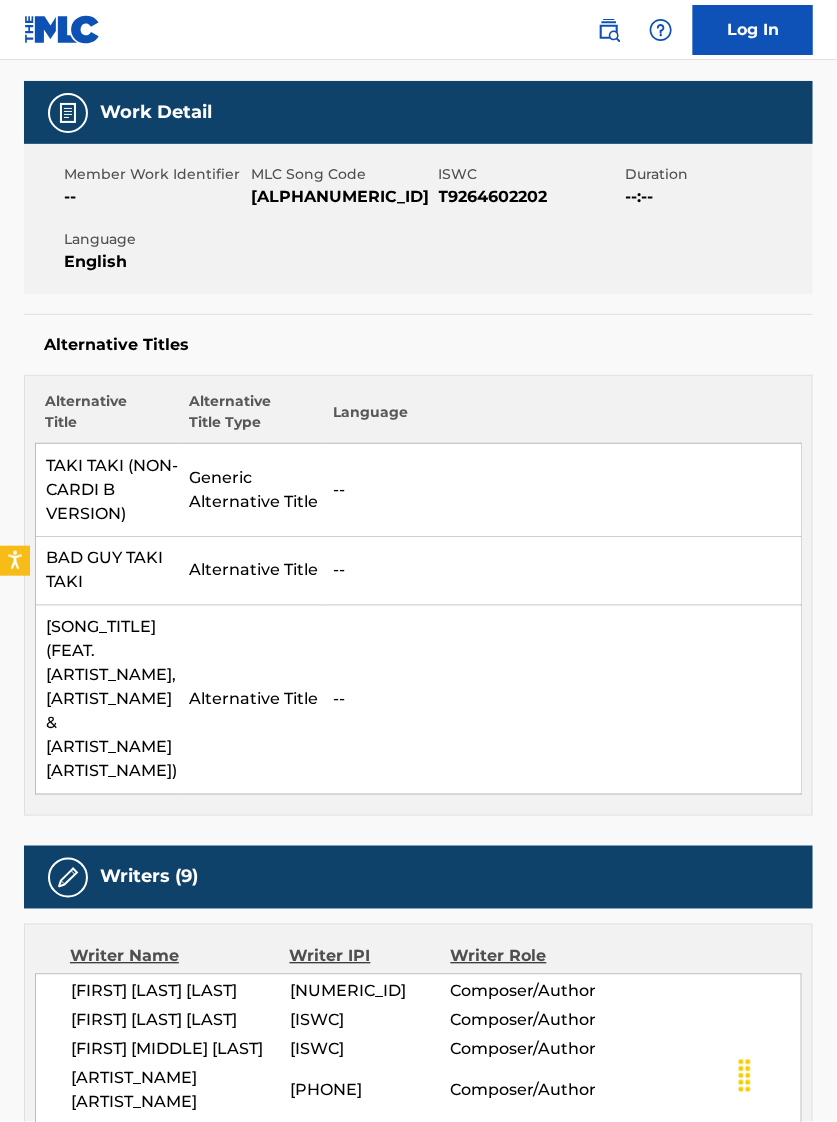 scroll, scrollTop: 0, scrollLeft: 0, axis: both 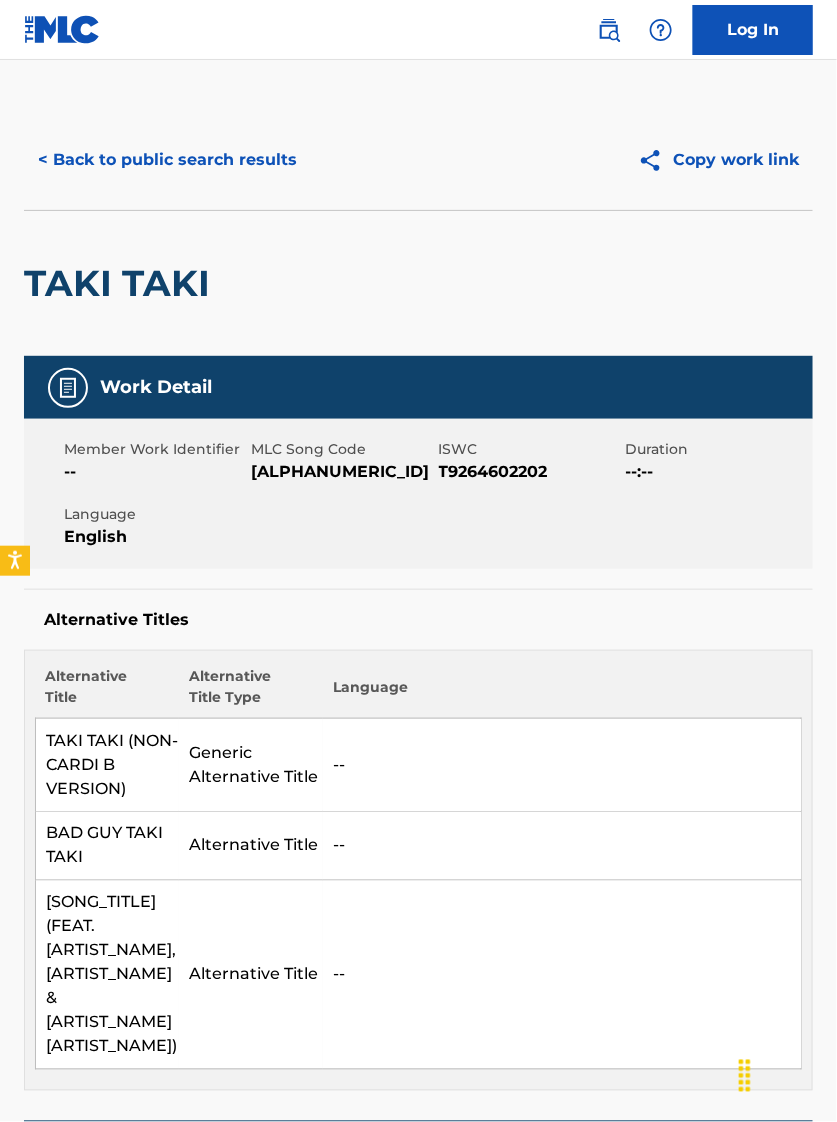 click on "< Back to public search results" at bounding box center [167, 160] 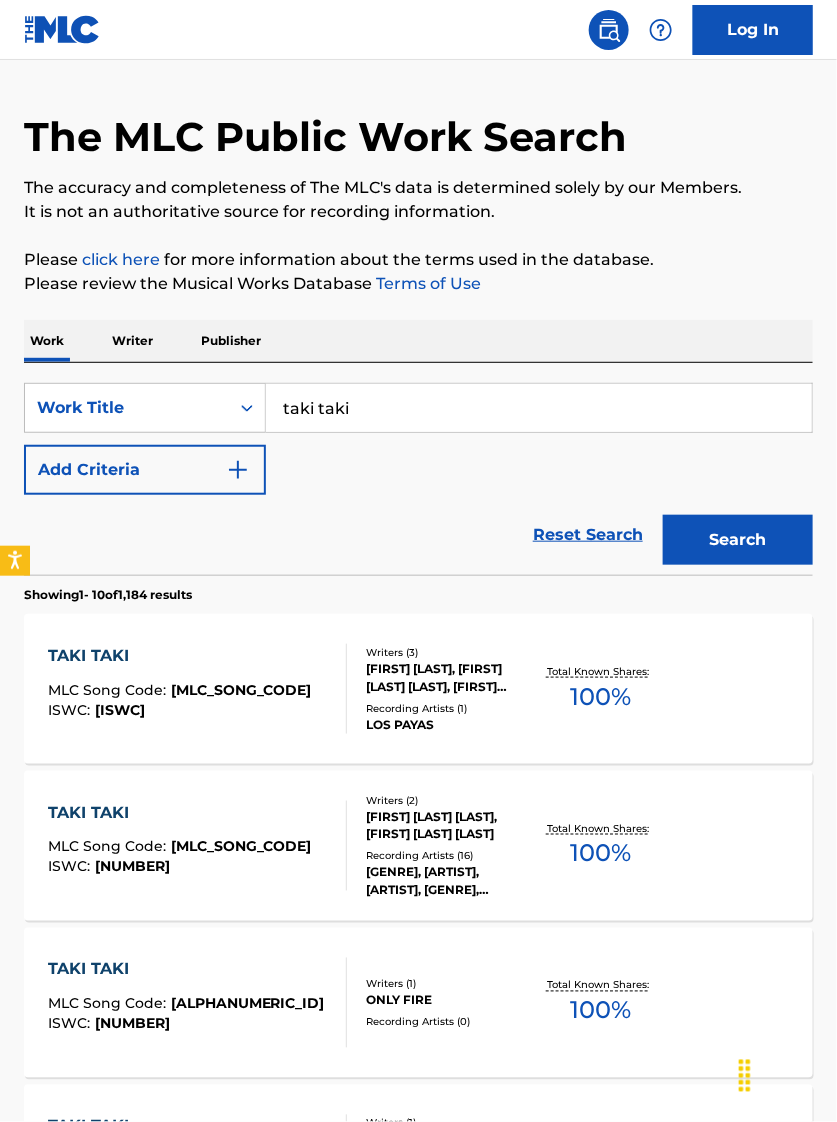 scroll, scrollTop: 0, scrollLeft: 0, axis: both 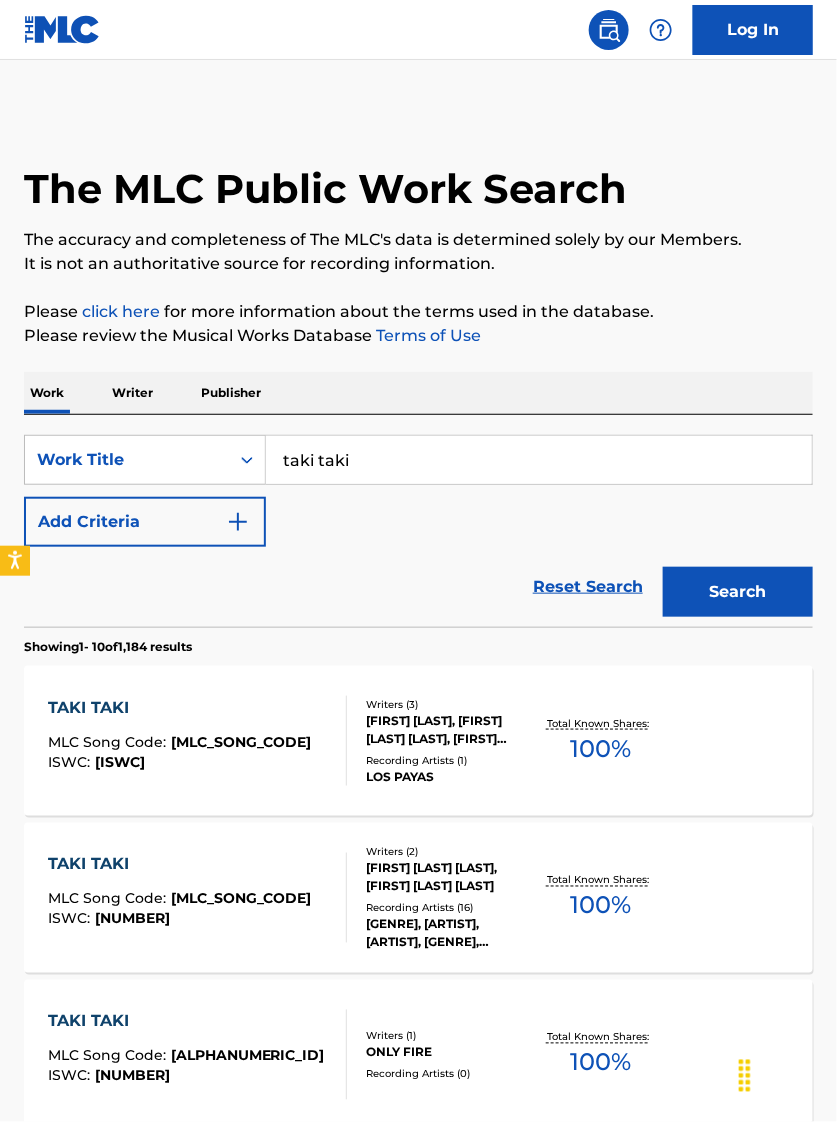 click on "taki taki" at bounding box center [539, 460] 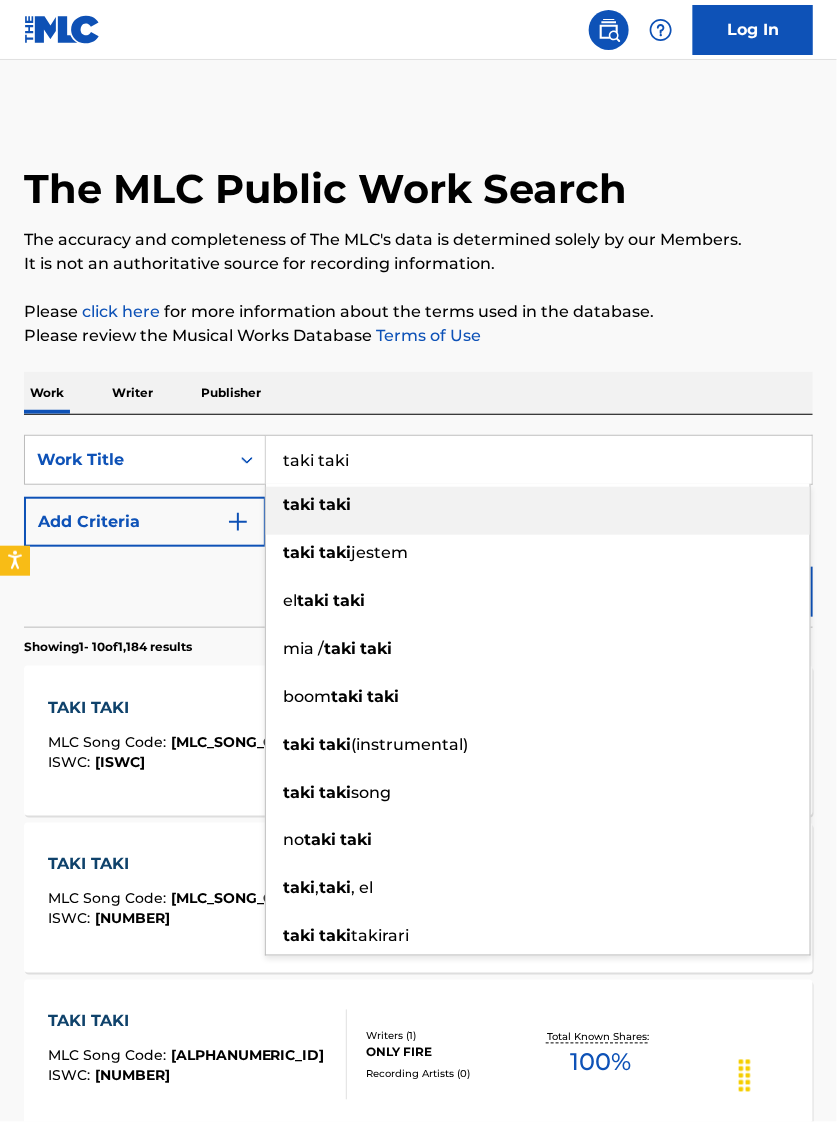 paste on "La Bicicleta" 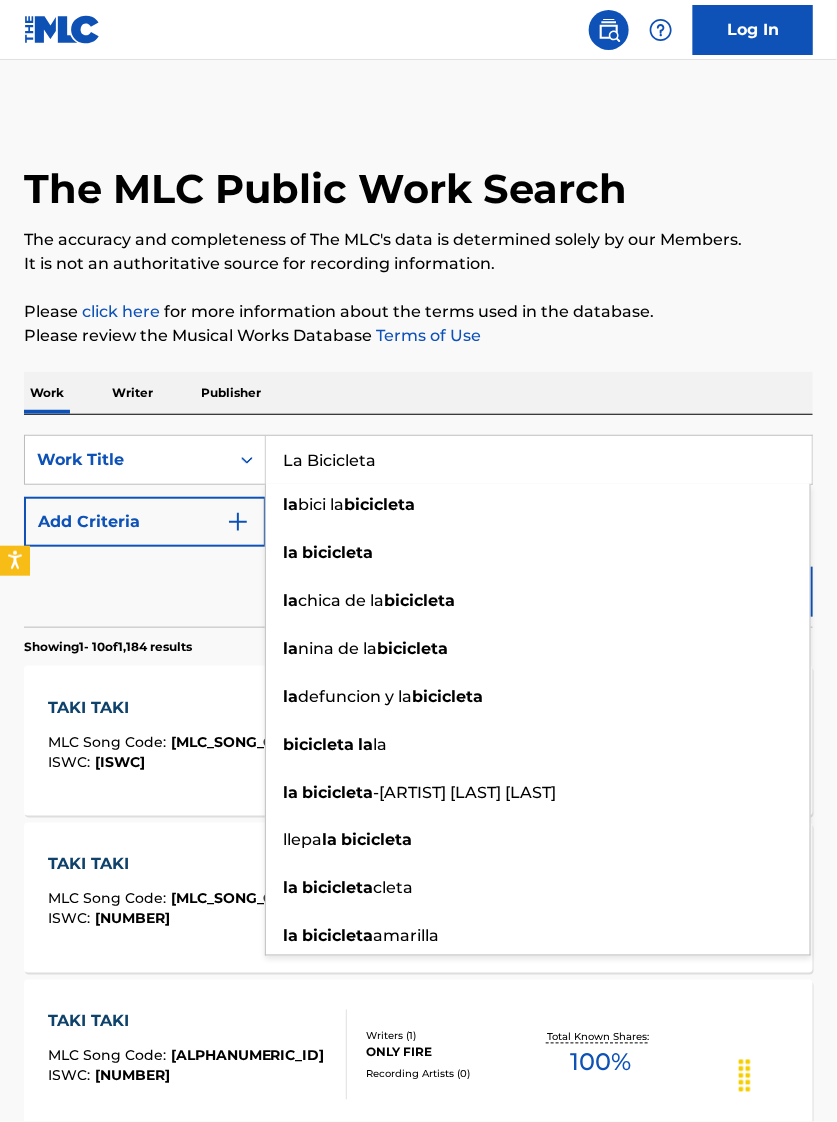 type on "La Bicicleta" 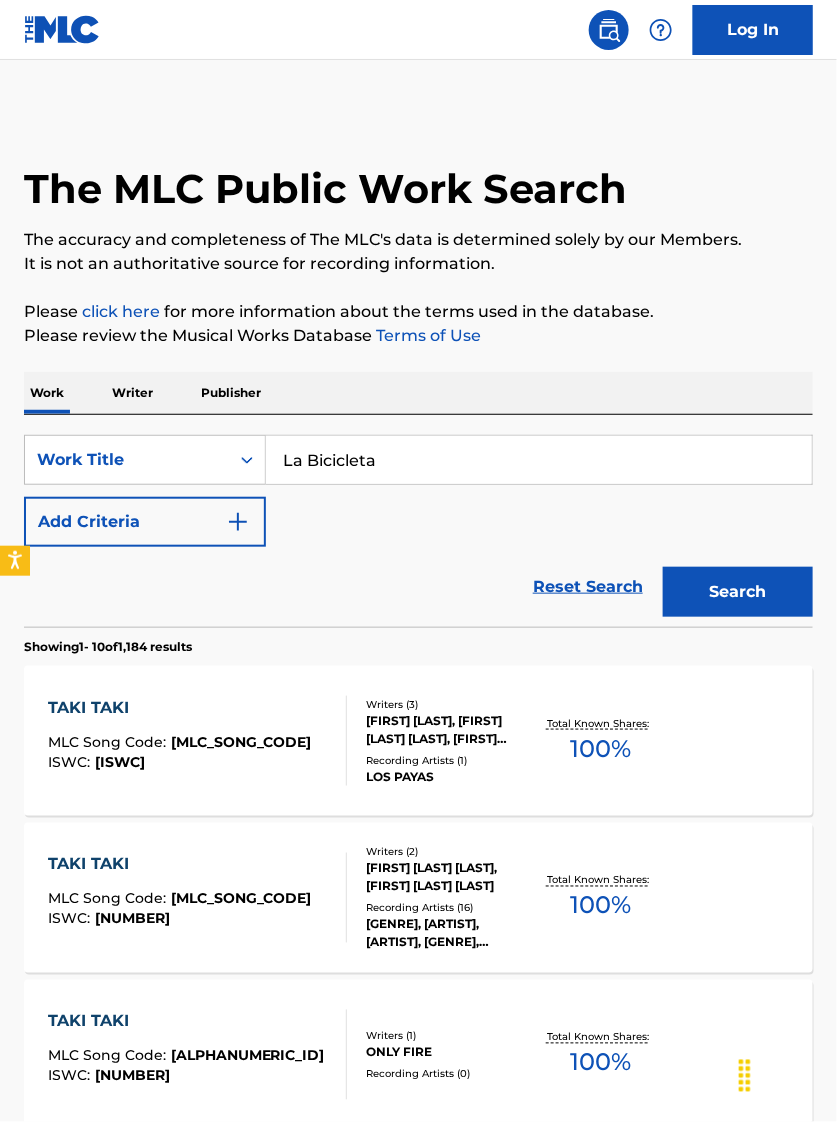 click on "Search" at bounding box center (733, 587) 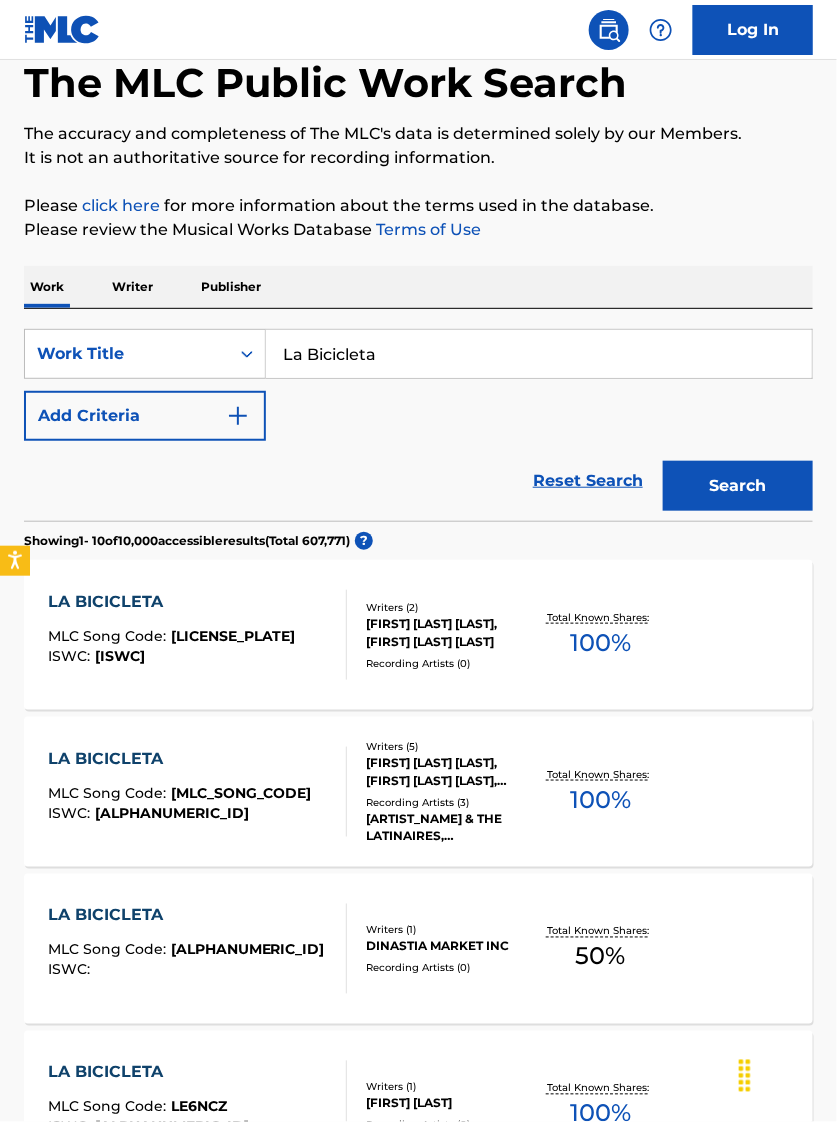 scroll, scrollTop: 124, scrollLeft: 0, axis: vertical 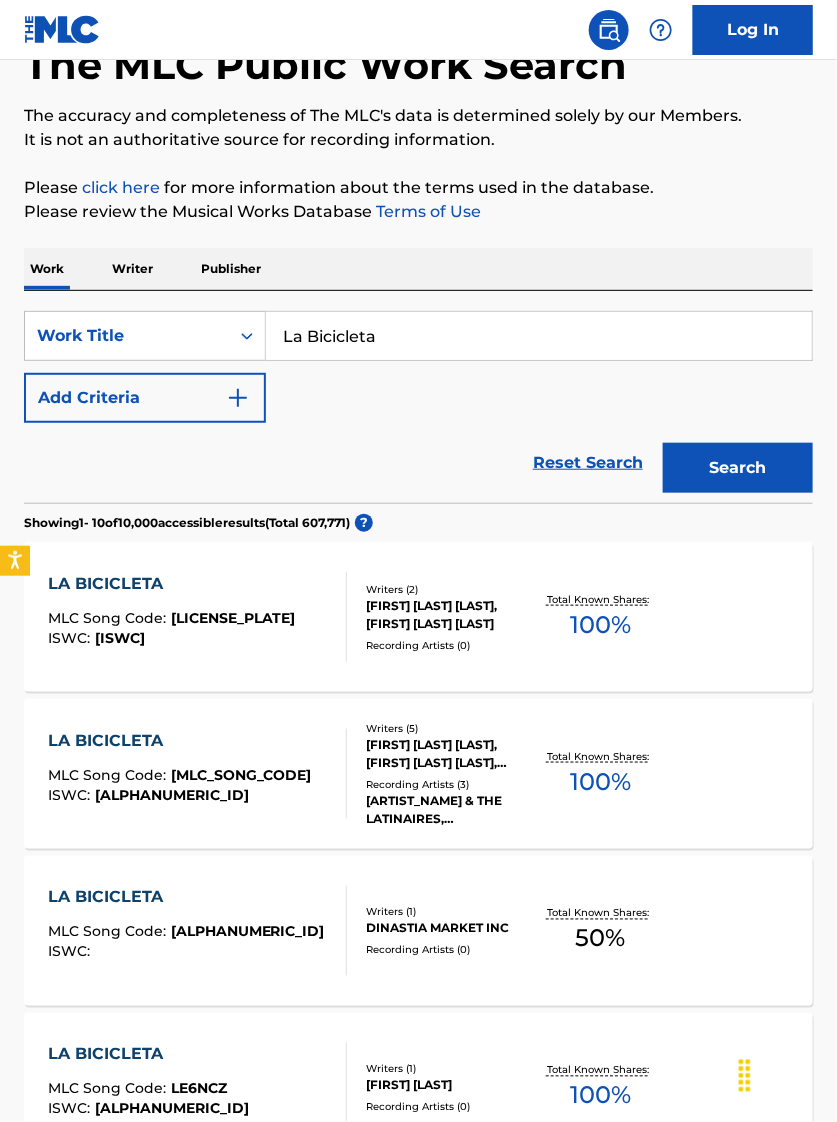 click on "LA BICICLETA" at bounding box center [172, 584] 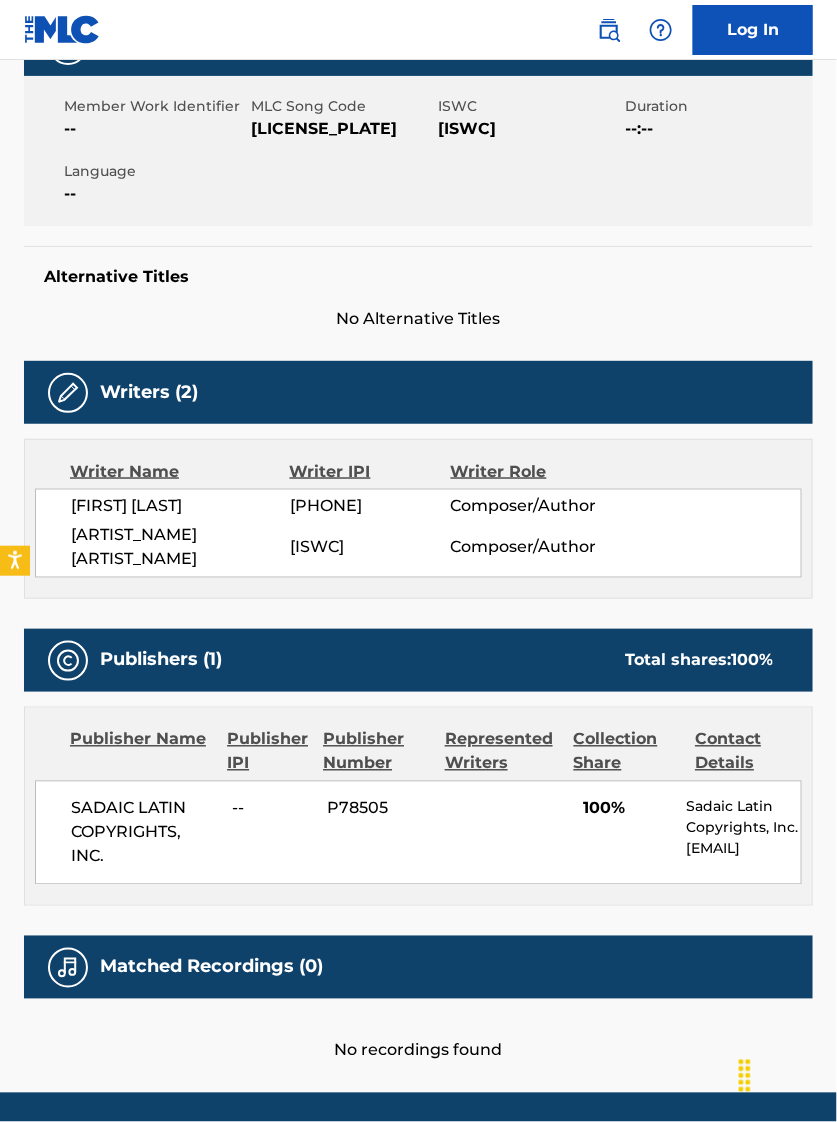 scroll, scrollTop: 420, scrollLeft: 0, axis: vertical 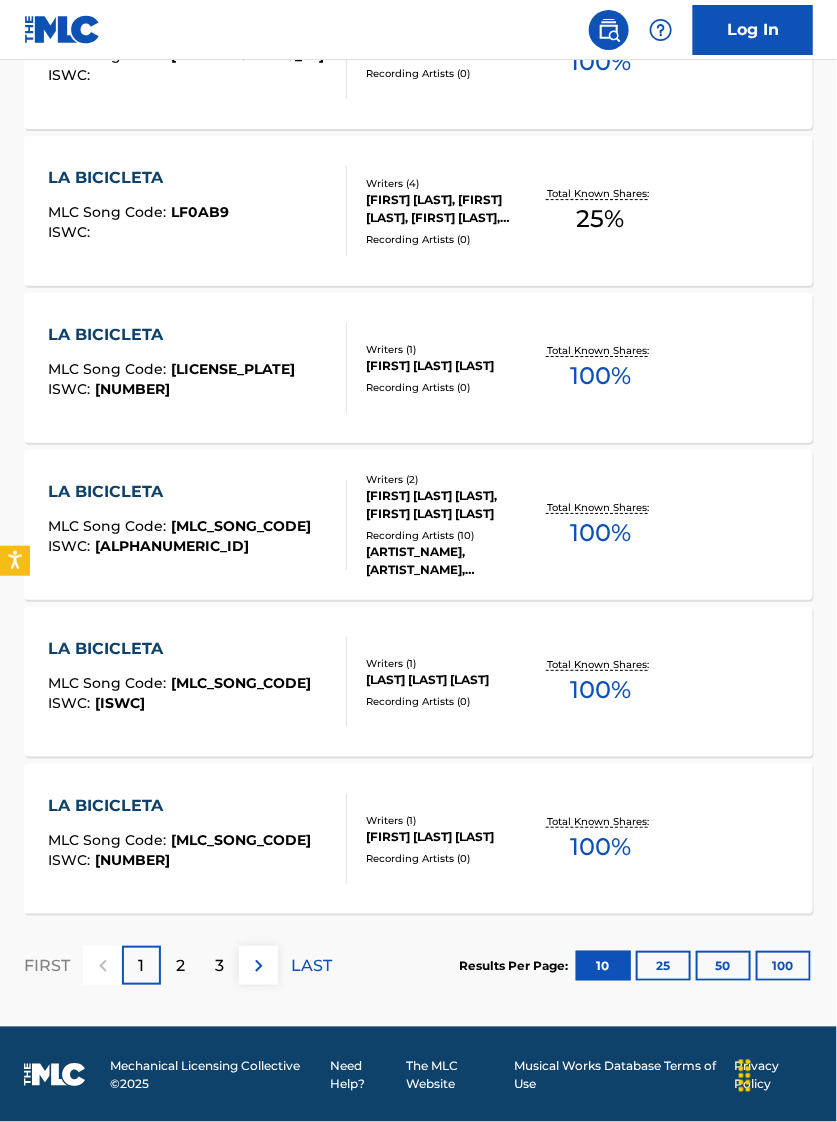 click on "[ARTIST_NAME] MLC Song Code : [MLC_SONG_CODE] ISWC : [ISWC] Writers ( 2 ) [ARTIST_NAME] [ARTIST_NAME], [ARTIST_NAME] [ARTIST_NAME] Recording Artists ( 10 ) [ARTIST_NAME], [ARTIST_NAME], [ARTIST_NAME], [ARTIST_NAME], [ARTIST_NAME] Total Known Shares: 100 %" at bounding box center [418, 525] 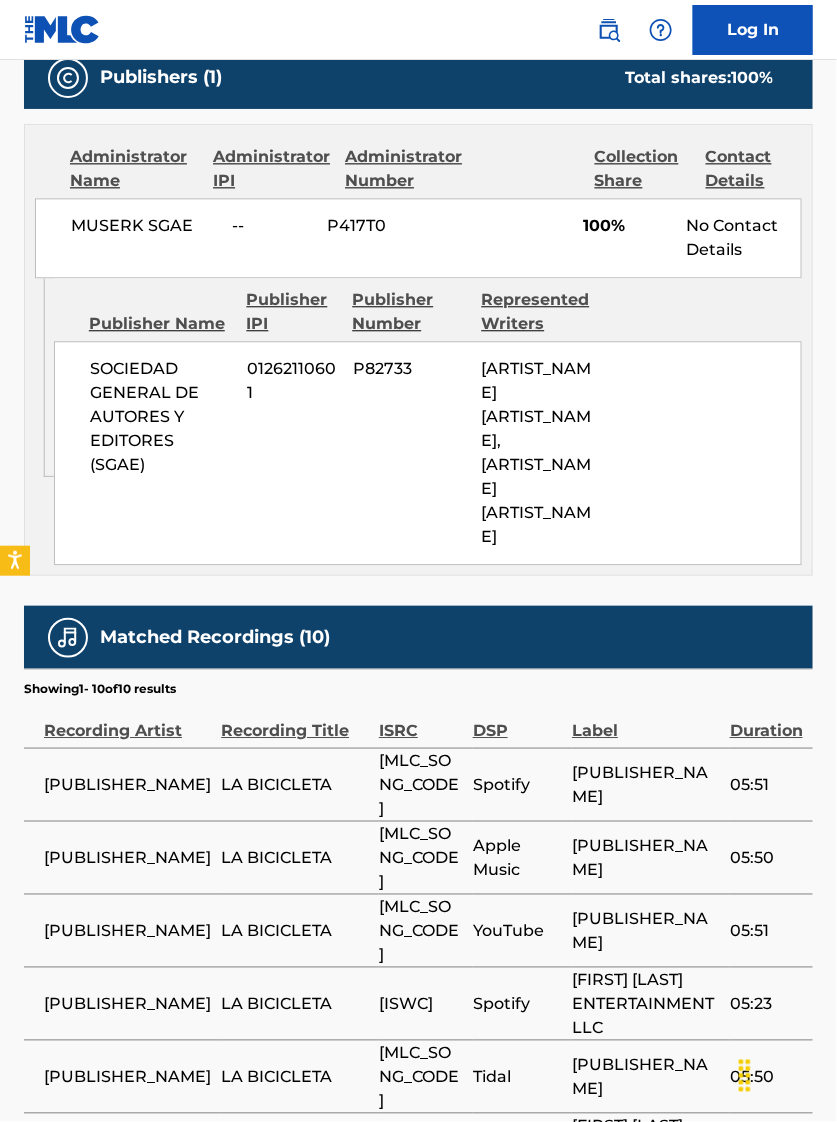 scroll, scrollTop: 999, scrollLeft: 0, axis: vertical 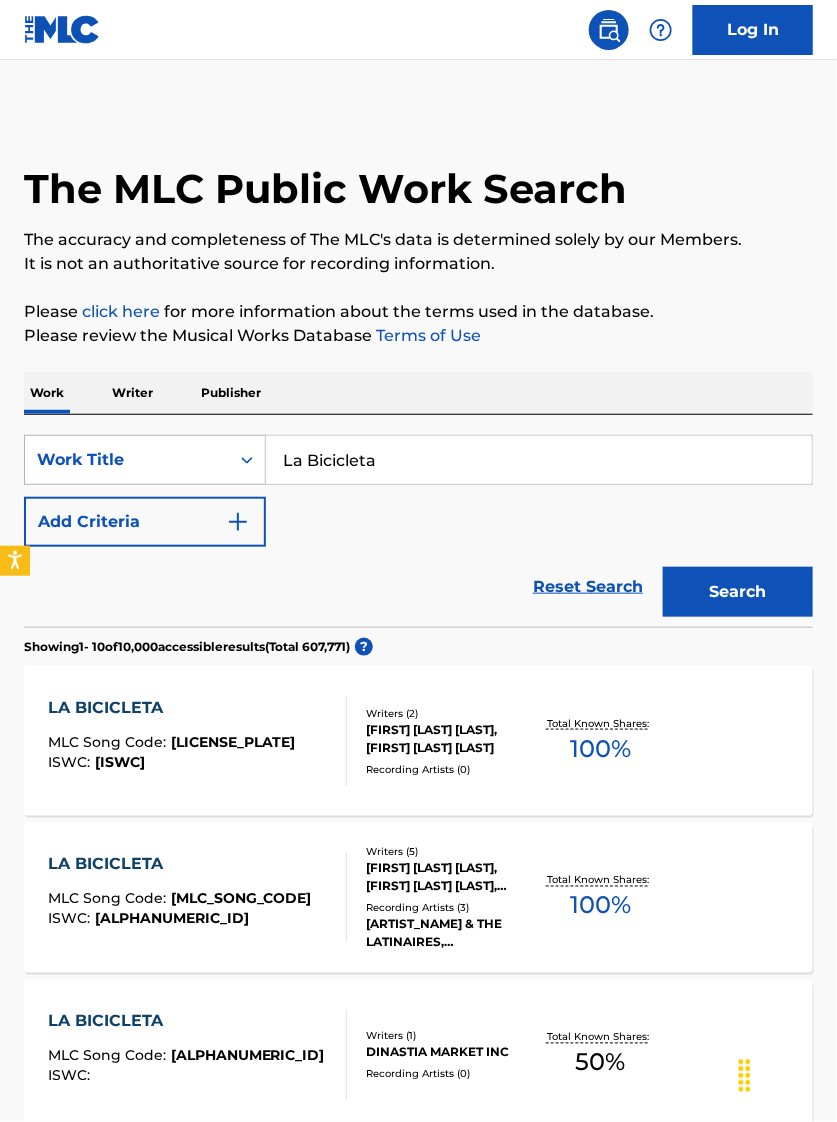 click on "Work Title" at bounding box center (127, 460) 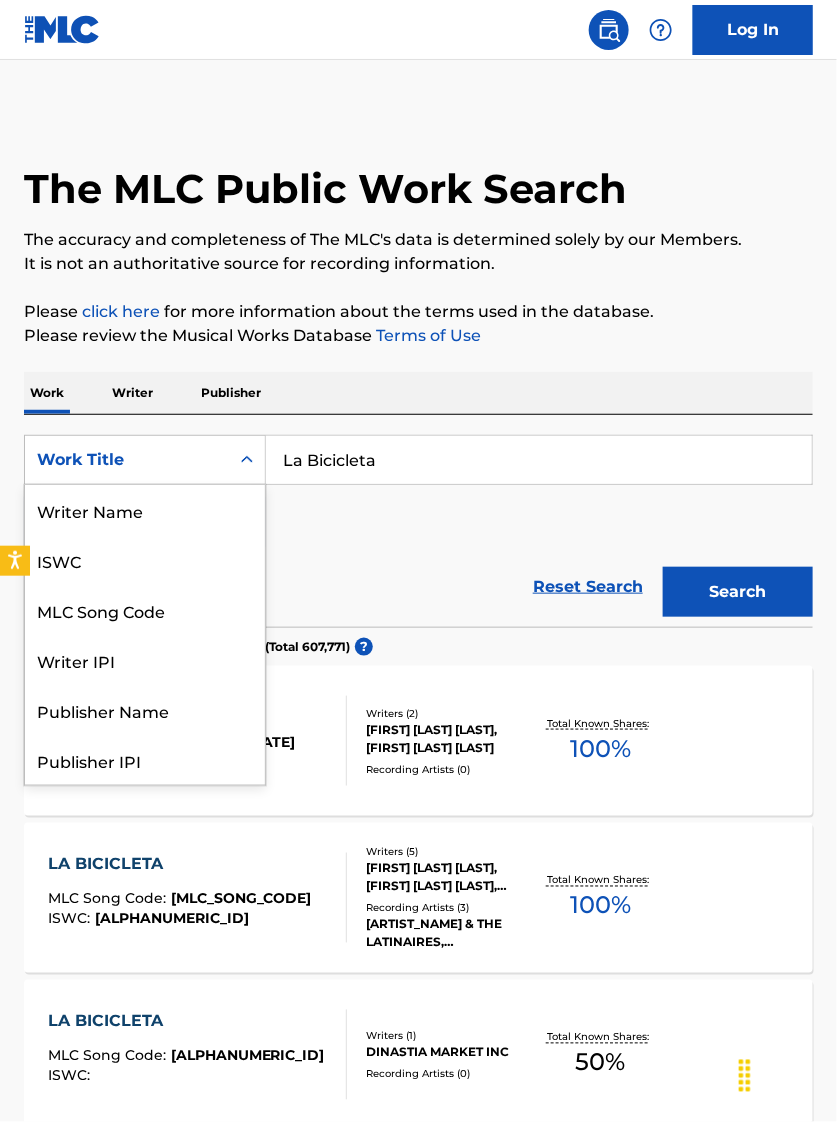 scroll, scrollTop: 99, scrollLeft: 0, axis: vertical 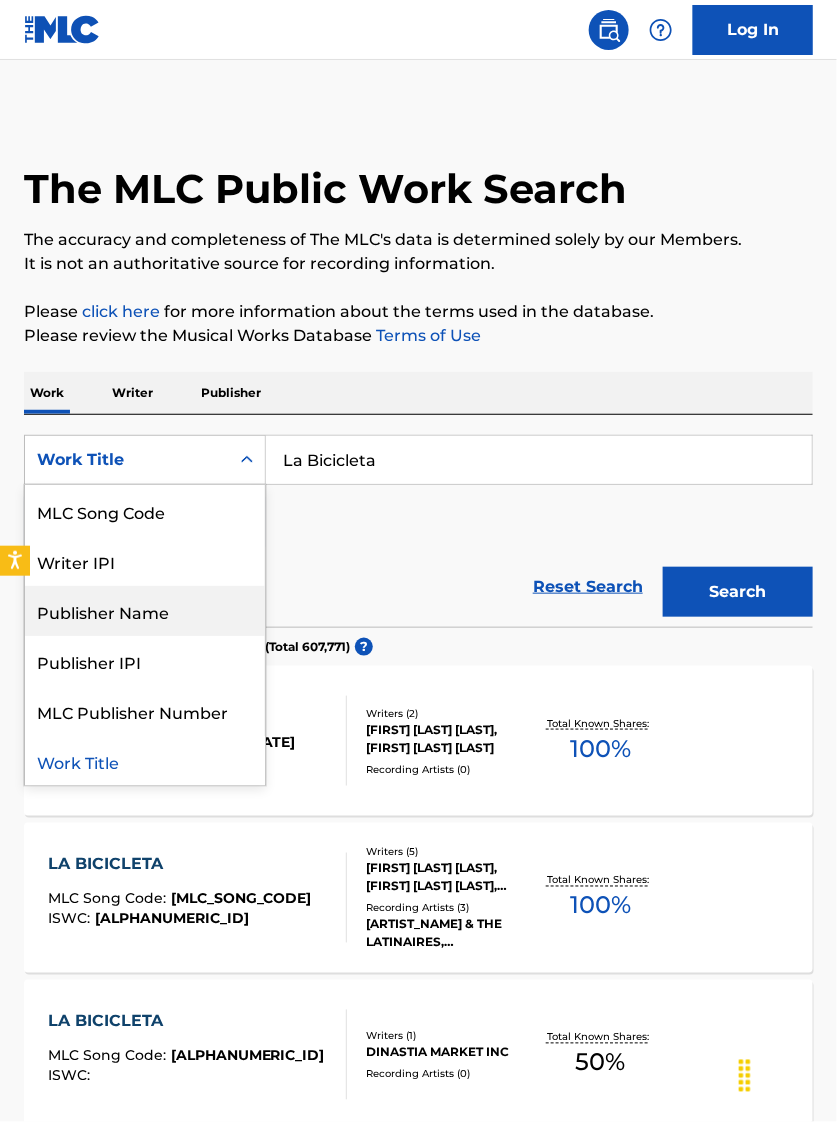 click on "SearchWithCriteria0ea94c8c-59ed-4ba7-8538-0f7ed93ce1a2 8 results available. Use Up and Down to choose options, press Enter to select the currently focused option, press Escape to exit the menu, press Tab to select the option and exit the menu. Work Title Writer Name ISWC MLC Song Code Writer IPI Publisher Name Publisher IPI MLC Publisher Number Work Title La Bicicleta Add Criteria" at bounding box center (418, 491) 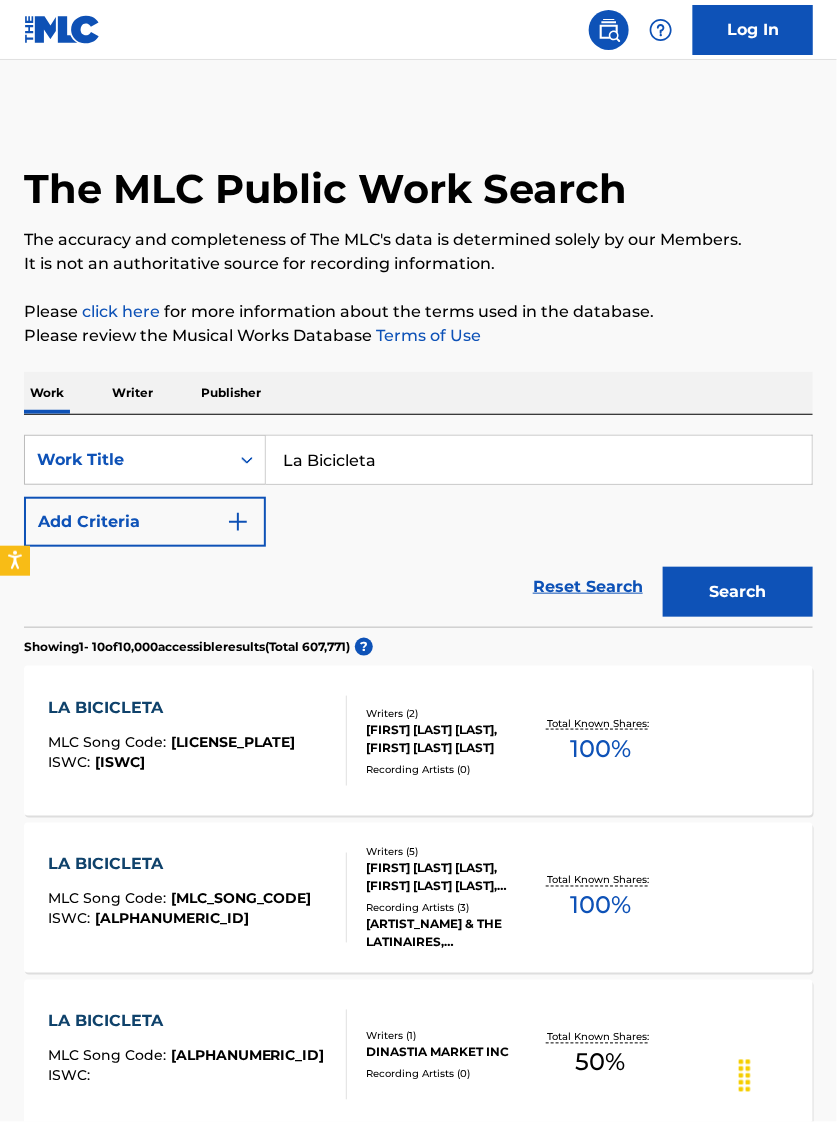 click on "Add Criteria" at bounding box center (145, 522) 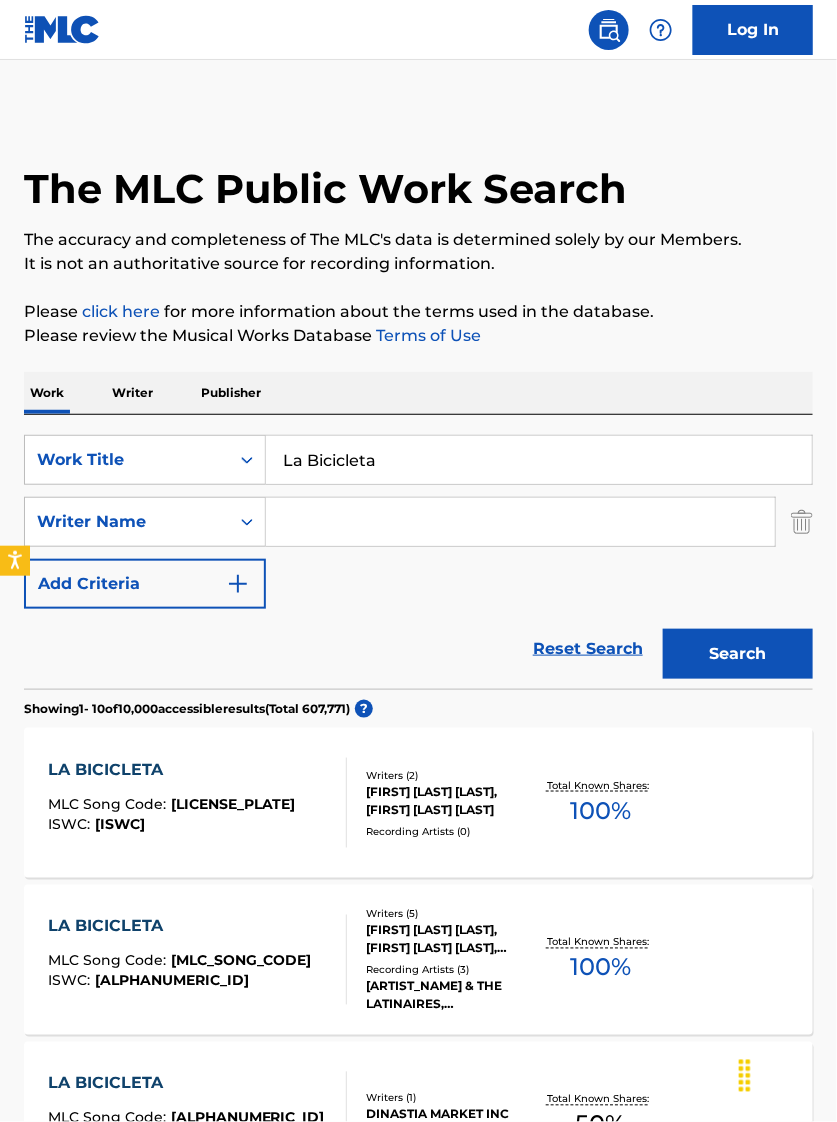 click at bounding box center (520, 522) 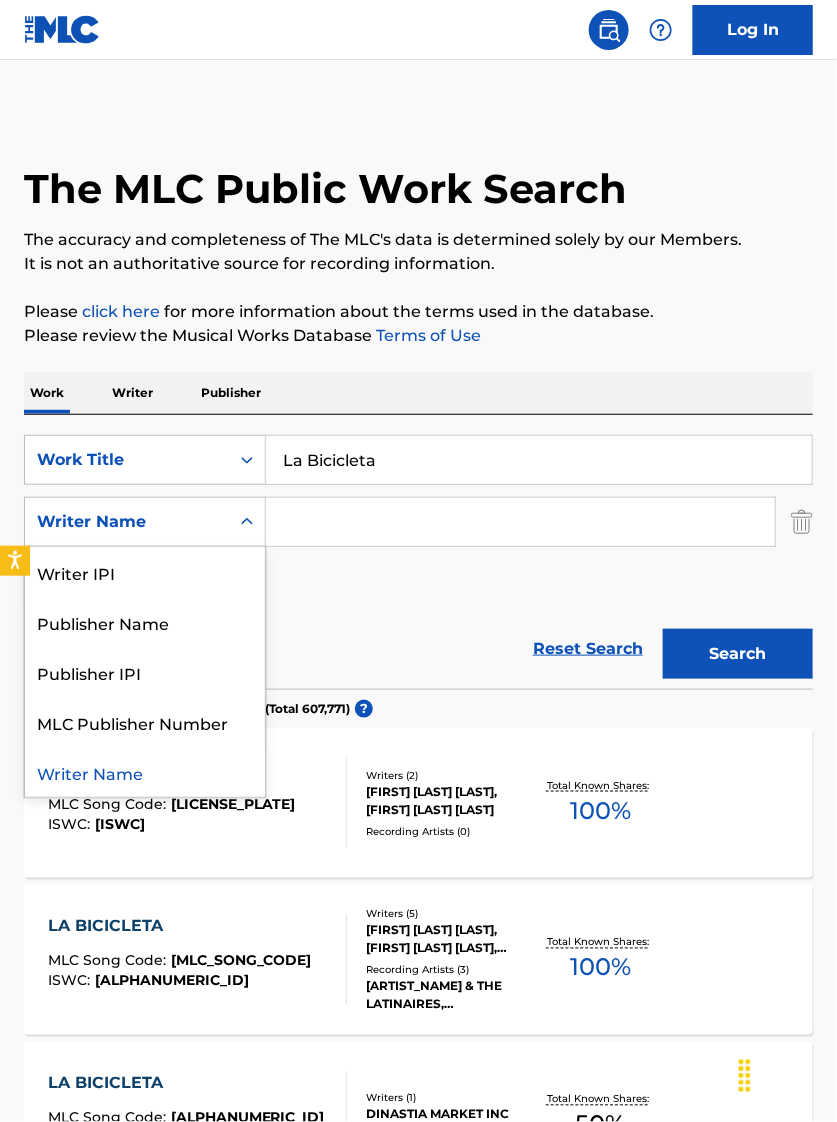 click on "Writer Name" at bounding box center [127, 522] 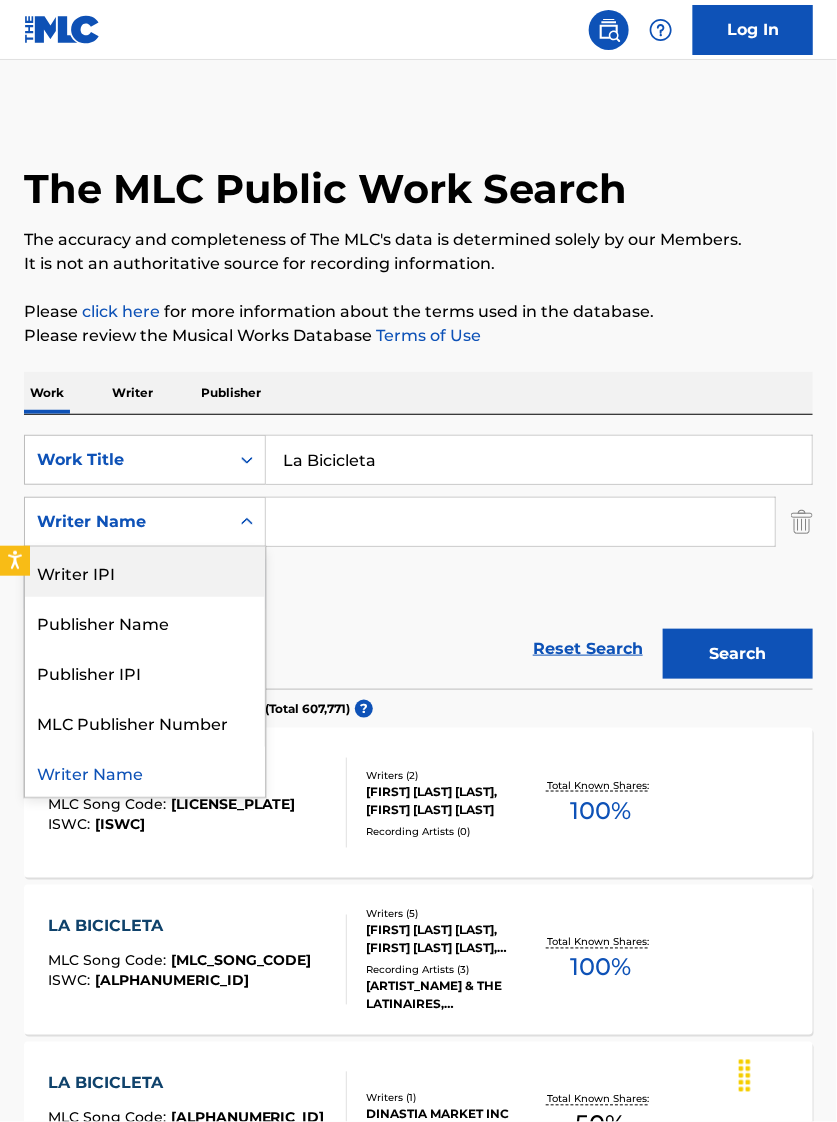 click on "SearchWithCriteria[UUID] Work Title La Bicicleta SearchWithCriteria[UUID] [NUMBER] results available. Use Up and Down to choose options, press Enter to select the currently focused option, press Escape to exit the menu, press Tab to select the option and exit the menu. Writer Name Writer IPI Publisher Name Publisher IPI MLC Publisher Number Writer Name Add Criteria" at bounding box center (418, 522) 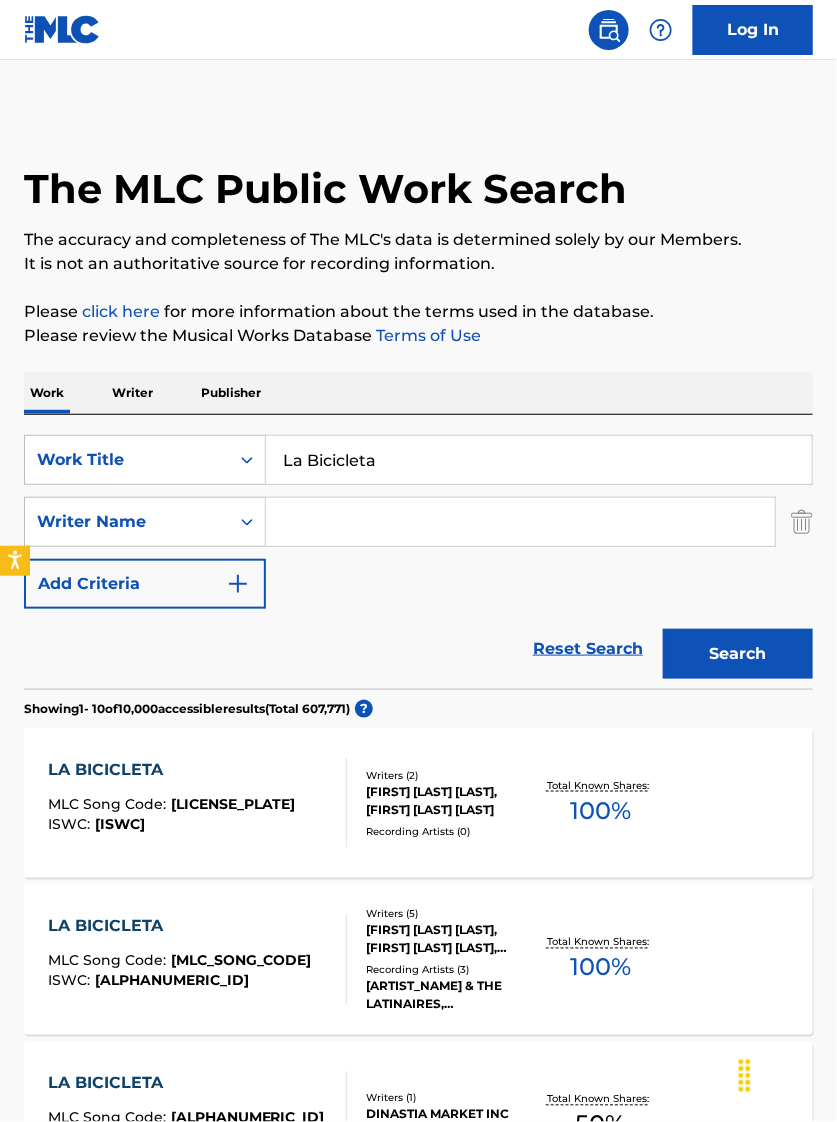 click on "SearchWithCriteria[UUID] Work Title La Bicicleta SearchWithCriteria[UUID] Writer Name Add Criteria" at bounding box center [418, 522] 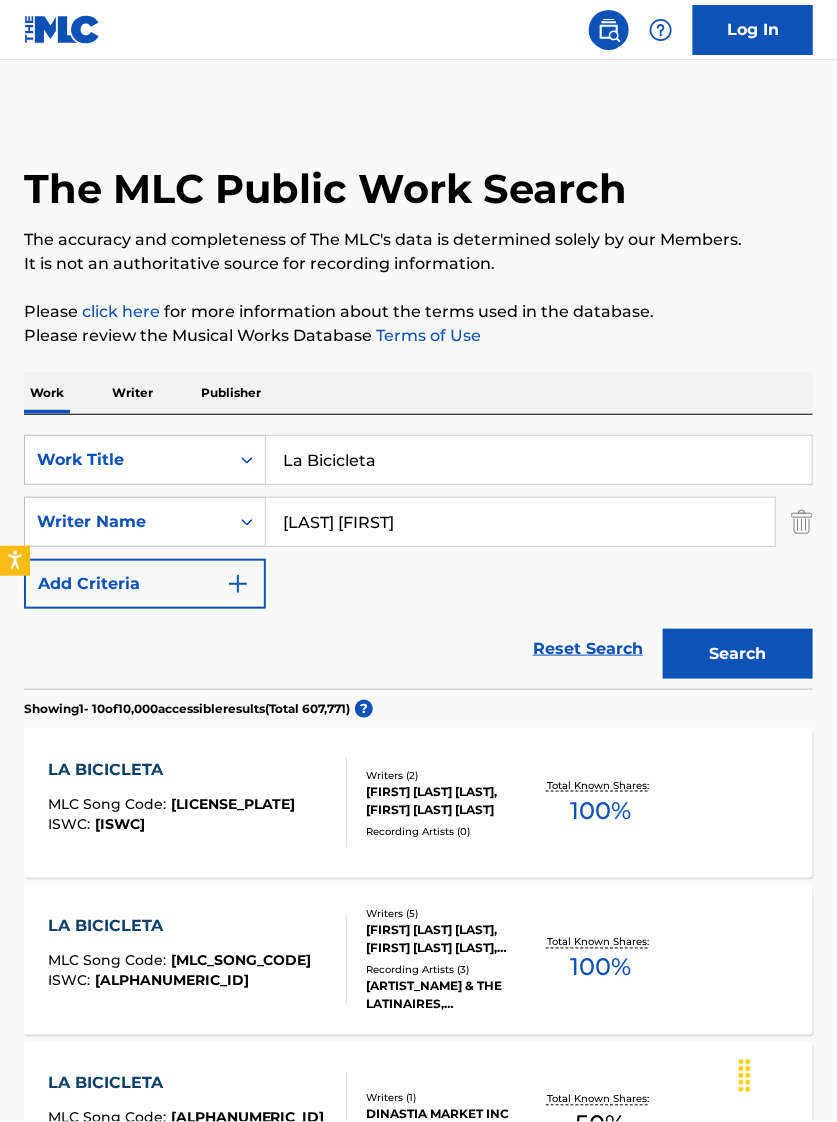 type on "[LAST] [FIRST]" 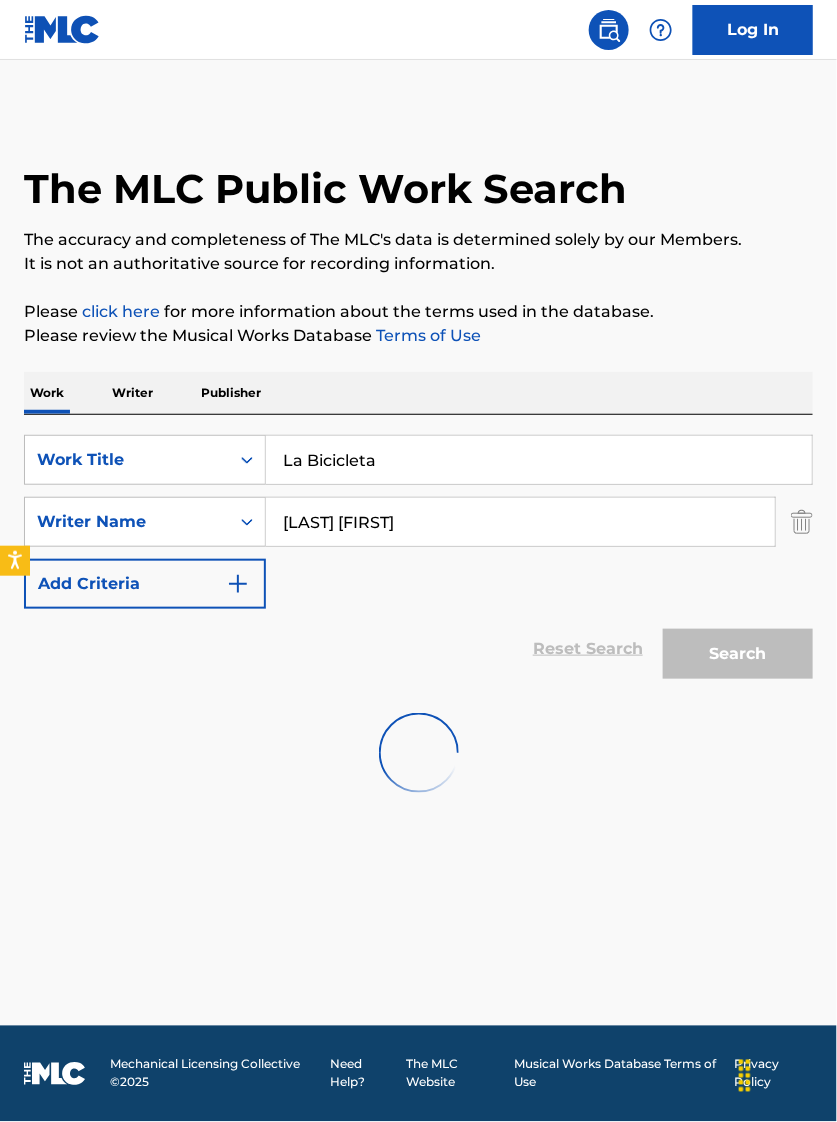 click on "[LAST] [FIRST]" at bounding box center [520, 522] 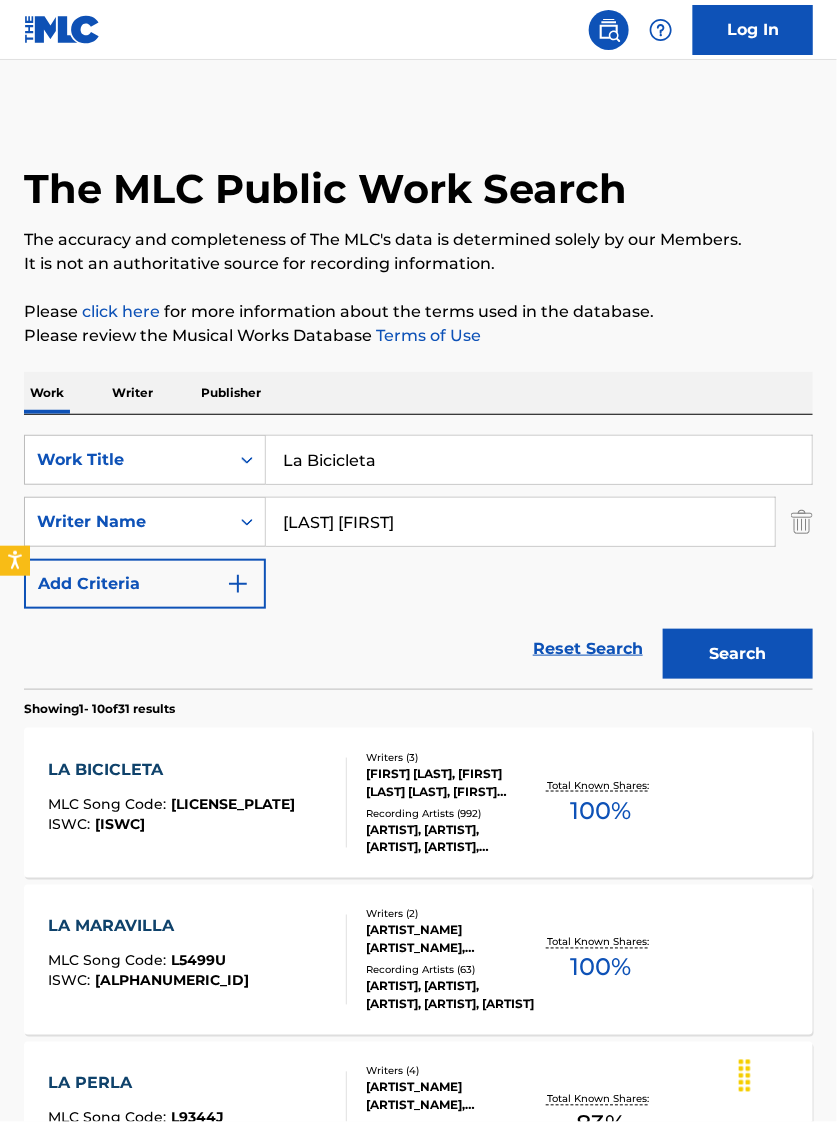 click on "[LAST] [FIRST]" at bounding box center (520, 522) 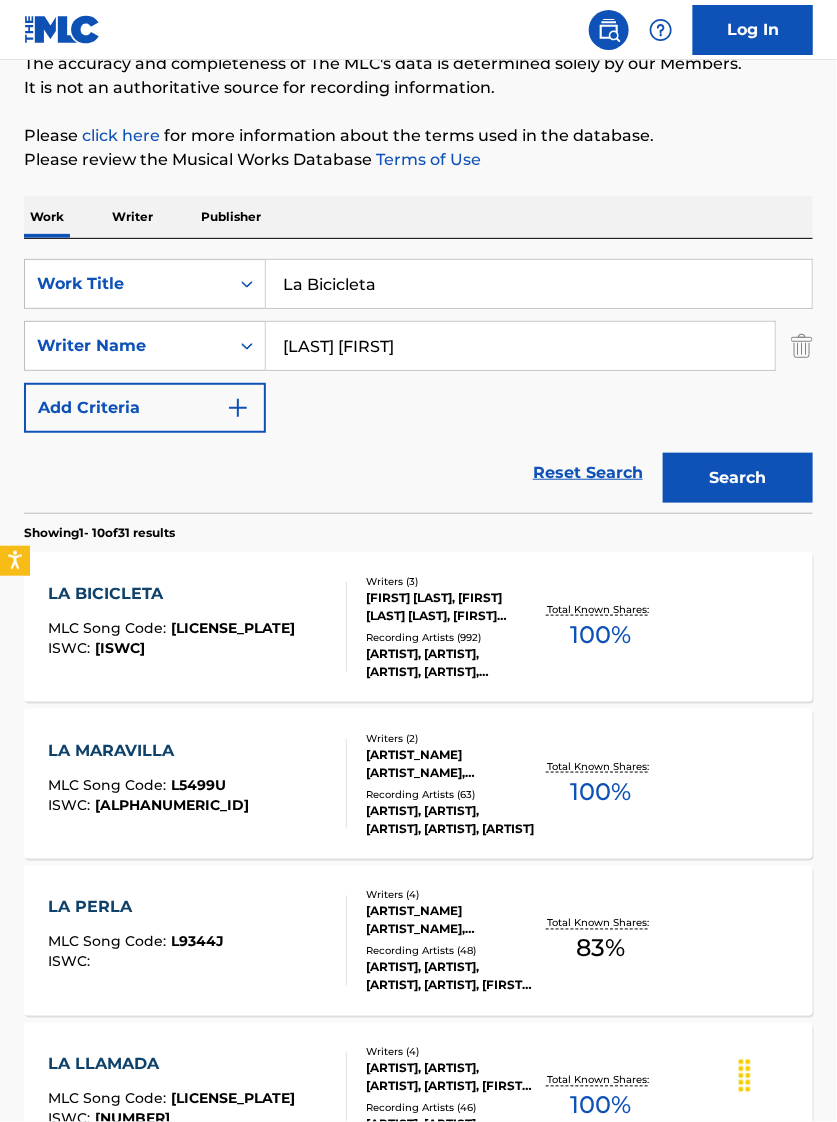 scroll, scrollTop: 249, scrollLeft: 0, axis: vertical 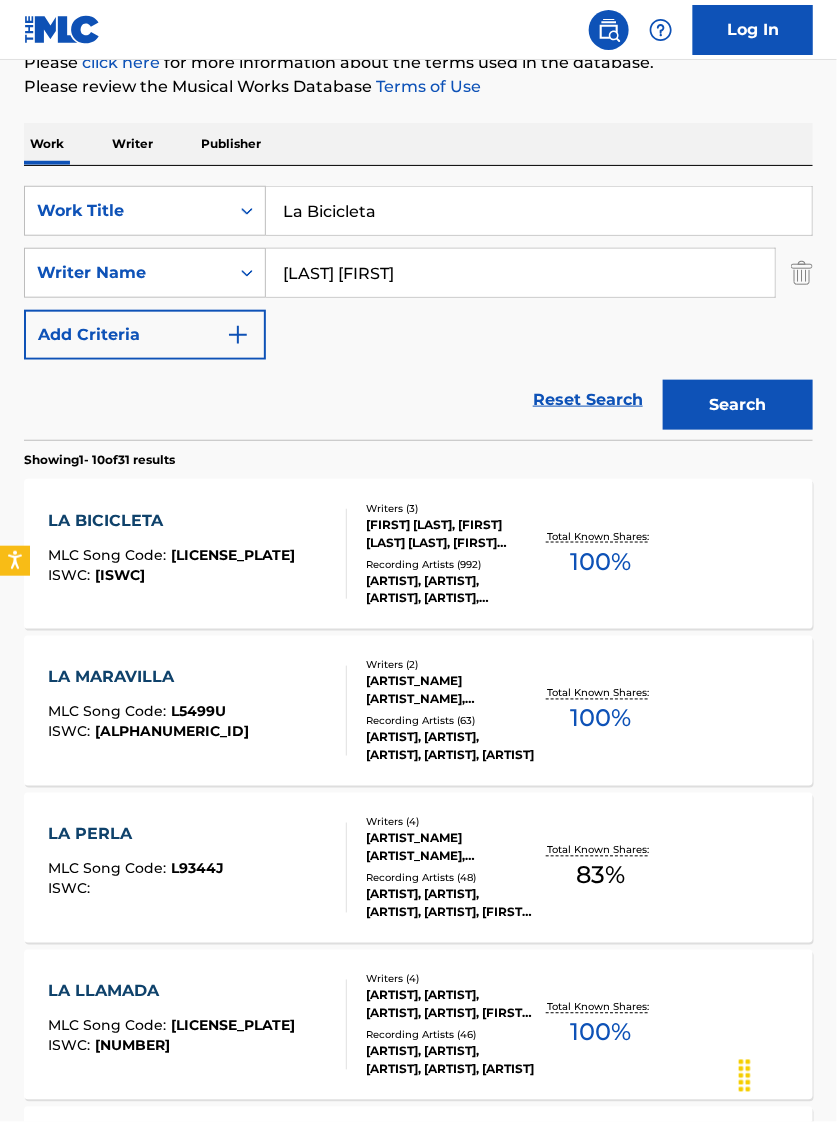 click on "[ARTIST_NAME] MLC Song Code : [MLC_SONG_CODE] ISWC : [ISWC]" at bounding box center [198, 554] 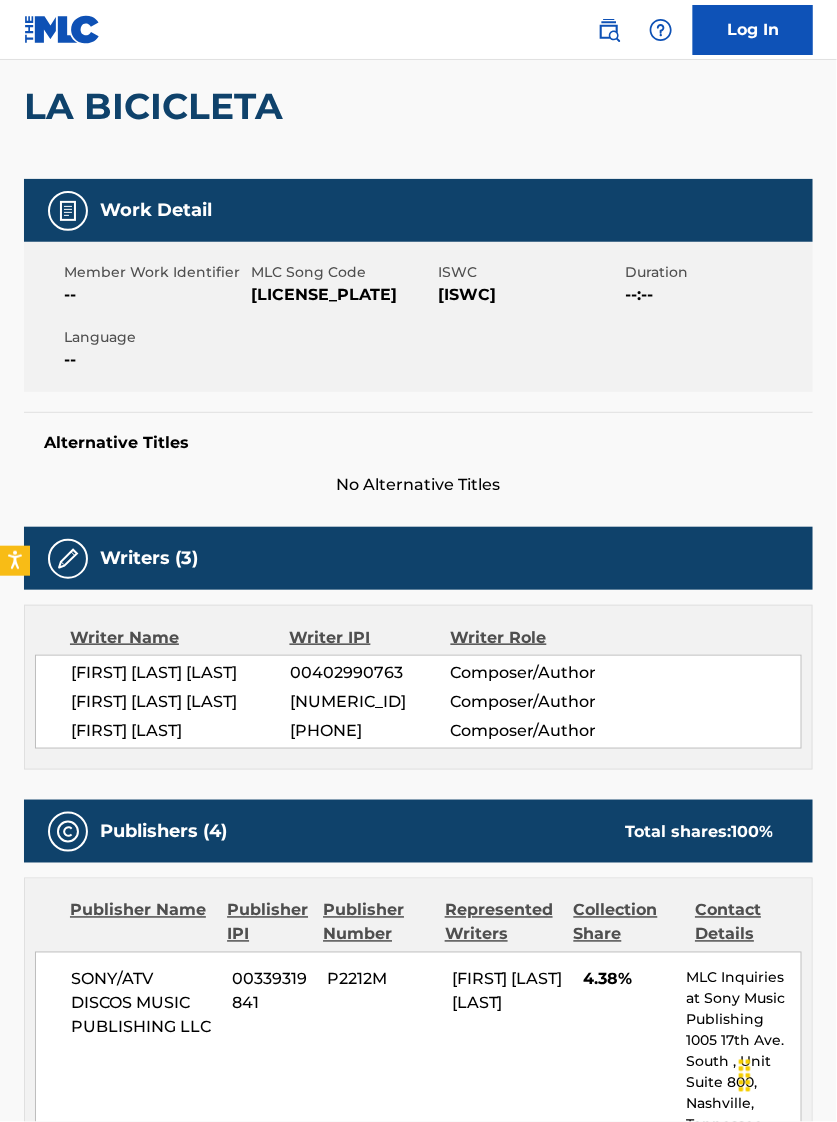 scroll, scrollTop: 0, scrollLeft: 0, axis: both 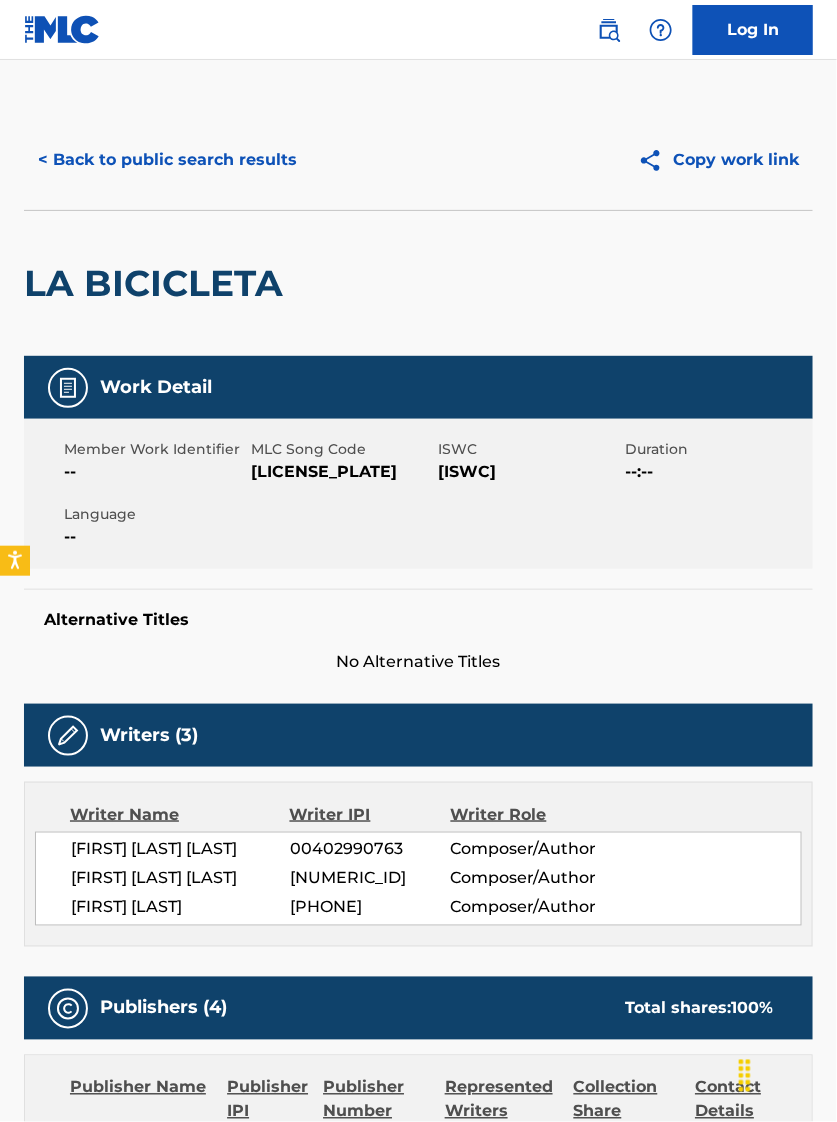 click on "< Back to public search results" at bounding box center (167, 160) 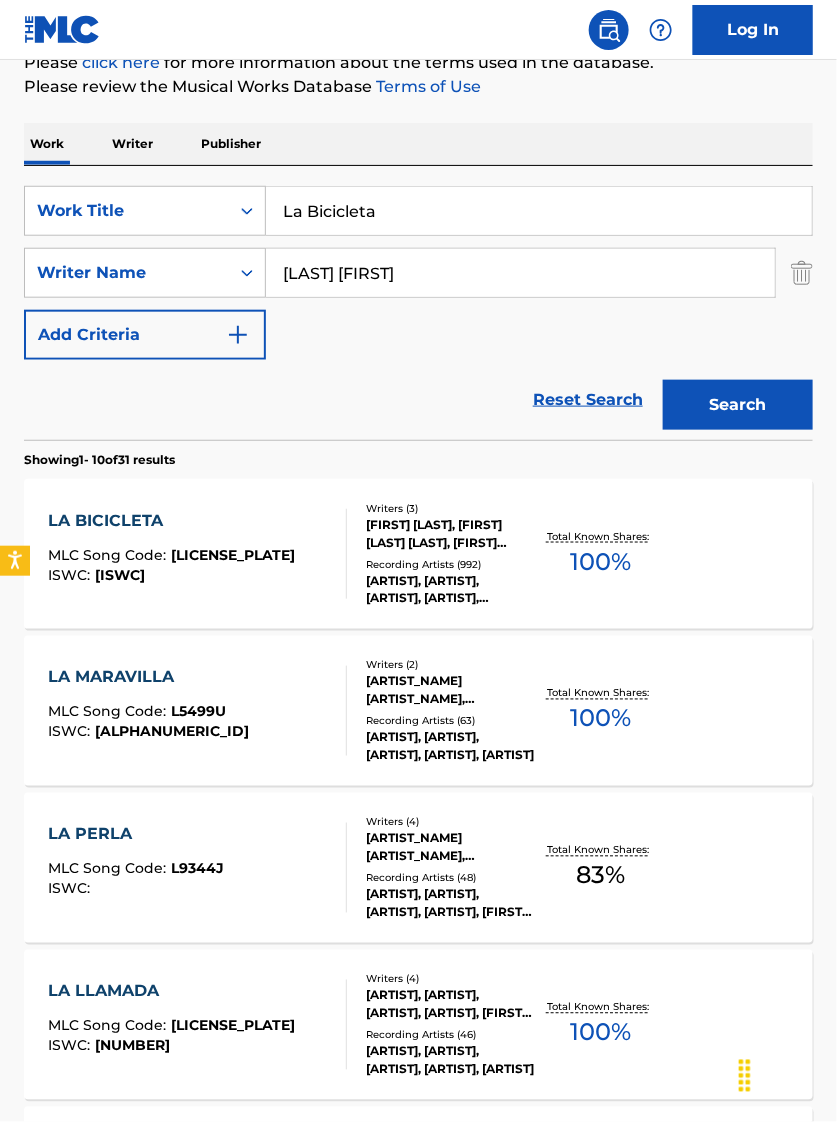 click on "La Bicicleta" at bounding box center (539, 211) 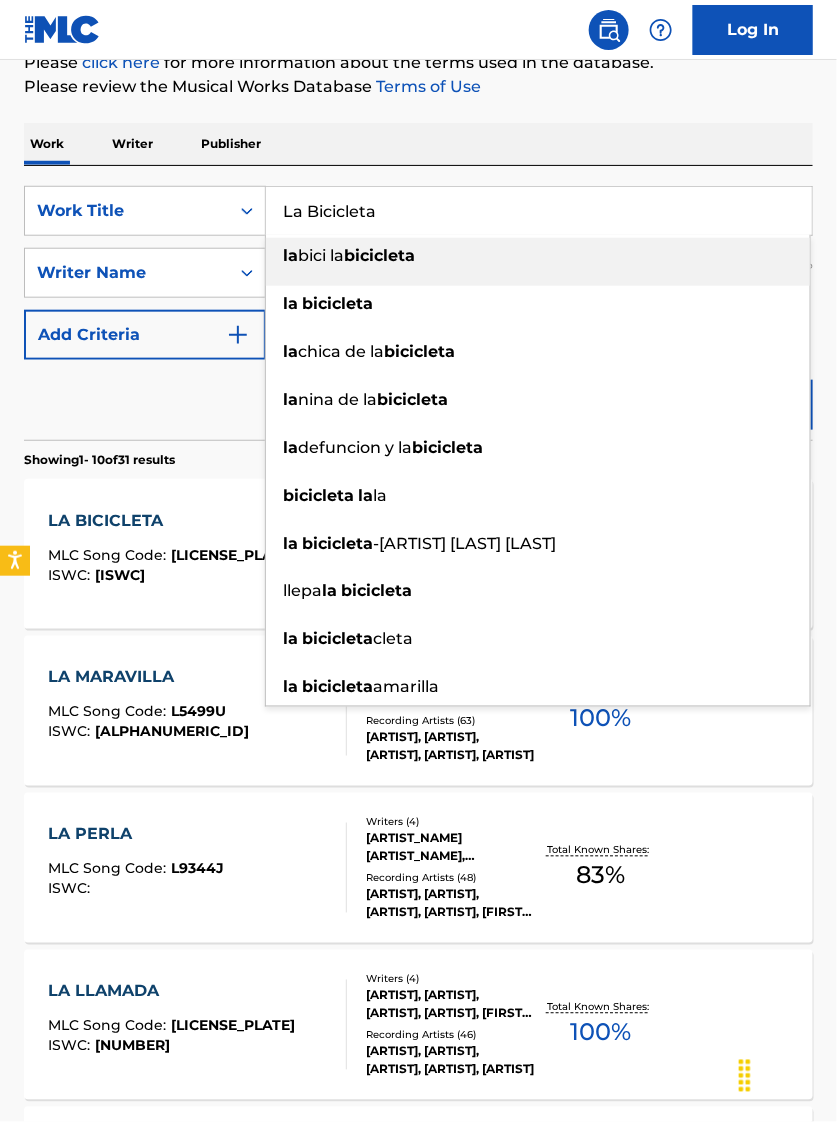 paste on "Soy Peor" 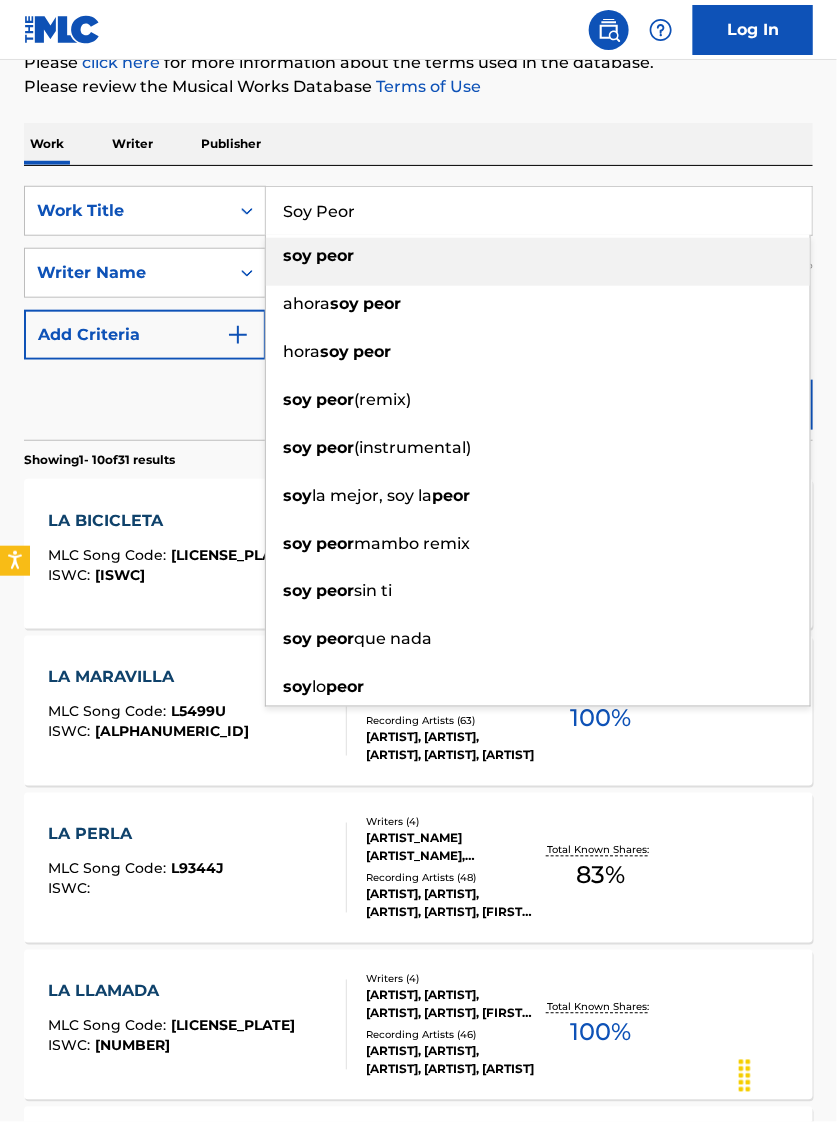 click on "peor" at bounding box center (335, 255) 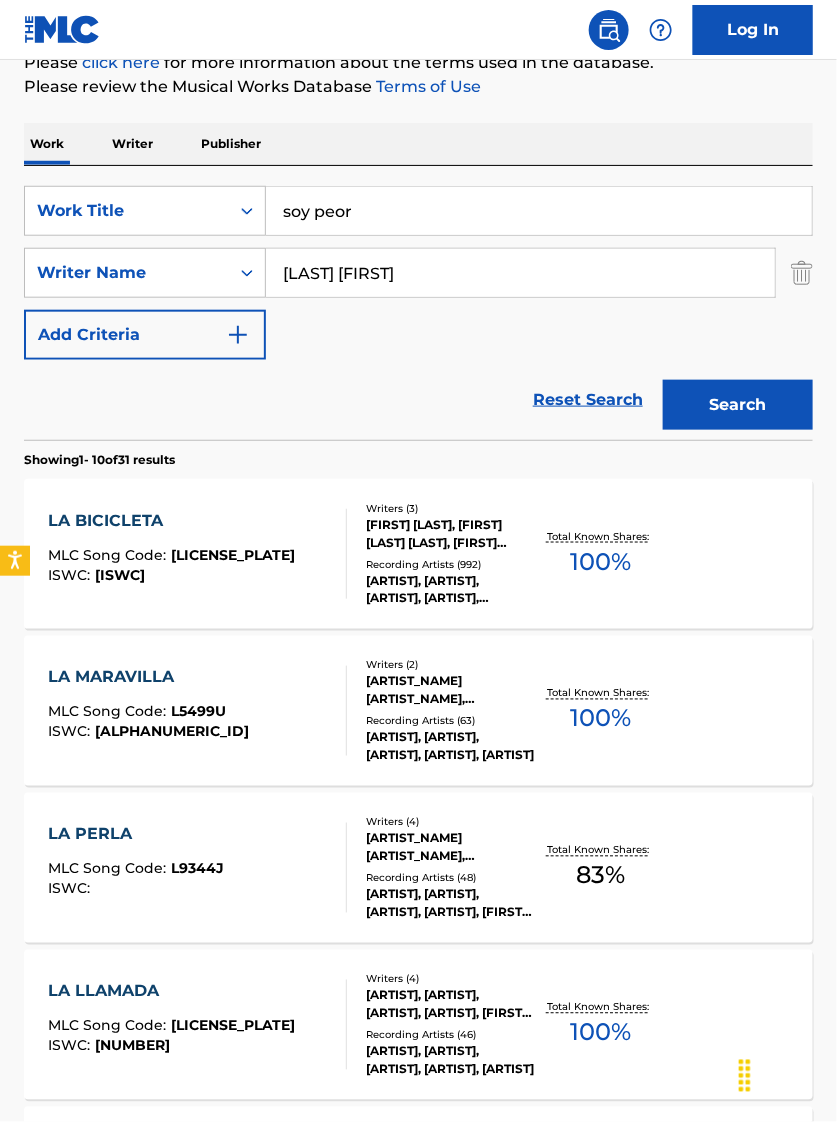 click on "[LAST] [FIRST]" at bounding box center [520, 273] 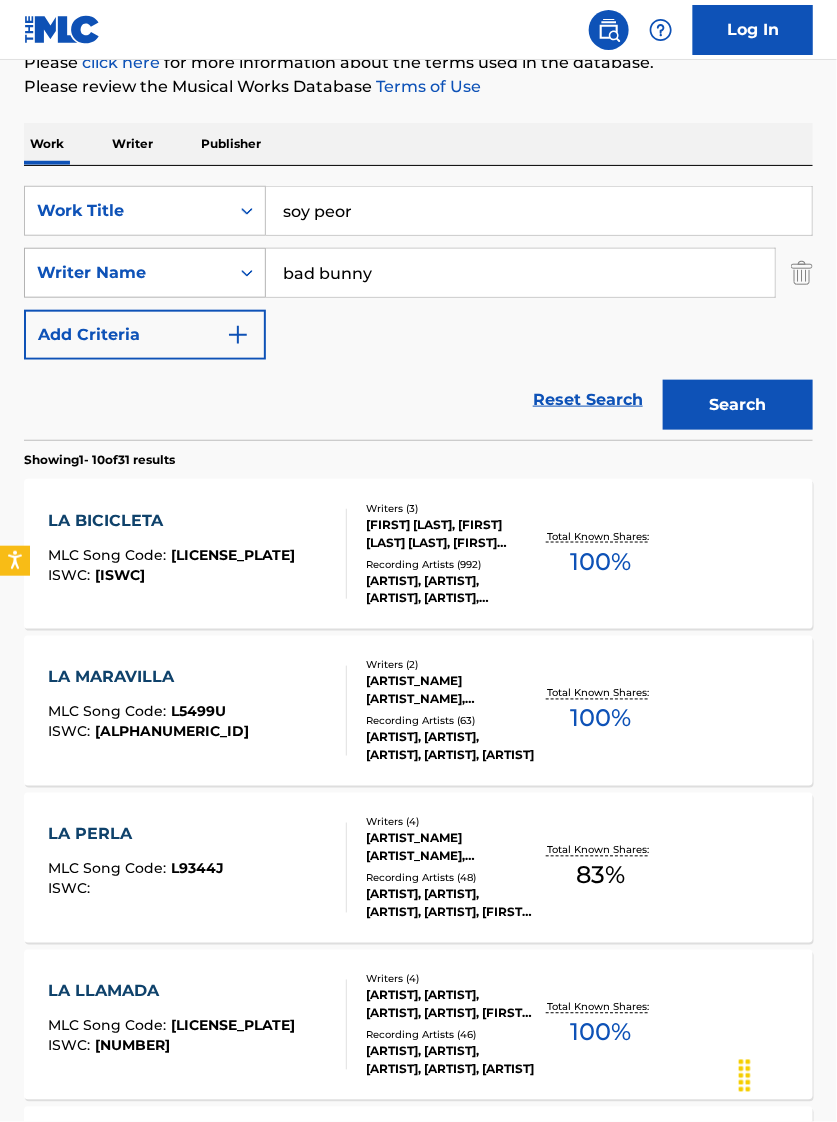 click on "Writer Name" at bounding box center (127, 273) 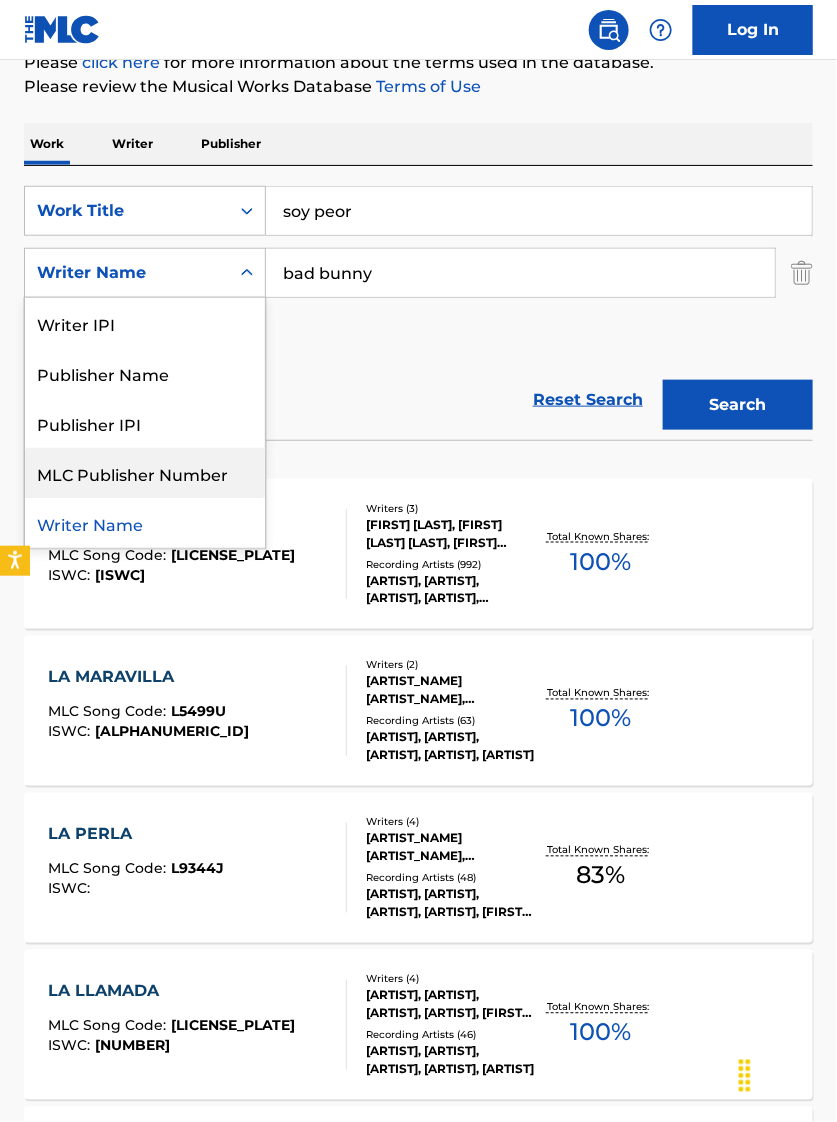 click on "bad bunny" at bounding box center [520, 273] 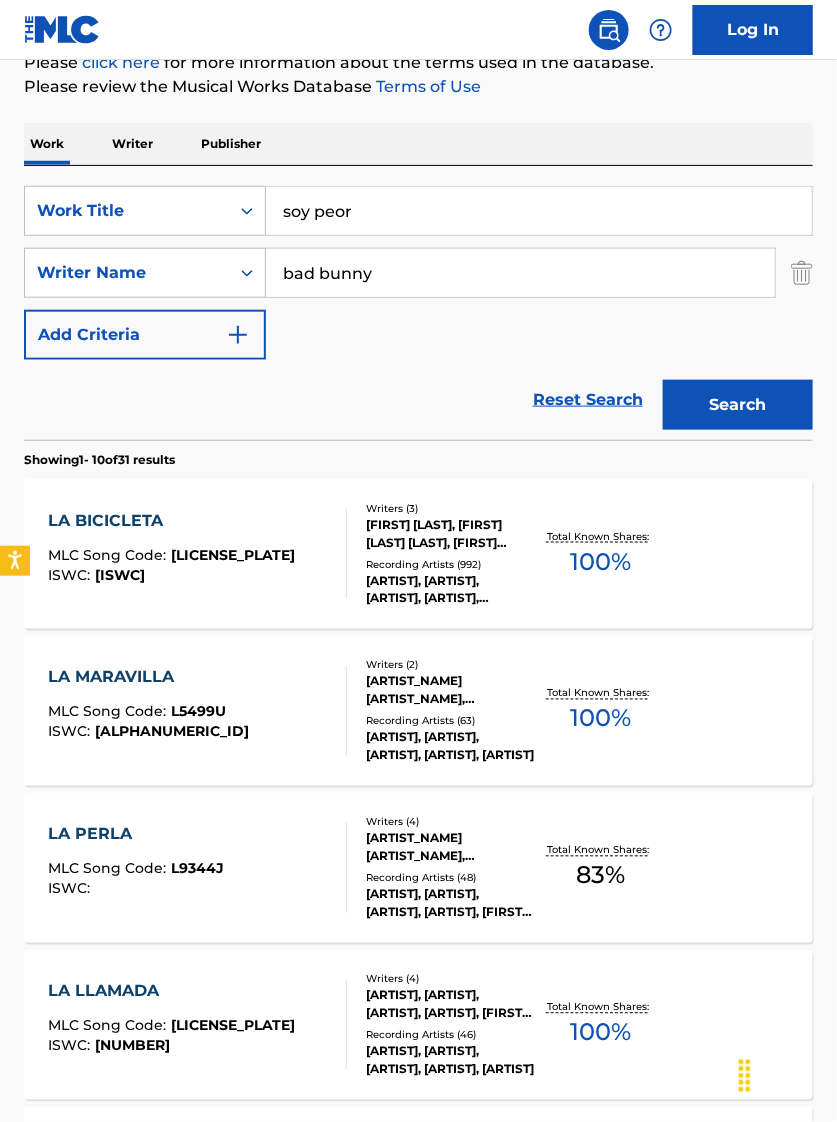 click on "bad bunny" at bounding box center [520, 273] 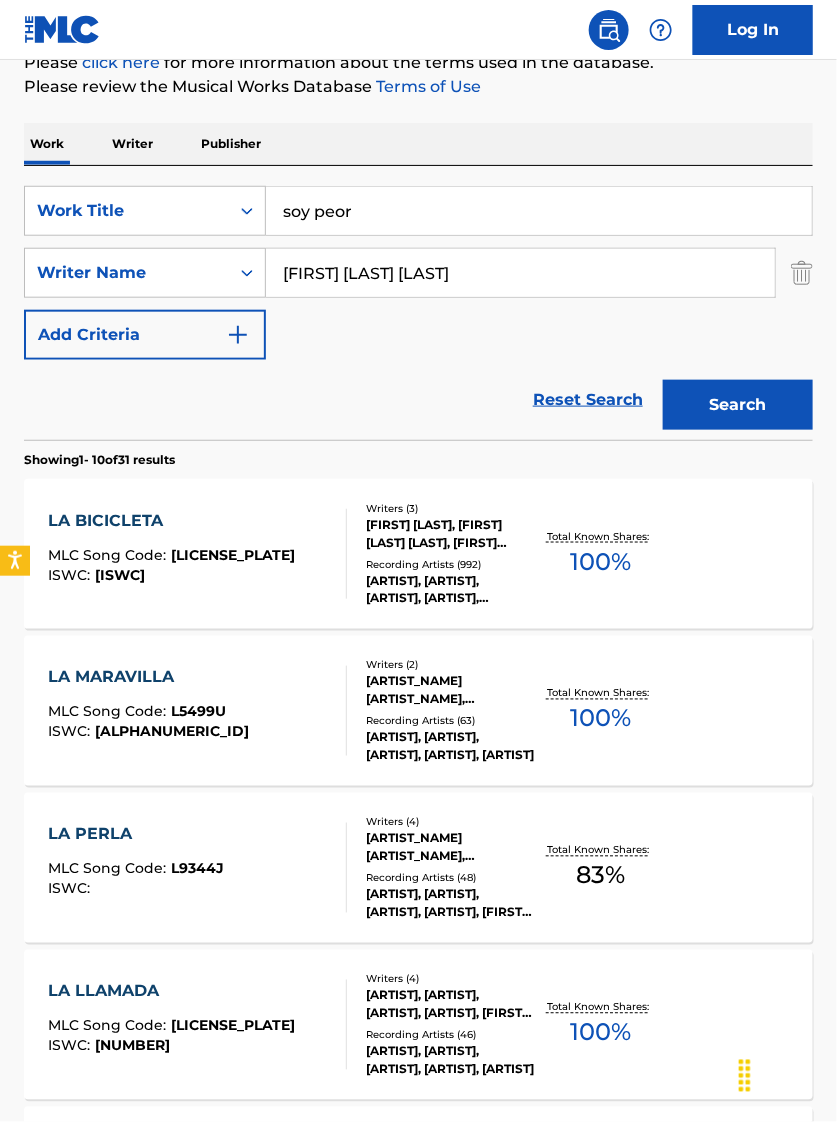 type on "[FIRST] [LAST] [LAST]" 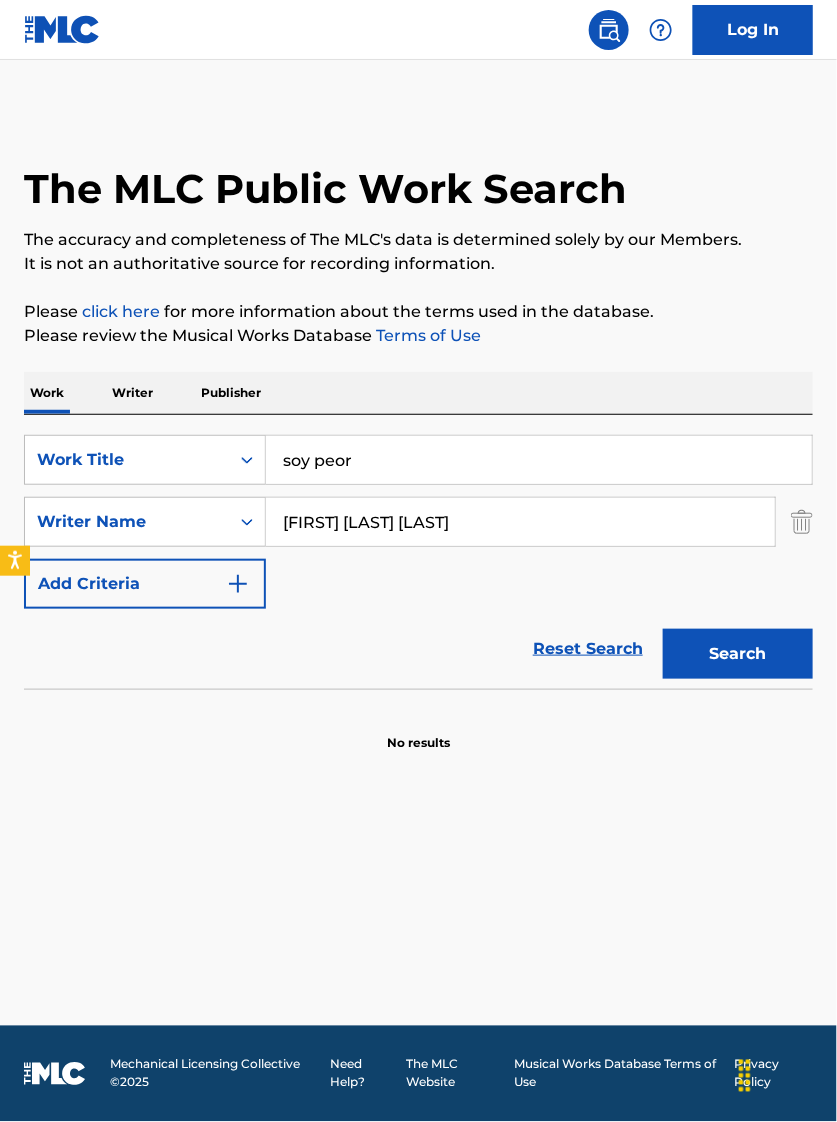 click on "[FIRST] [LAST] [LAST]" at bounding box center (520, 522) 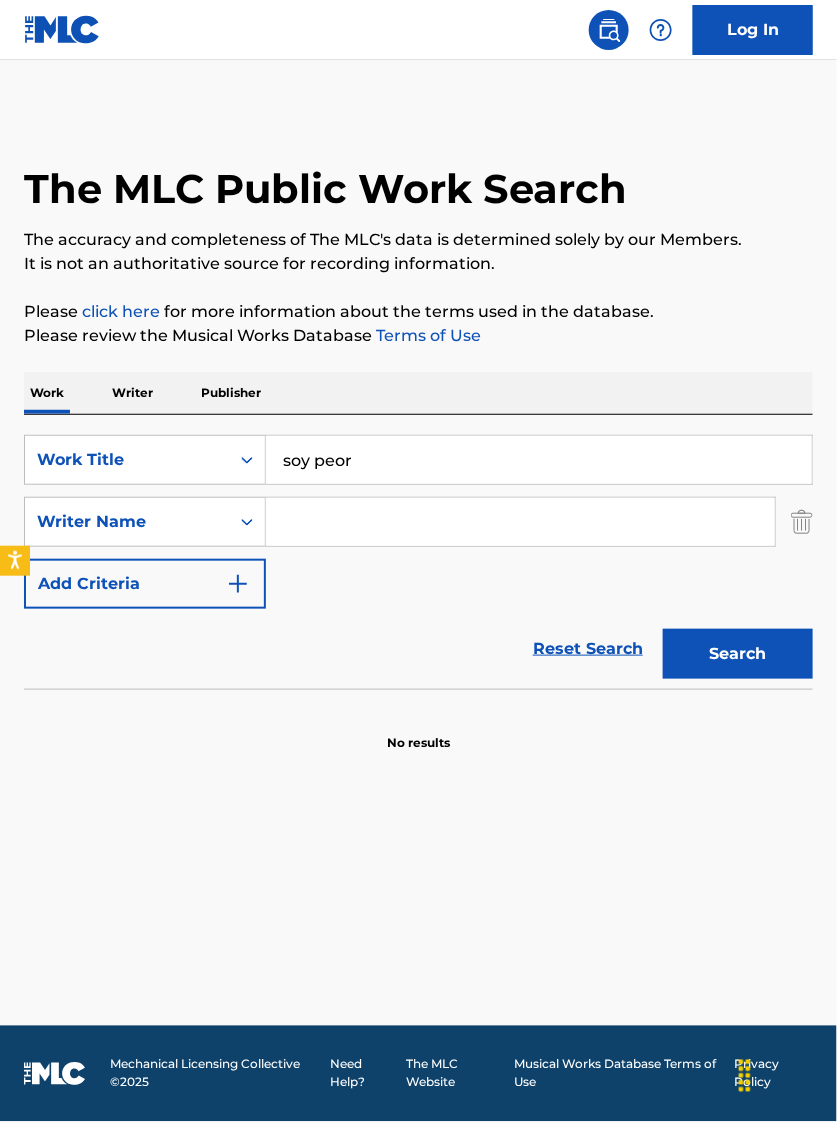 type 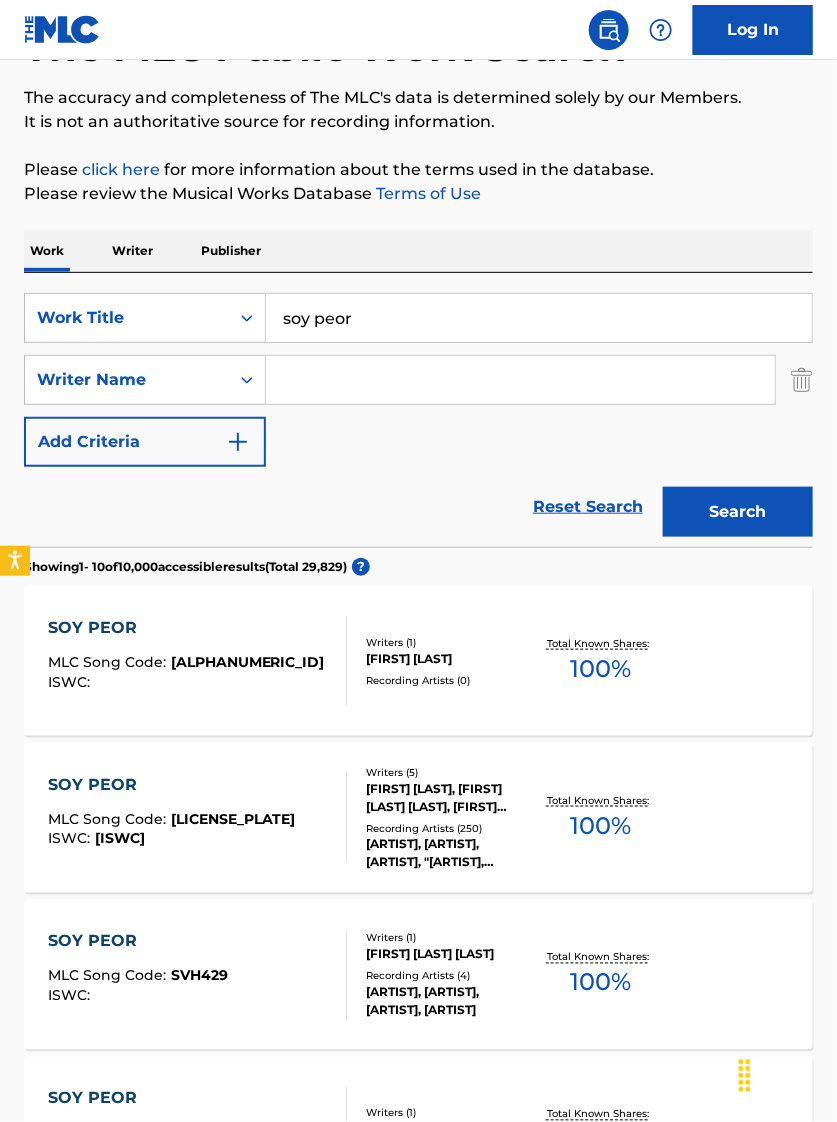 scroll, scrollTop: 249, scrollLeft: 0, axis: vertical 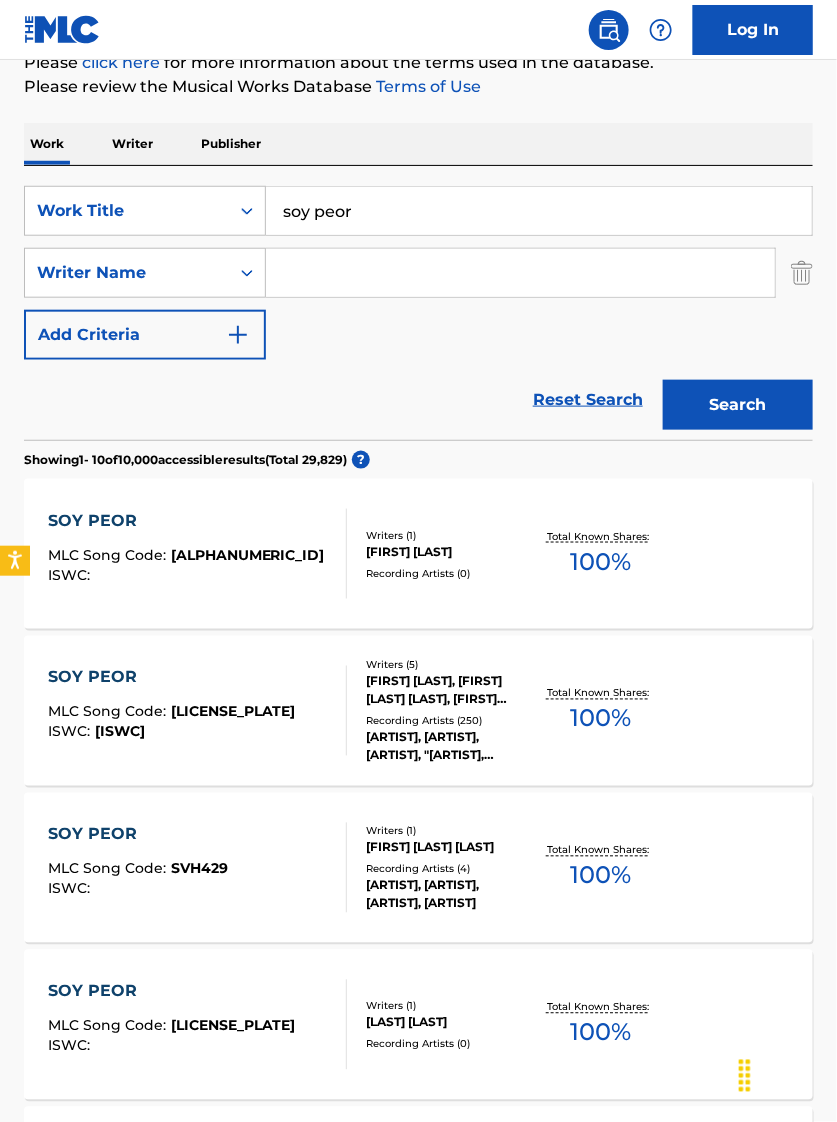 click on "SOY PEOR MLC Song Code : [LICENSE_PLATE] ISWC : [NUMBER] Writers ( 5 ) [LAST] [LAST], [FIRST] [LAST] [LAST], [FIRST] [LAST] [LAST], [FIRST] [LAST], [FIRST] [LAST] [LAST] Recording Artists ( 250 ) [ARTIST], [ARTIST], [ARTIST], "[ARTIST], [ARTIST], [ARTIST], [ARTIST]", [ARTIST] Total Known Shares: 100 %" at bounding box center (418, 711) 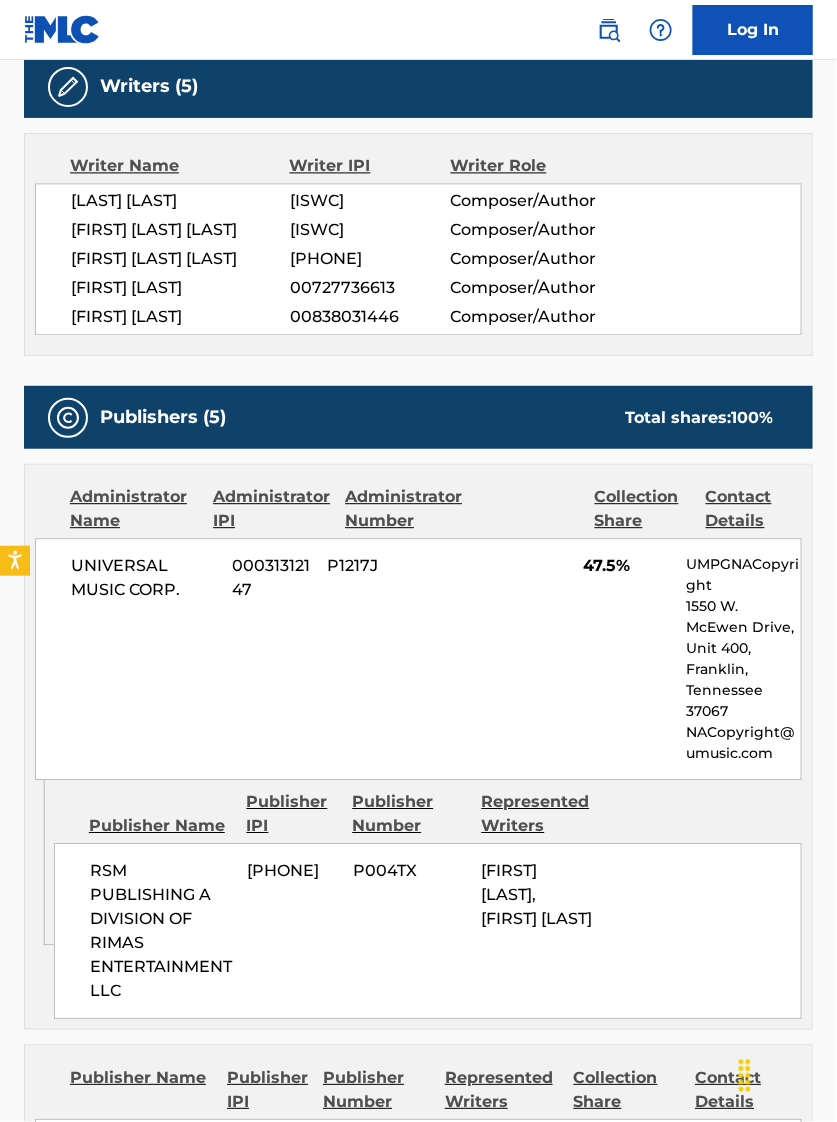 scroll, scrollTop: 874, scrollLeft: 0, axis: vertical 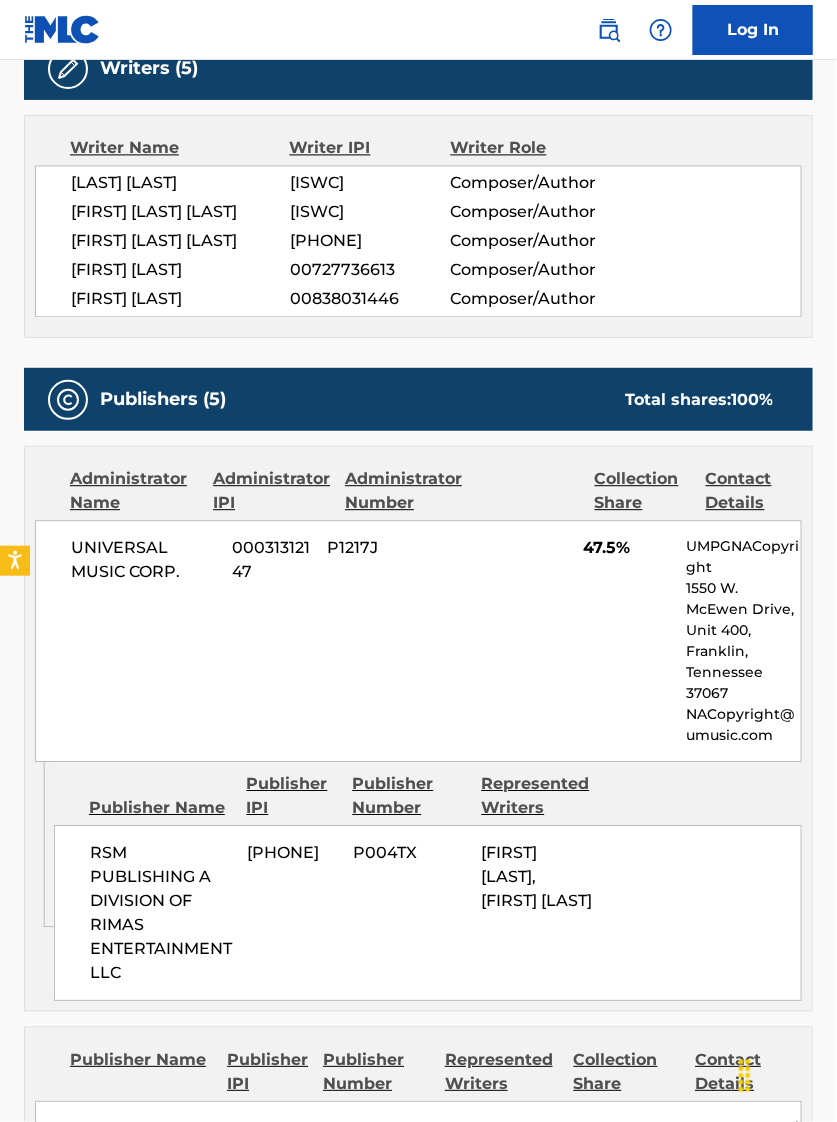 click on "[FIRST] [LAST]" at bounding box center [180, 270] 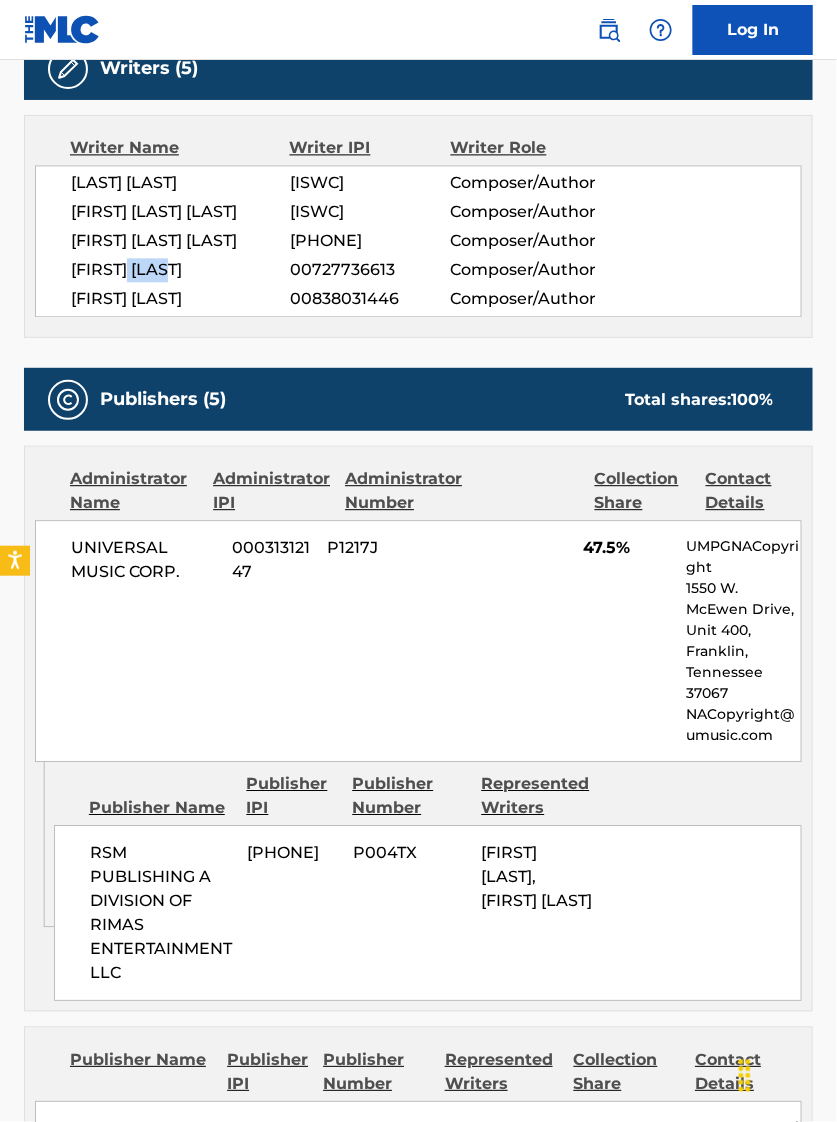 click on "[FIRST] [LAST]" at bounding box center [180, 270] 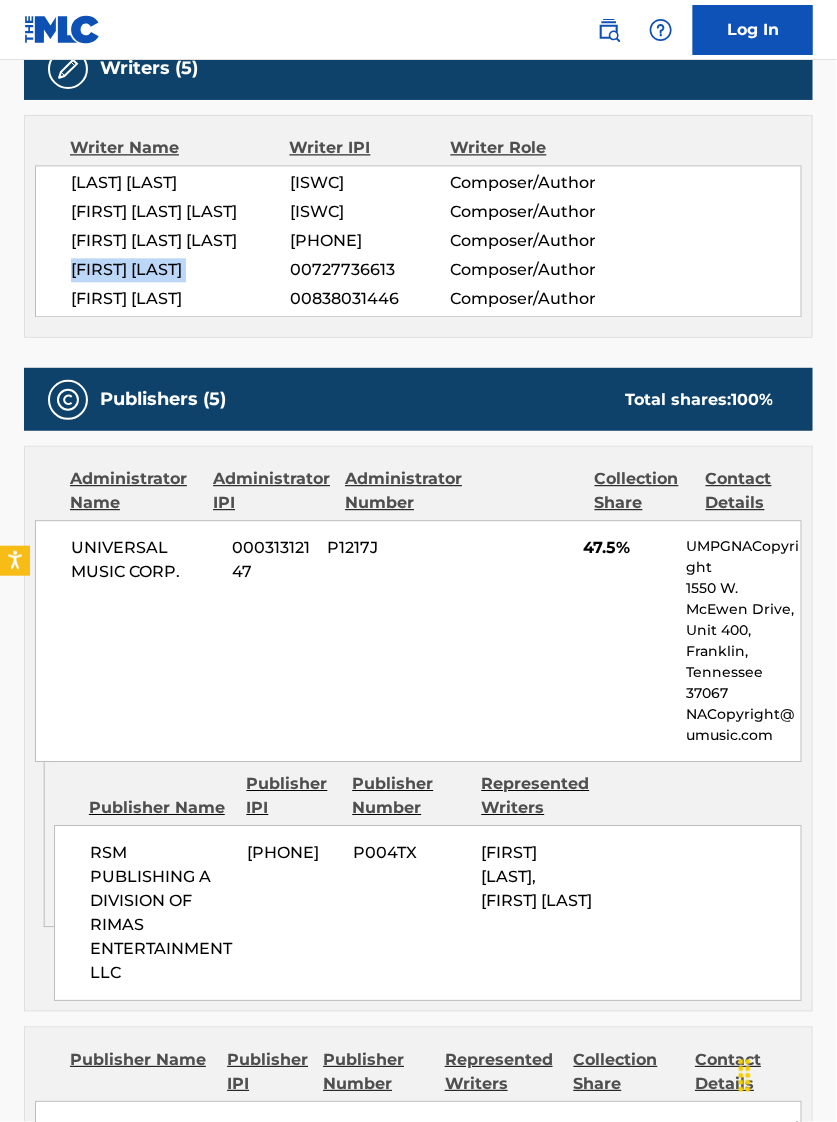 click on "[FIRST] [LAST]" at bounding box center (180, 270) 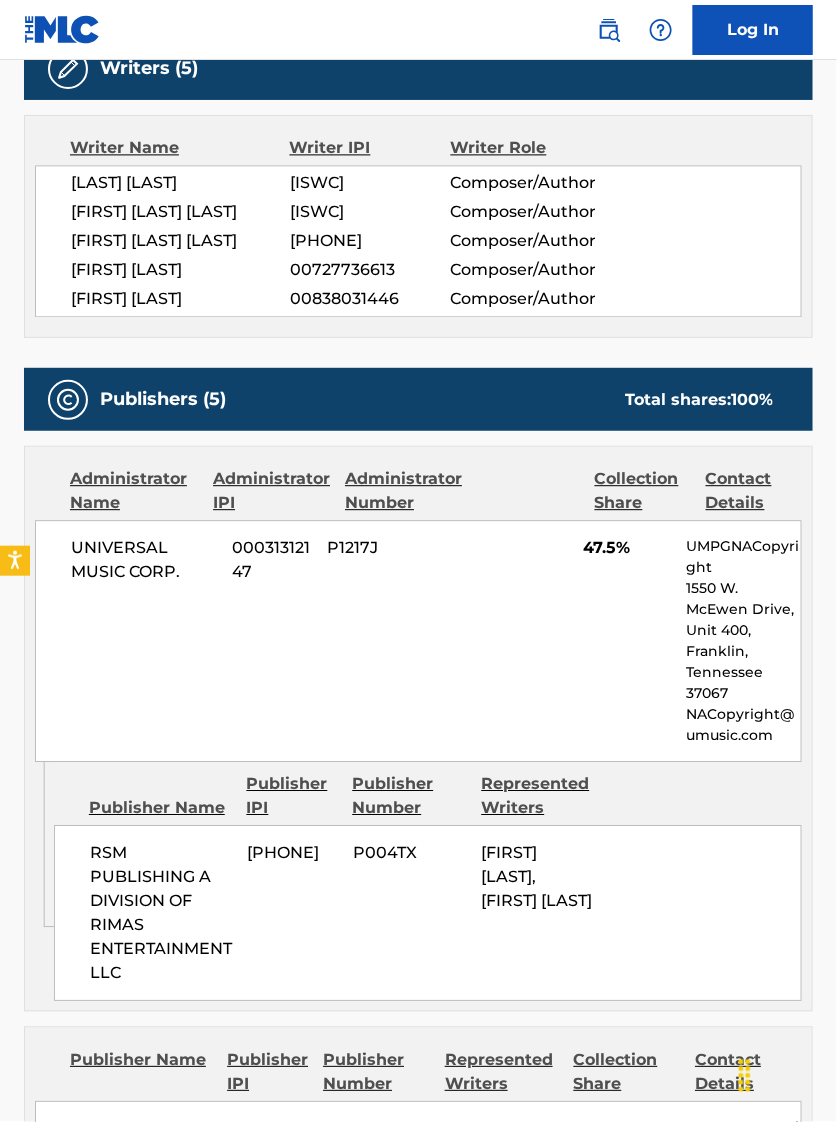 click on "[FIRST] [LAST]" at bounding box center (180, 299) 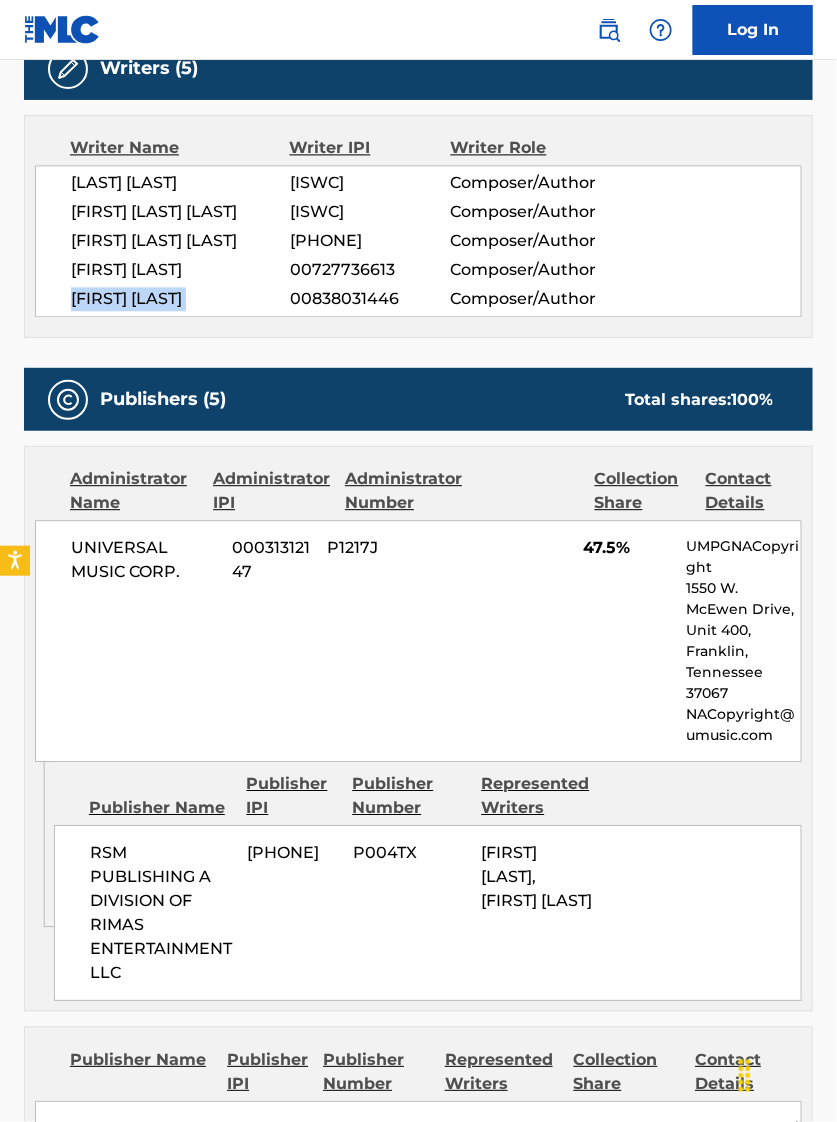 click on "[FIRST] [LAST]" at bounding box center (180, 299) 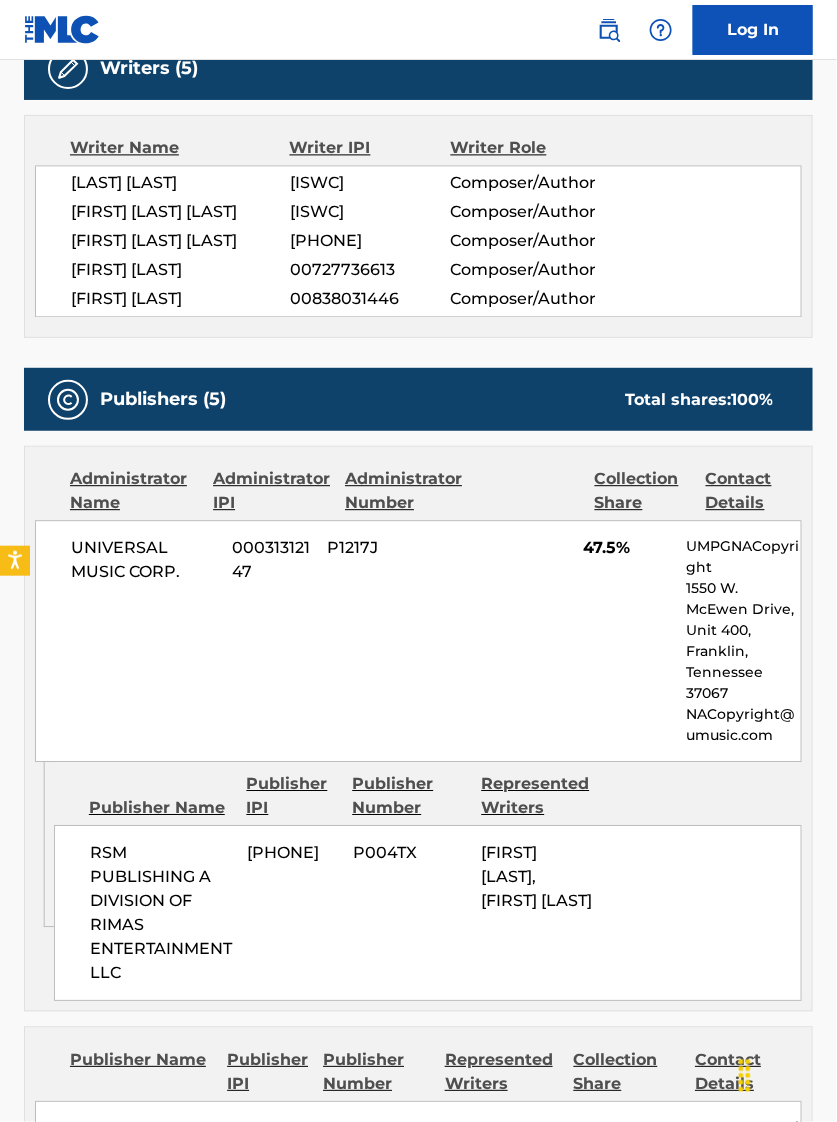 click on "[FIRST] [LAST] [LAST]" at bounding box center [180, 241] 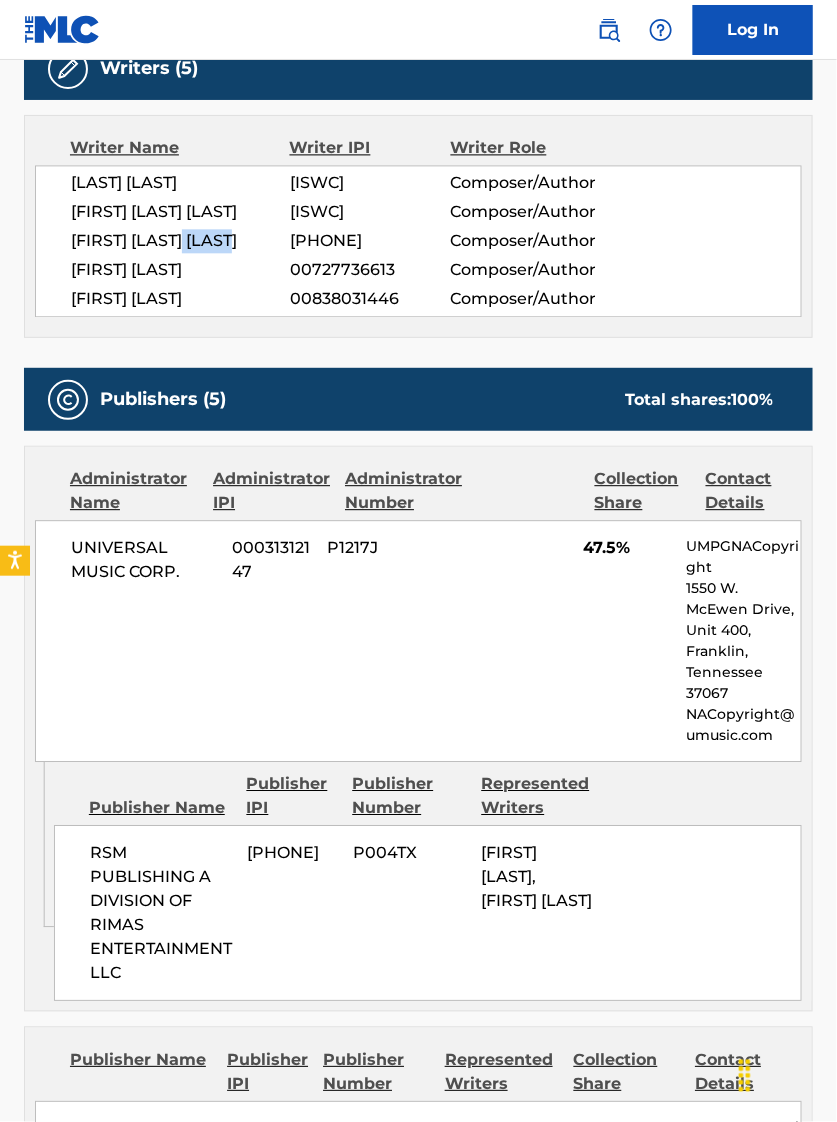 click on "[FIRST] [LAST] [LAST]" at bounding box center [180, 241] 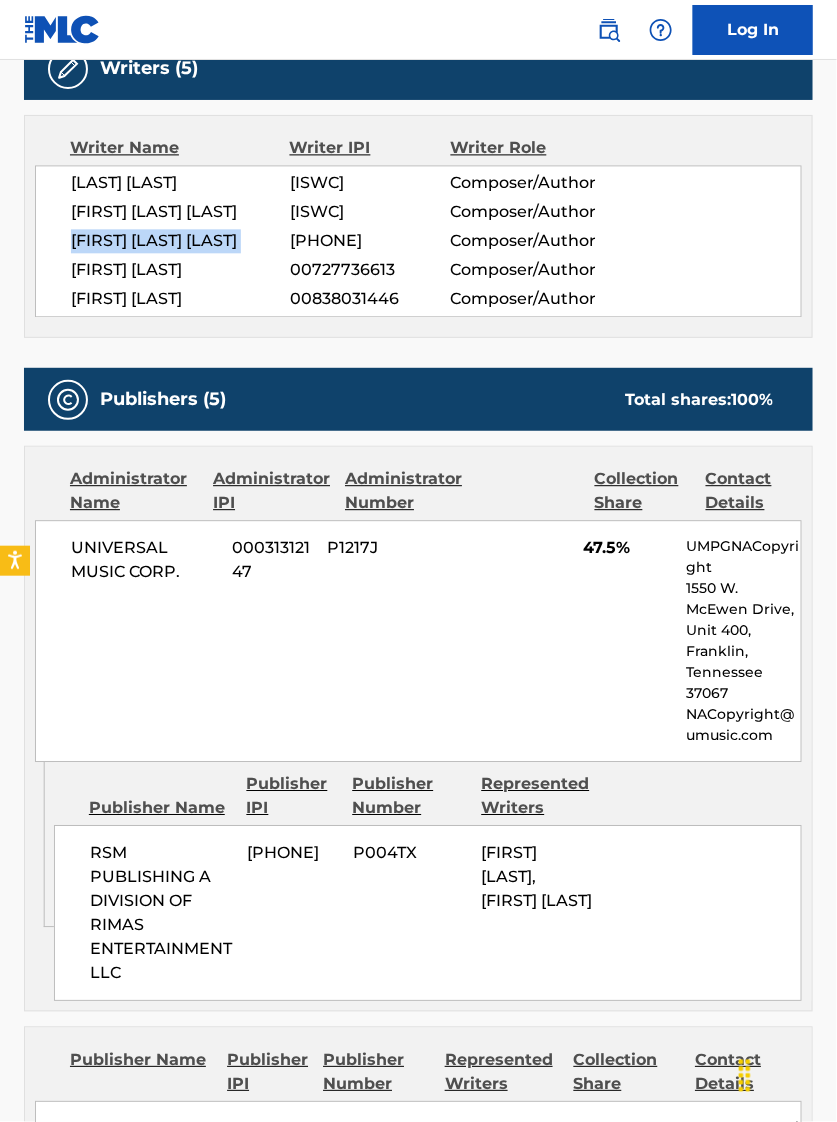 click on "[FIRST] [LAST] [LAST]" at bounding box center [180, 241] 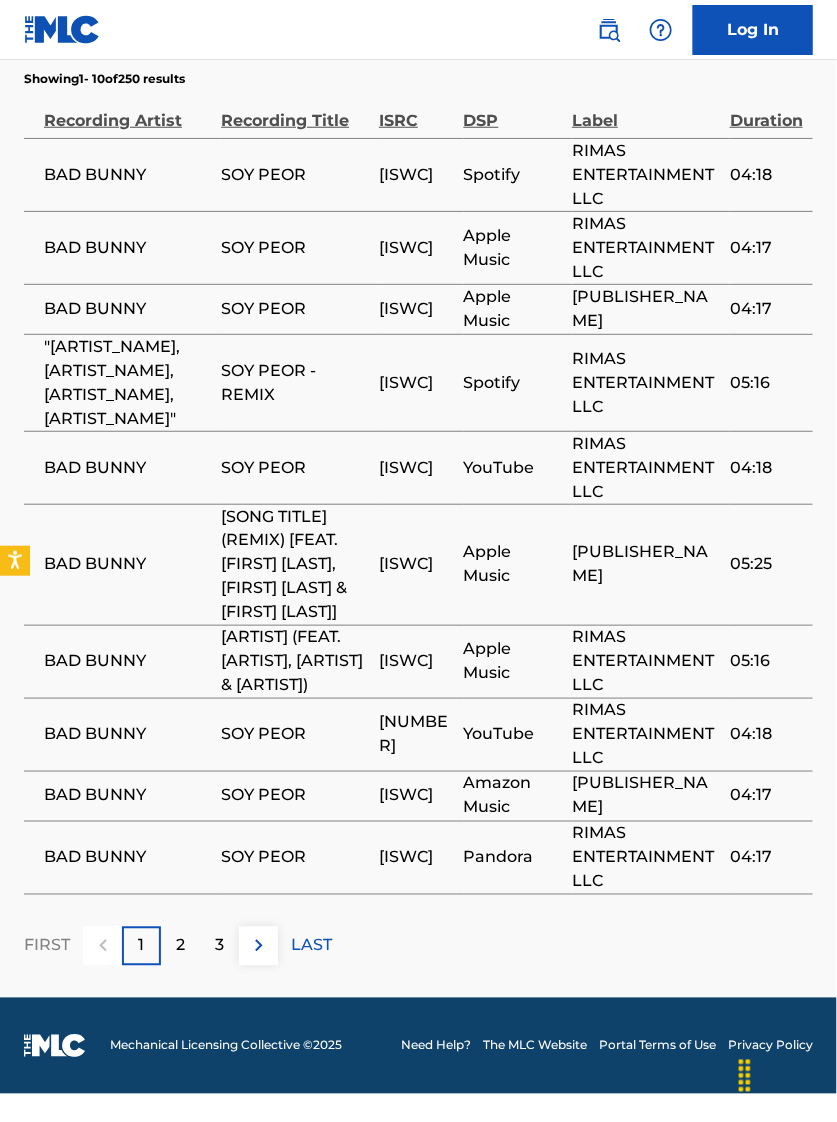 scroll, scrollTop: 3671, scrollLeft: 0, axis: vertical 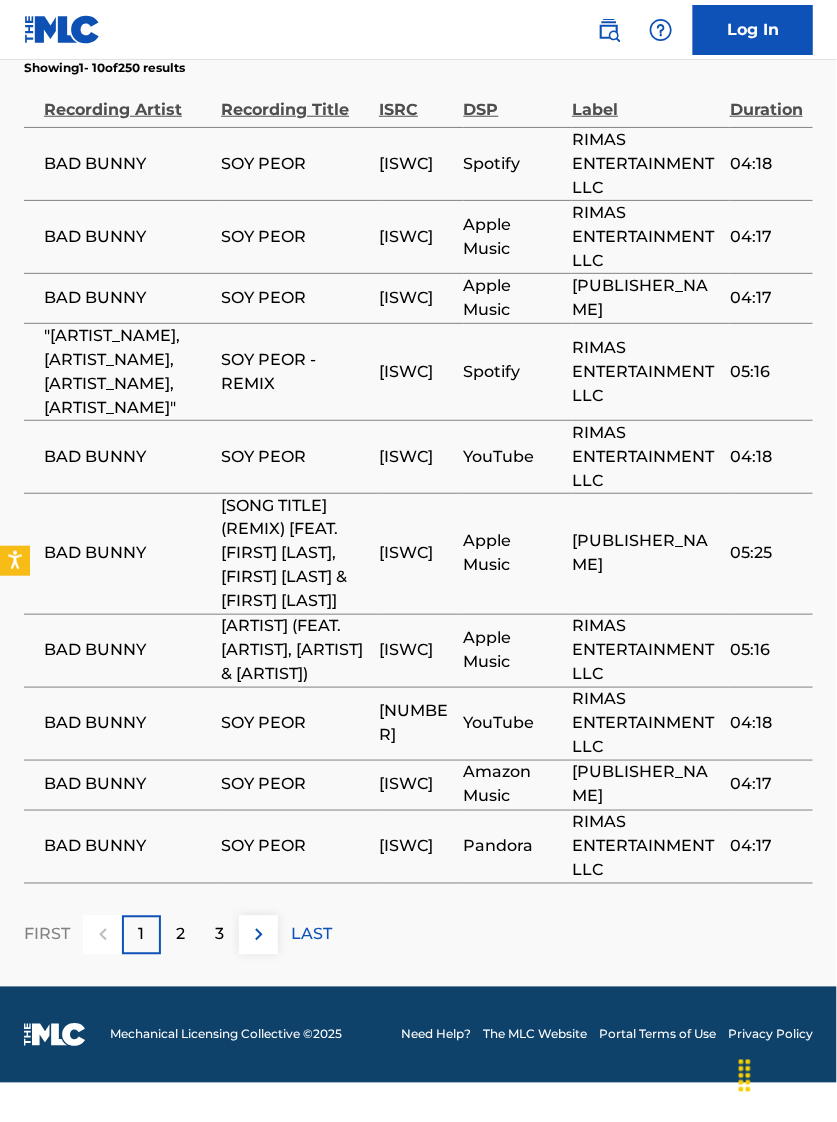 click on "Mechanical Licensing Collective ©  2025 Need Help? The MLC Website Portal Terms of Use Privacy Policy" at bounding box center [418, 1035] 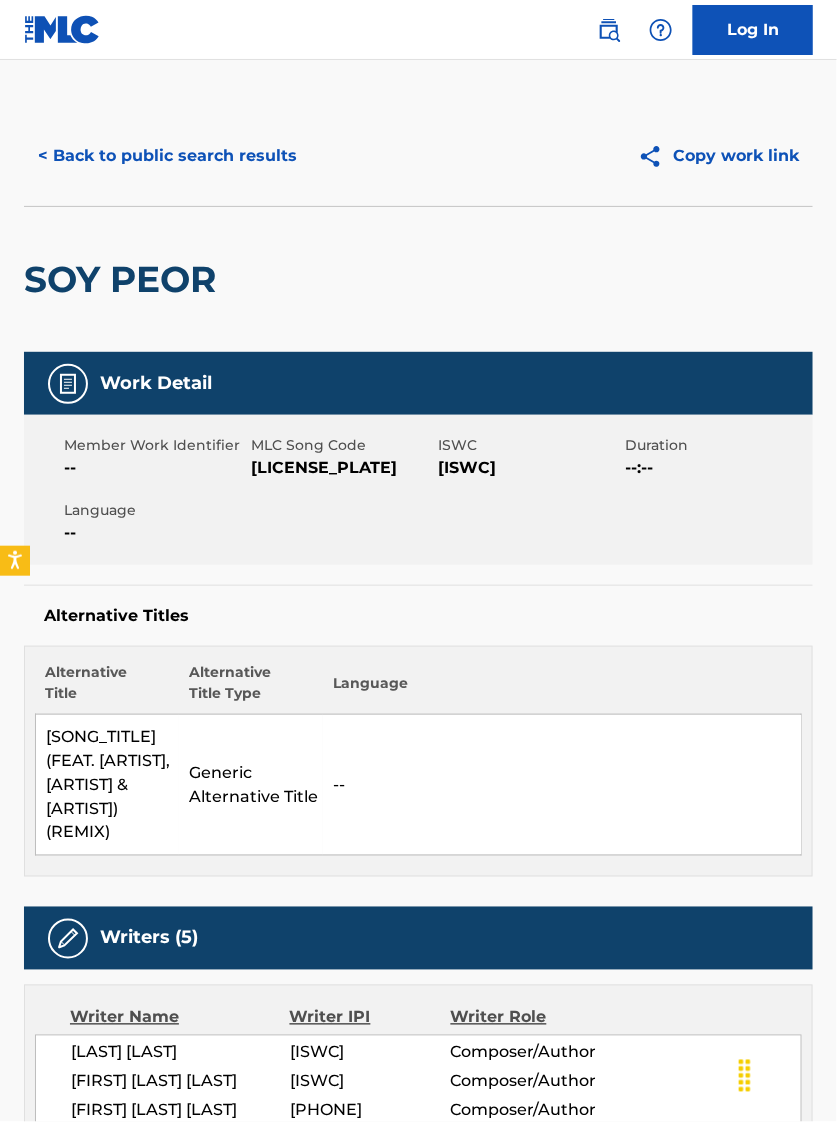 scroll, scrollTop: 0, scrollLeft: 0, axis: both 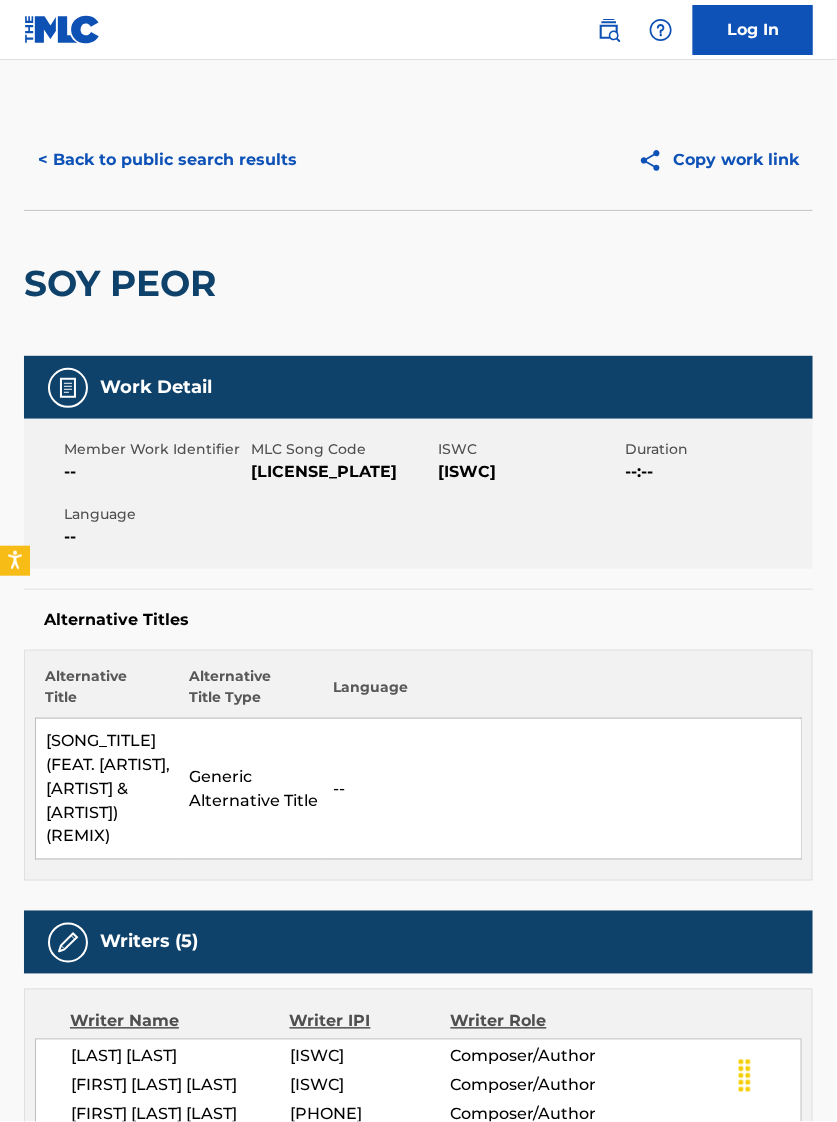 click on "< Back to public search results" at bounding box center [167, 160] 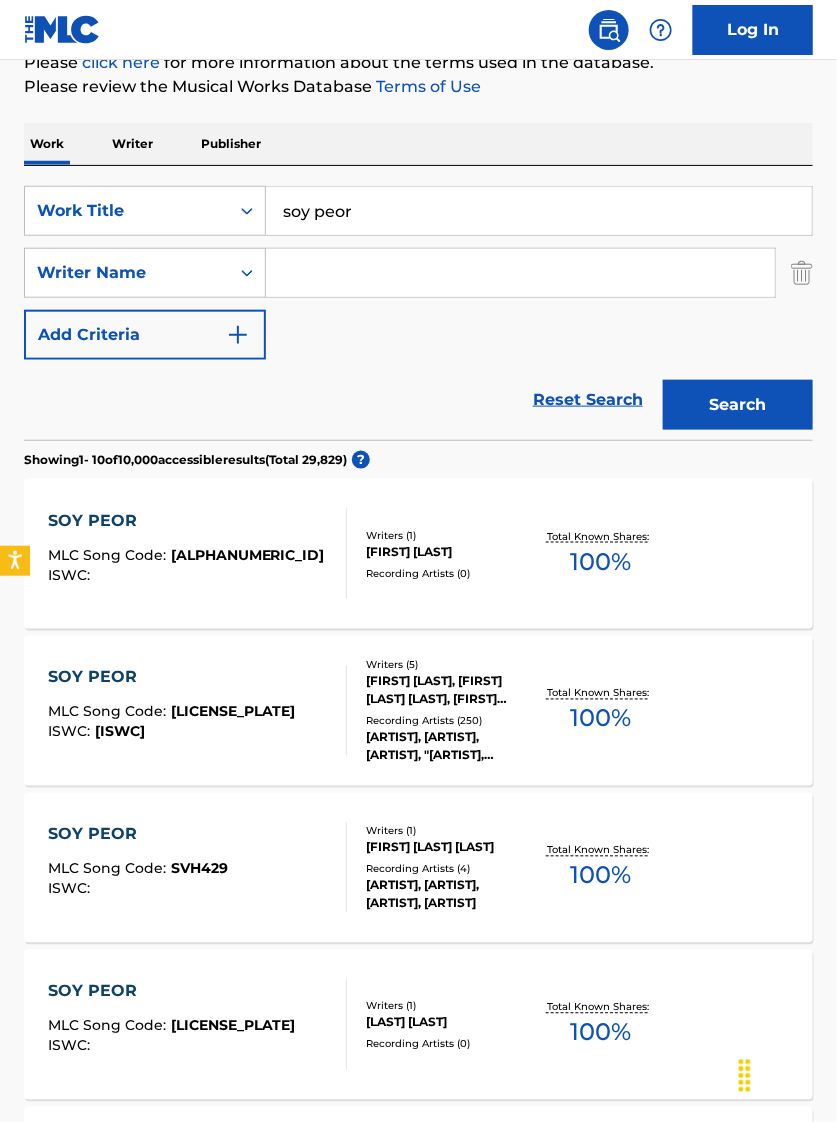 click on "soy peor" at bounding box center (539, 211) 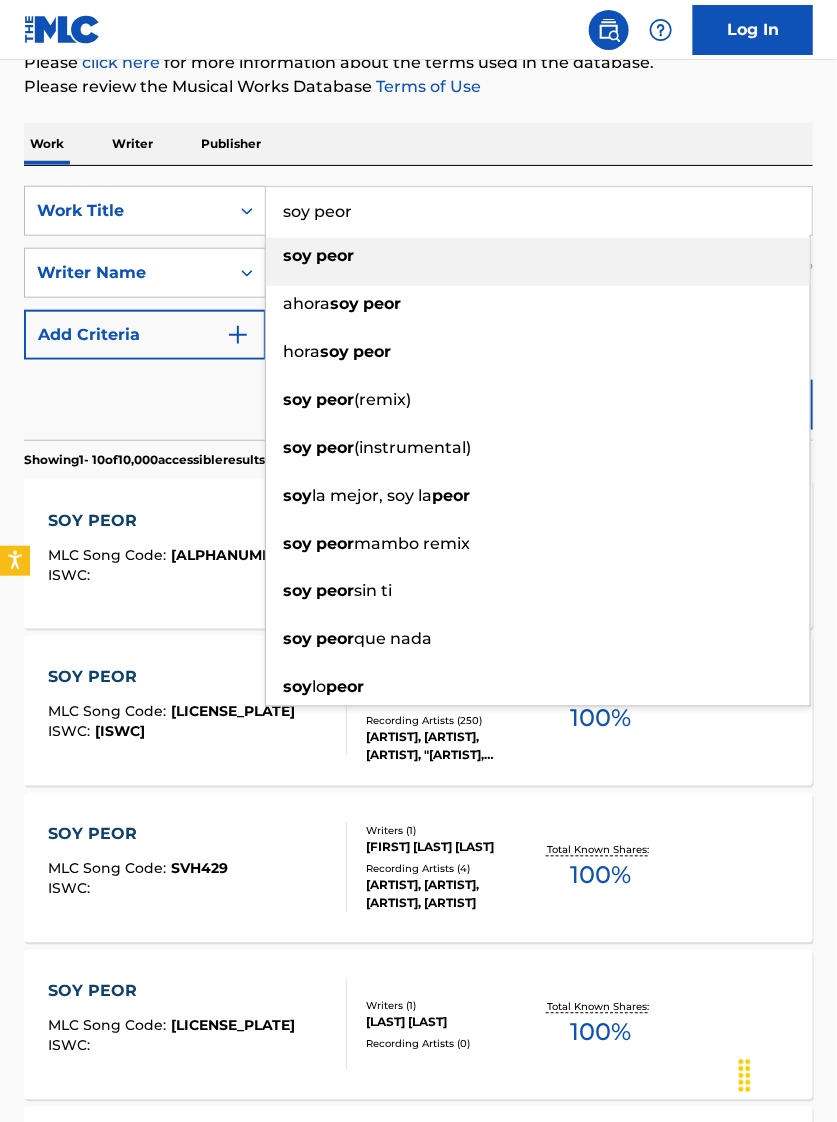 paste on "GUANTANAMERA" 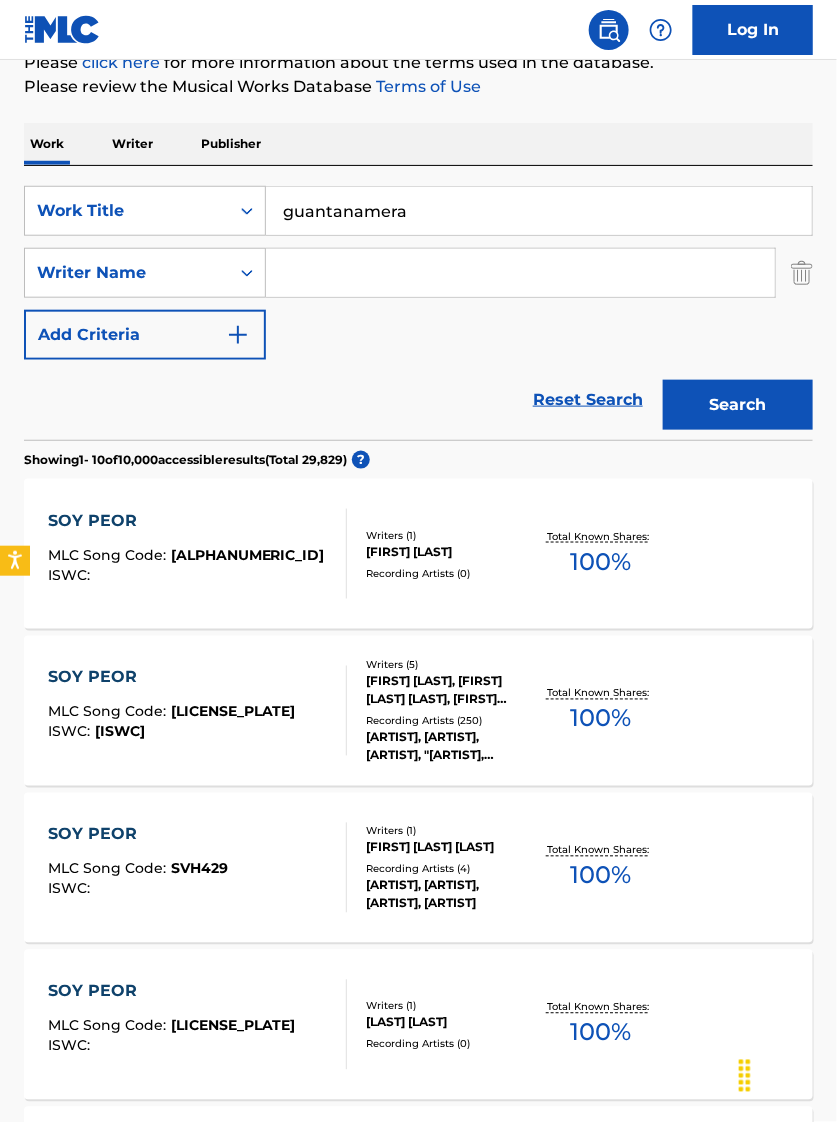 type on "guantanamera" 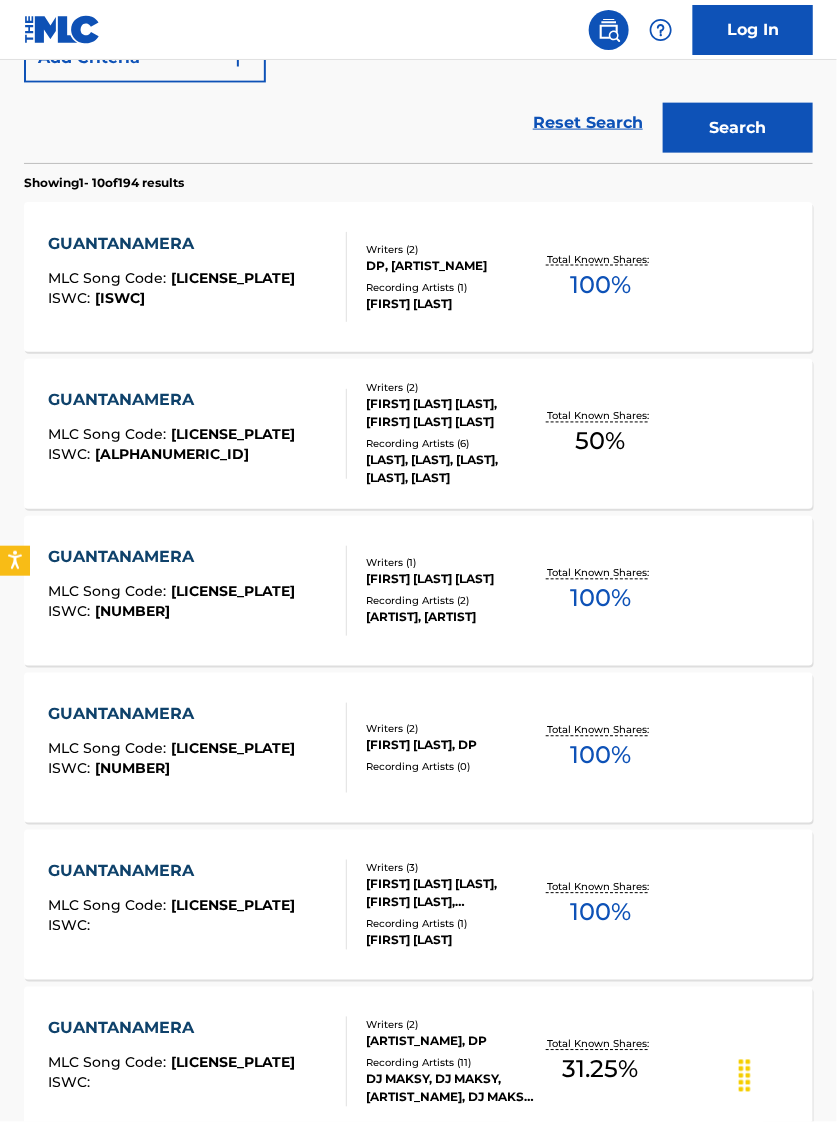 scroll, scrollTop: 0, scrollLeft: 0, axis: both 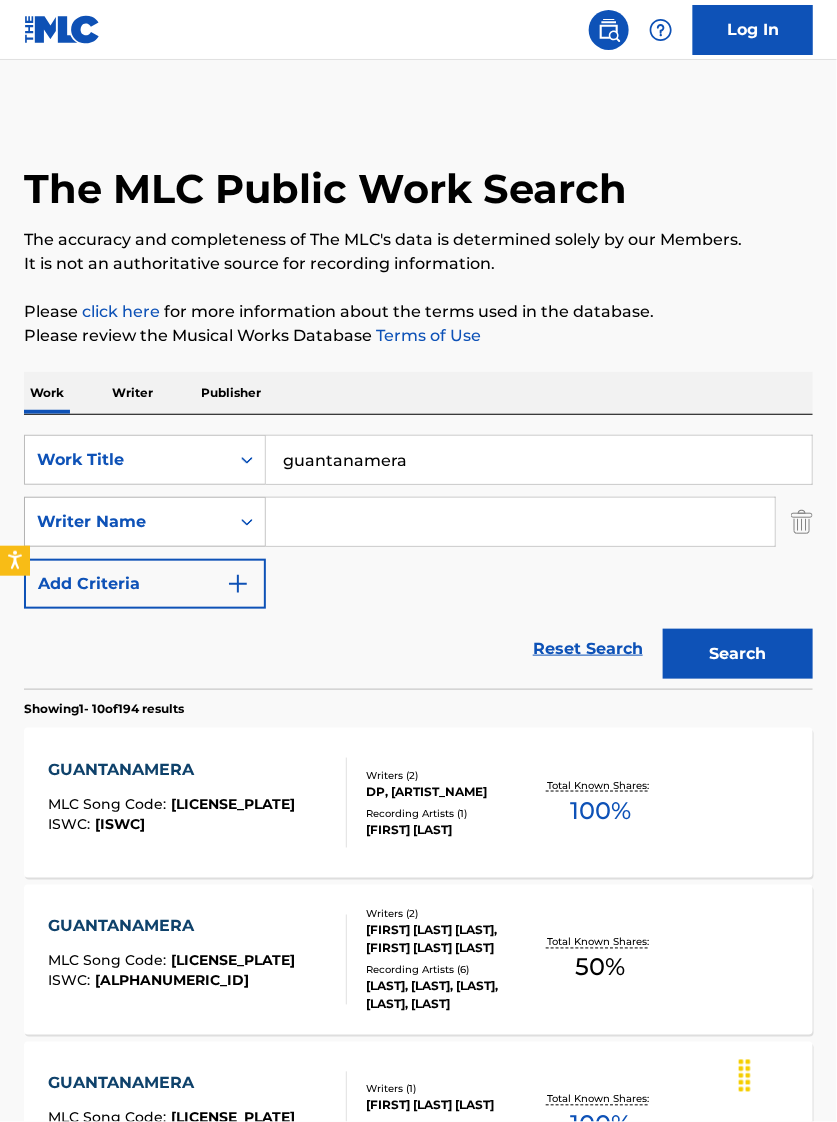 click on "Writer Name" at bounding box center [145, 522] 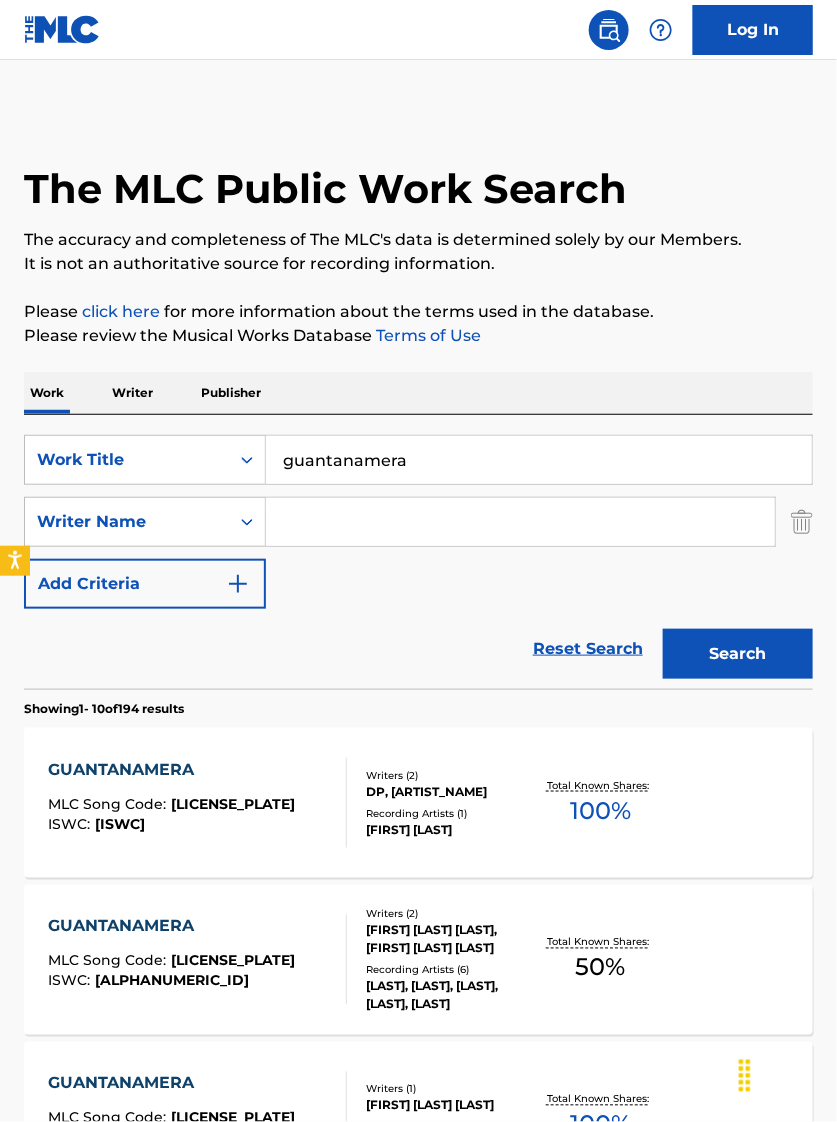 drag, startPoint x: 377, startPoint y: 524, endPoint x: 452, endPoint y: 539, distance: 76.48529 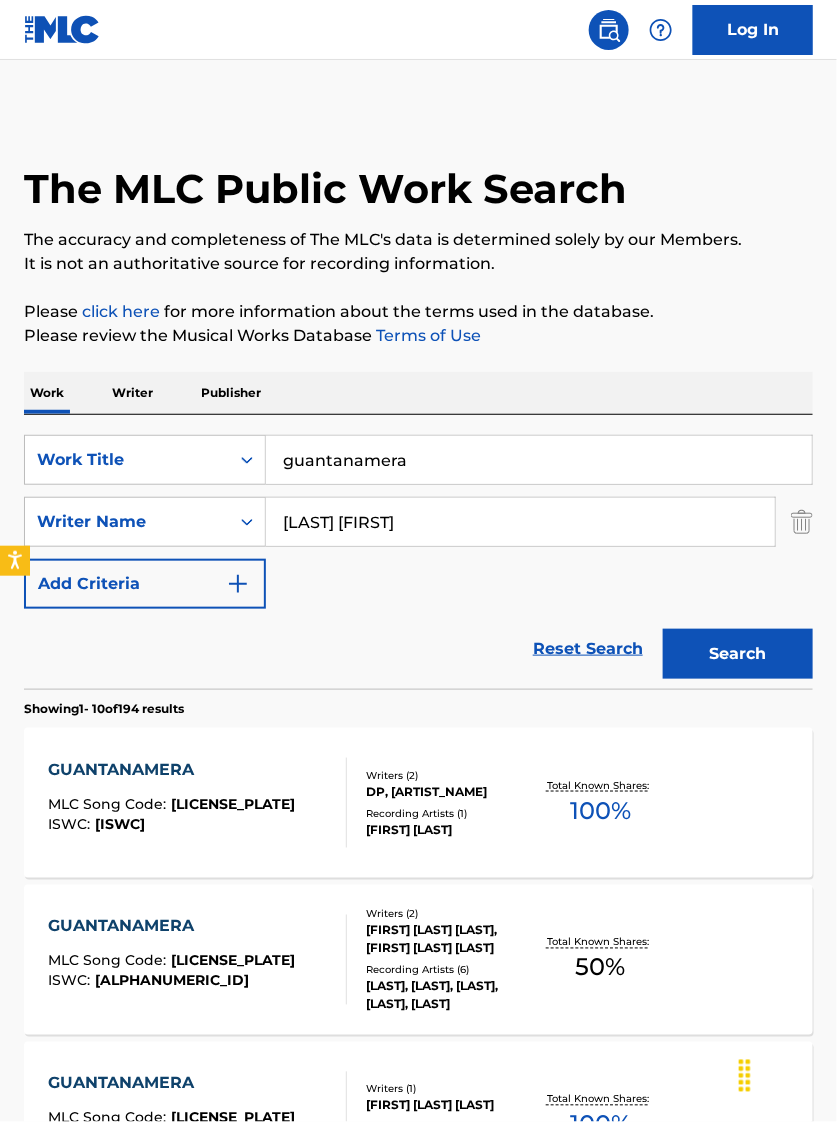 type on "[LAST] [FIRST]" 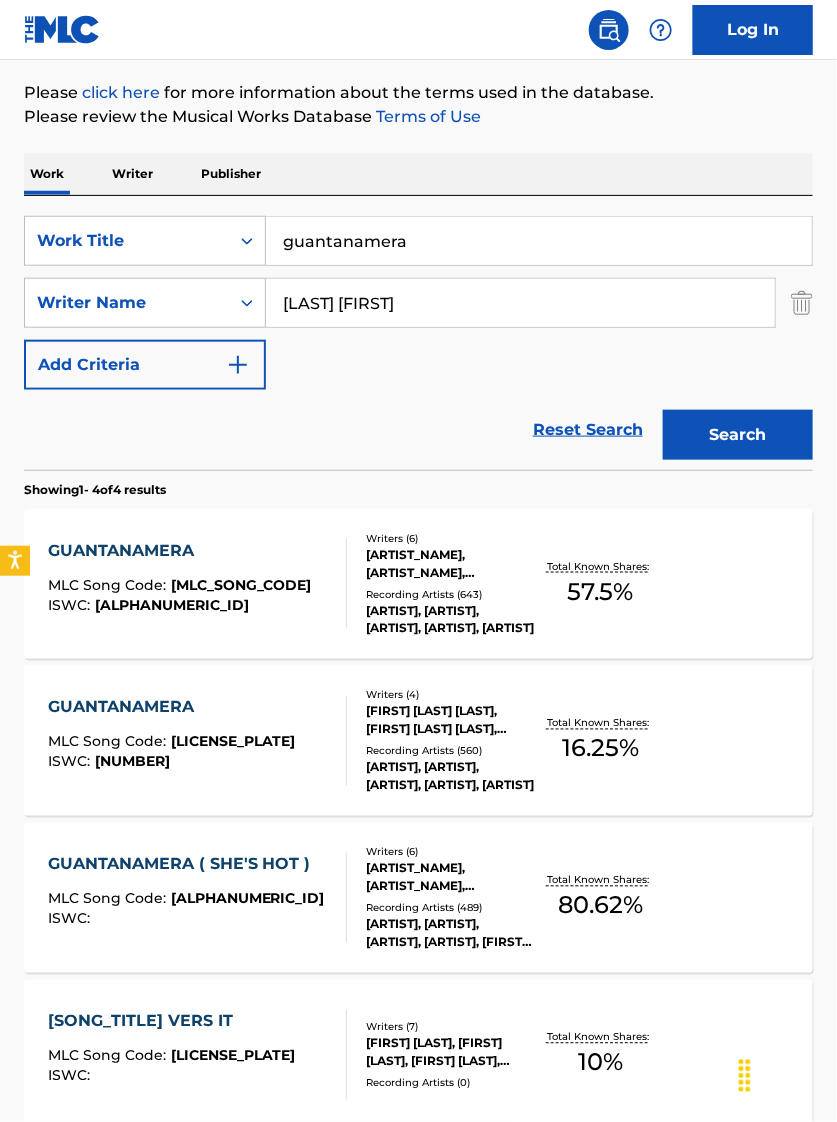 scroll, scrollTop: 249, scrollLeft: 0, axis: vertical 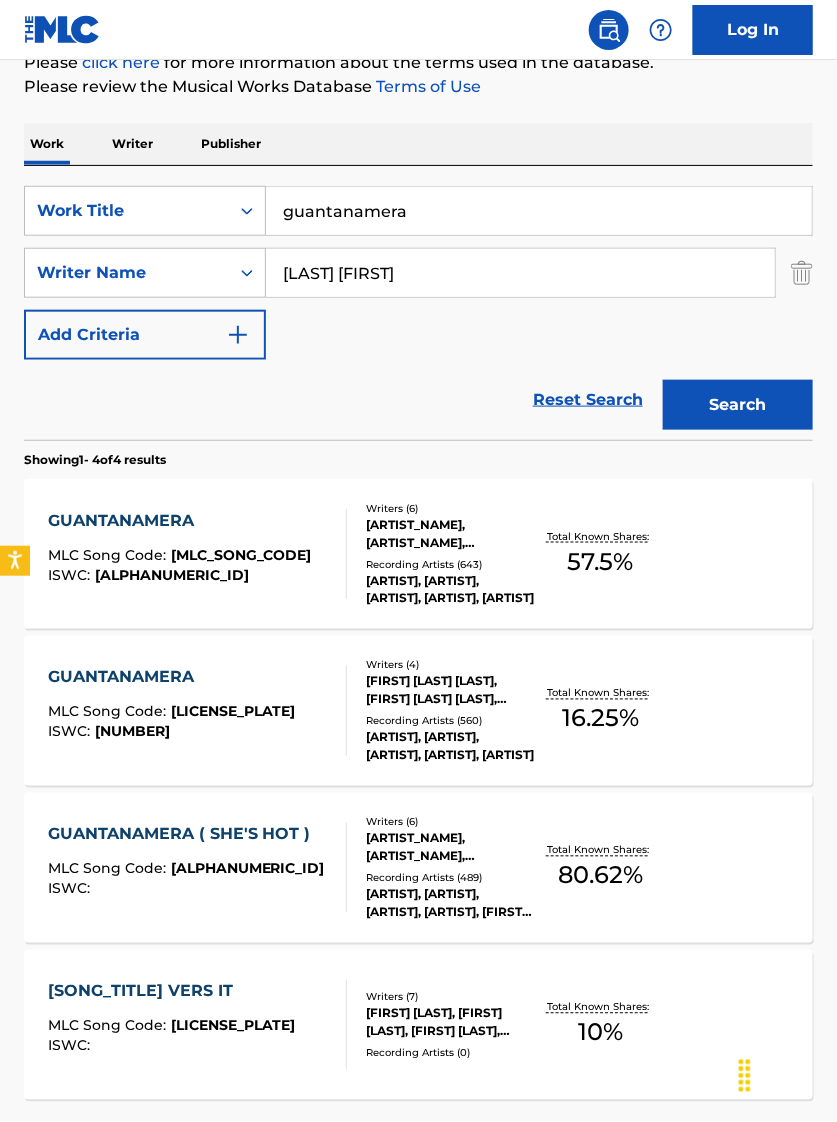 click on "[ARTIST_NAME] MLC Song Code : [MLC_SONG_CODE] ISWC : [ISWC]" at bounding box center [198, 554] 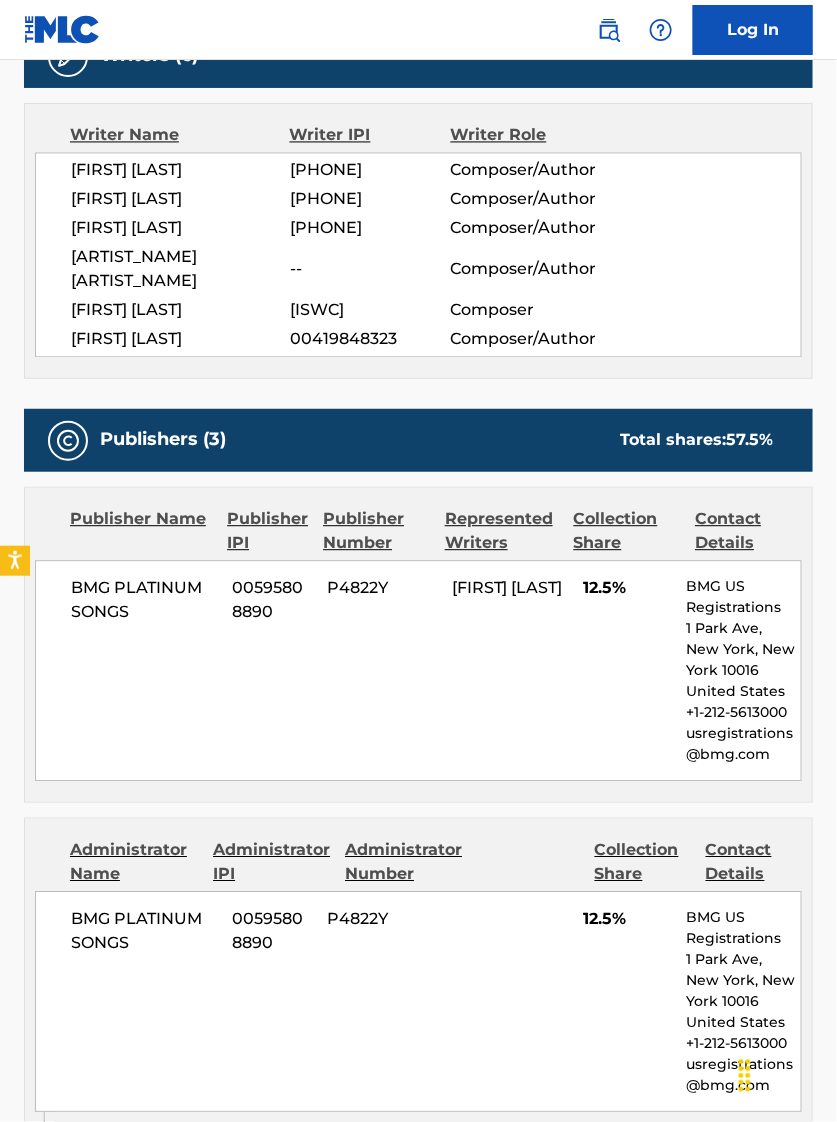 scroll, scrollTop: 999, scrollLeft: 0, axis: vertical 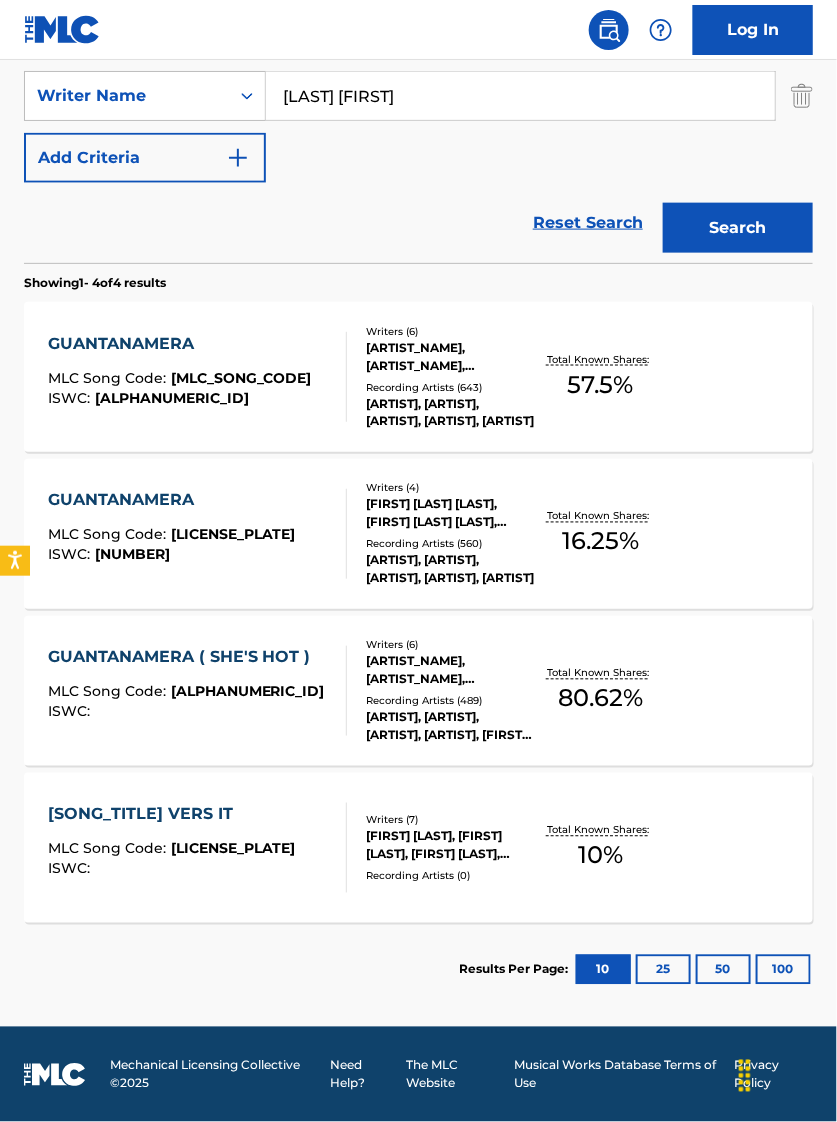 click on "[ARTIST_NAME] MLC Song Code : [MLC_SONG_CODE] ISWC : [ISWC]" at bounding box center (198, 377) 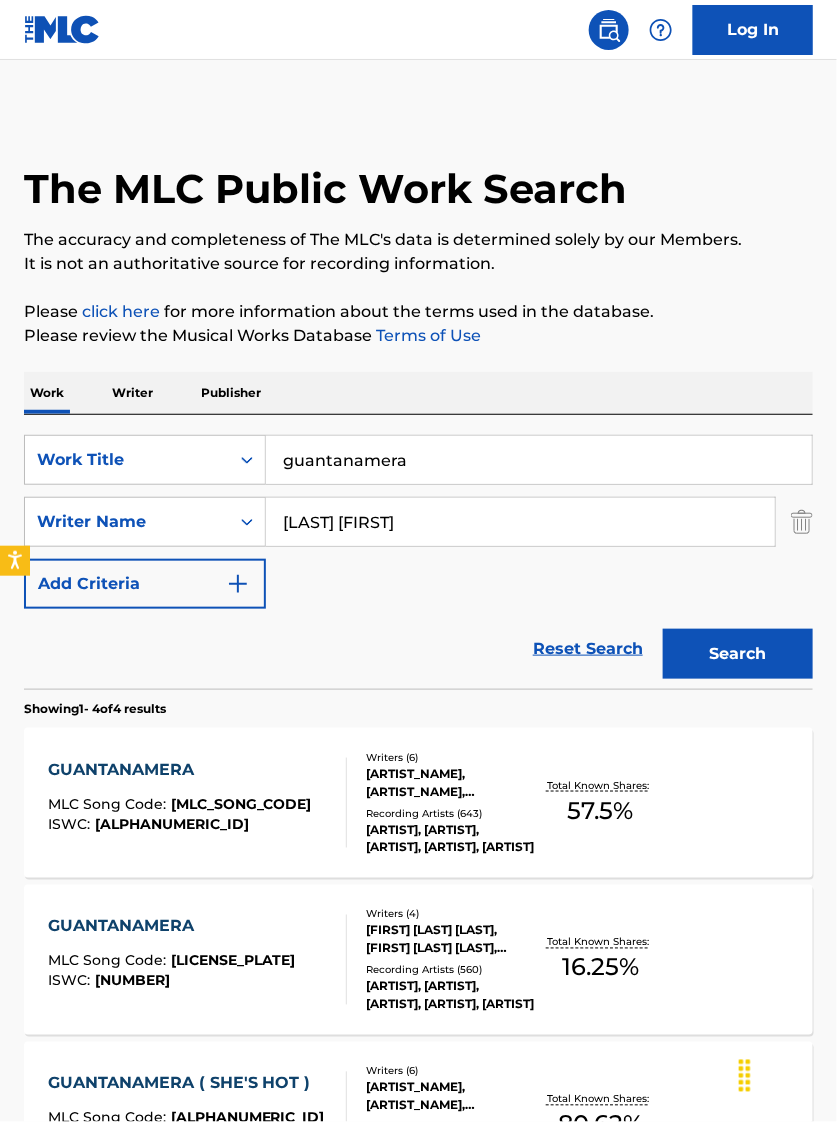 scroll, scrollTop: 313, scrollLeft: 0, axis: vertical 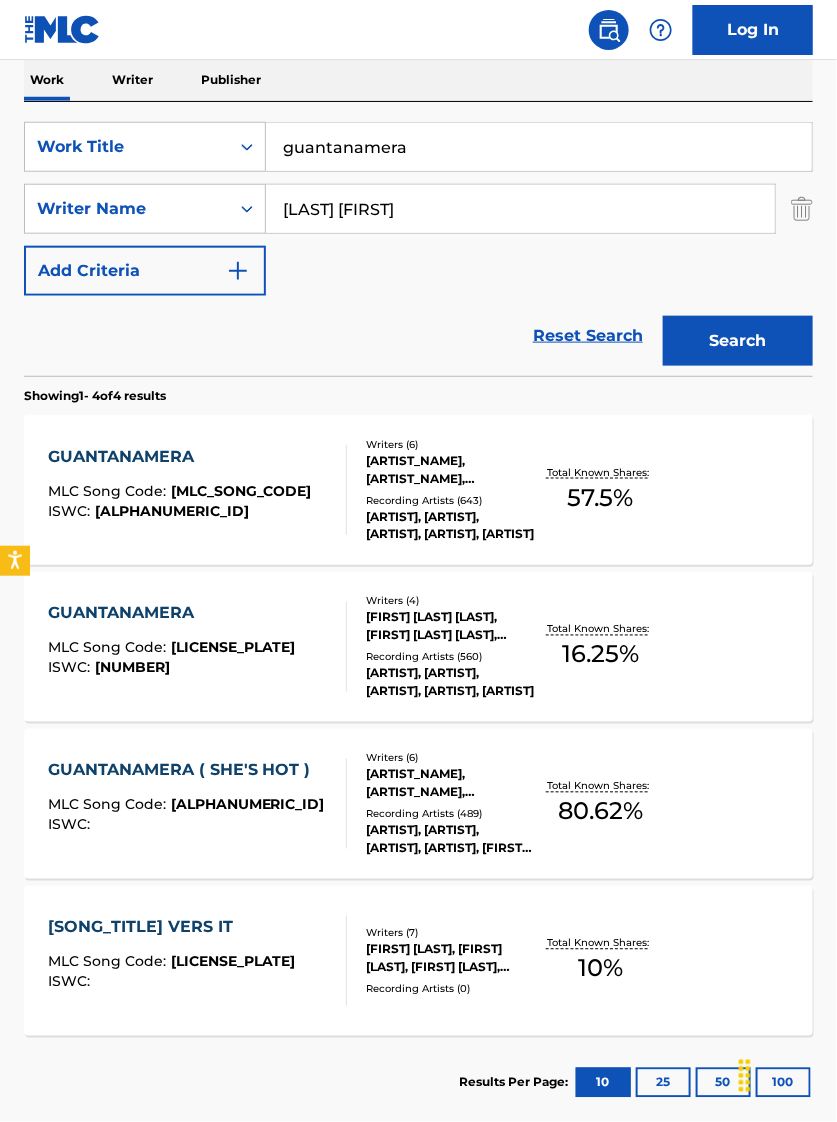 click on "[ARTIST_NAME] MLC Song Code : [MLC_SONG_CODE] ISWC : [ISWC] Writers ( 4 ) [ARTIST_NAME] [ARTIST_NAME], [ARTIST_NAME]-[ARTIST_NAME], [ARTIST_NAME], [ARTIST_NAME] Recording Artists ( 560 ) [ARTIST_NAME] [ARTIST_NAME], J.PERIOD, FANIA ALL-STARS, ZUCCHERO, [ARTIST_NAME] [ARTIST_NAME] Total Known Shares: 16.25 %" at bounding box center (418, 647) 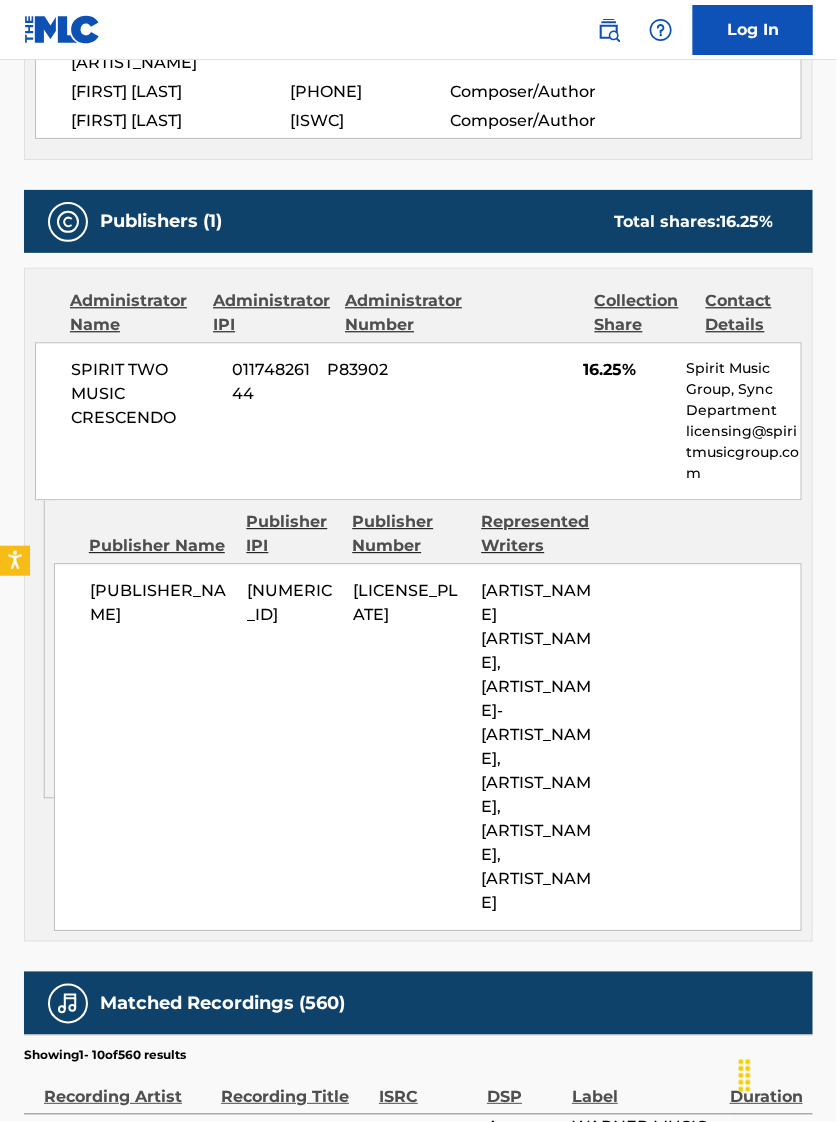 scroll, scrollTop: 874, scrollLeft: 0, axis: vertical 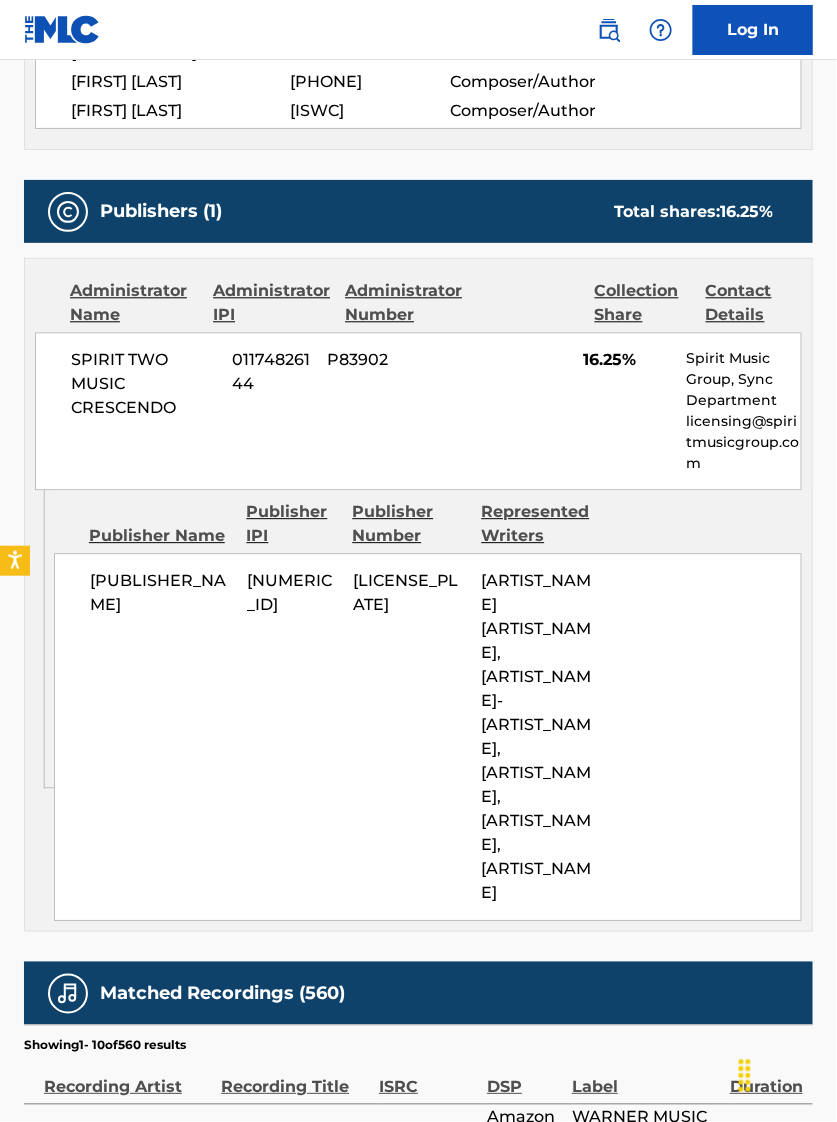 click on "licensing@spiritmusicgroup.com" at bounding box center [743, 442] 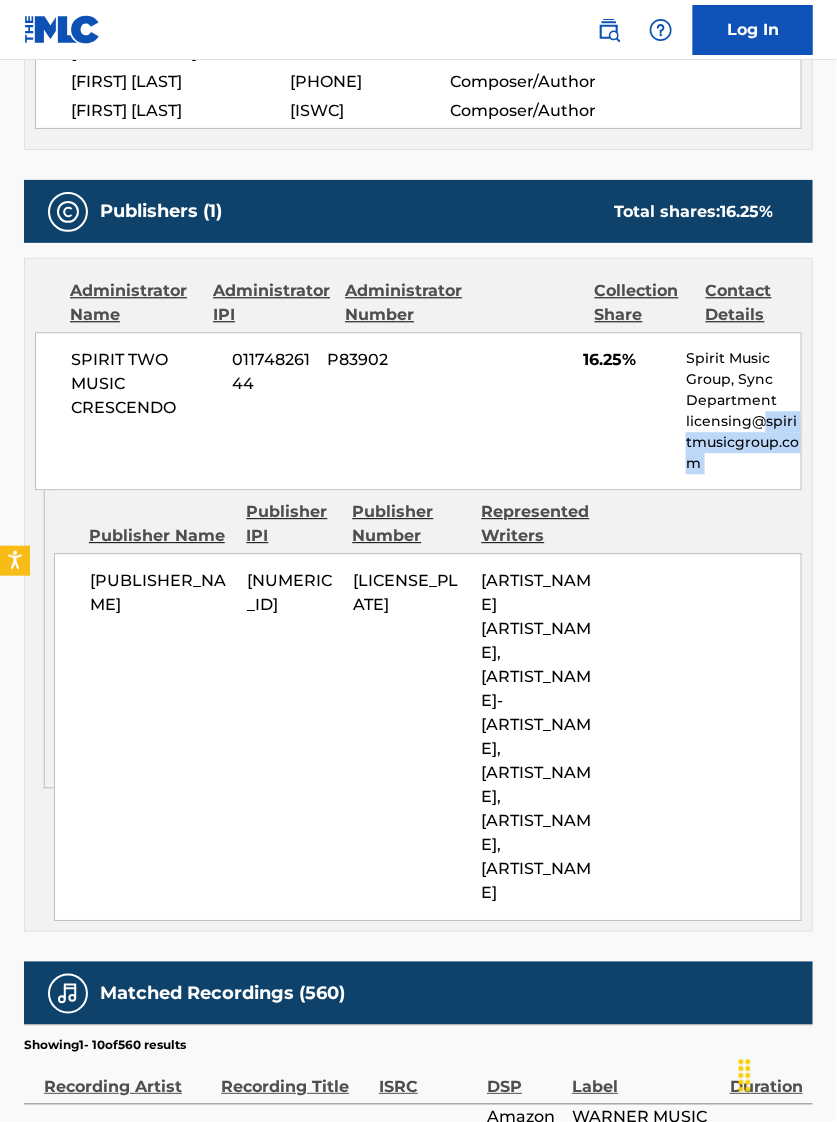 drag, startPoint x: 783, startPoint y: 398, endPoint x: 771, endPoint y: 432, distance: 36.05551 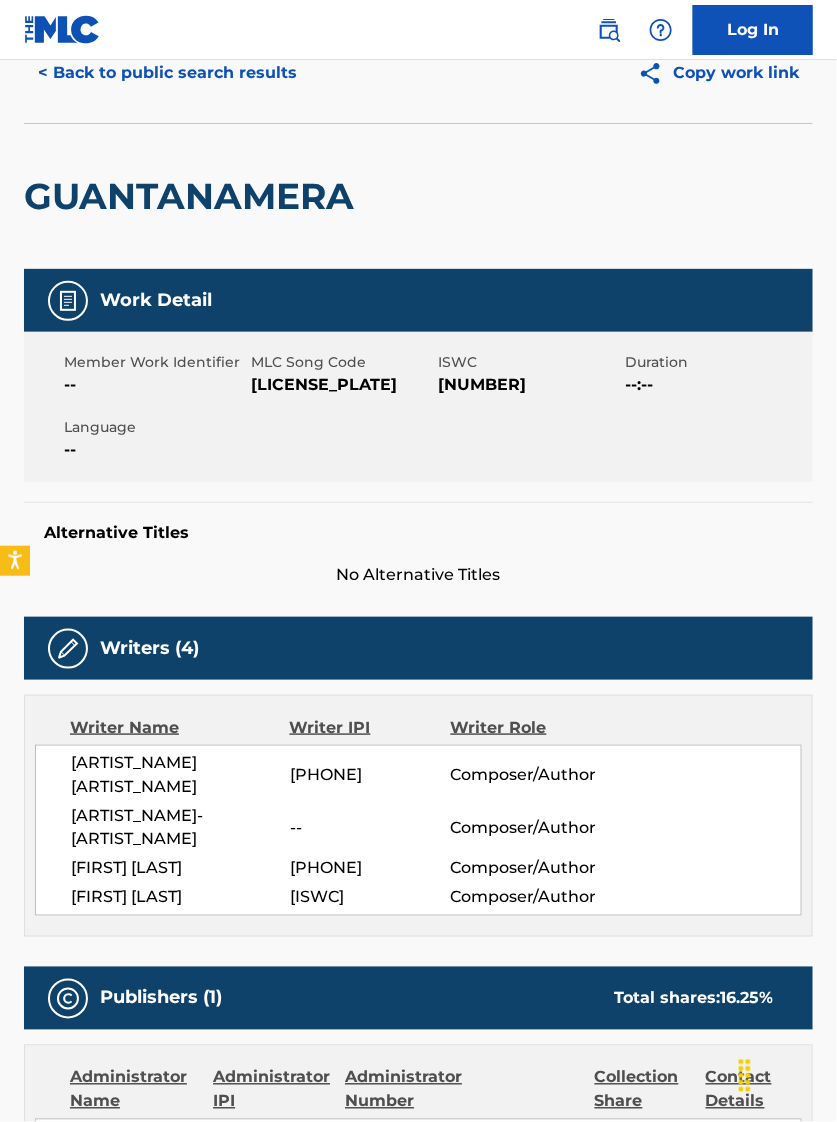 scroll, scrollTop: 0, scrollLeft: 0, axis: both 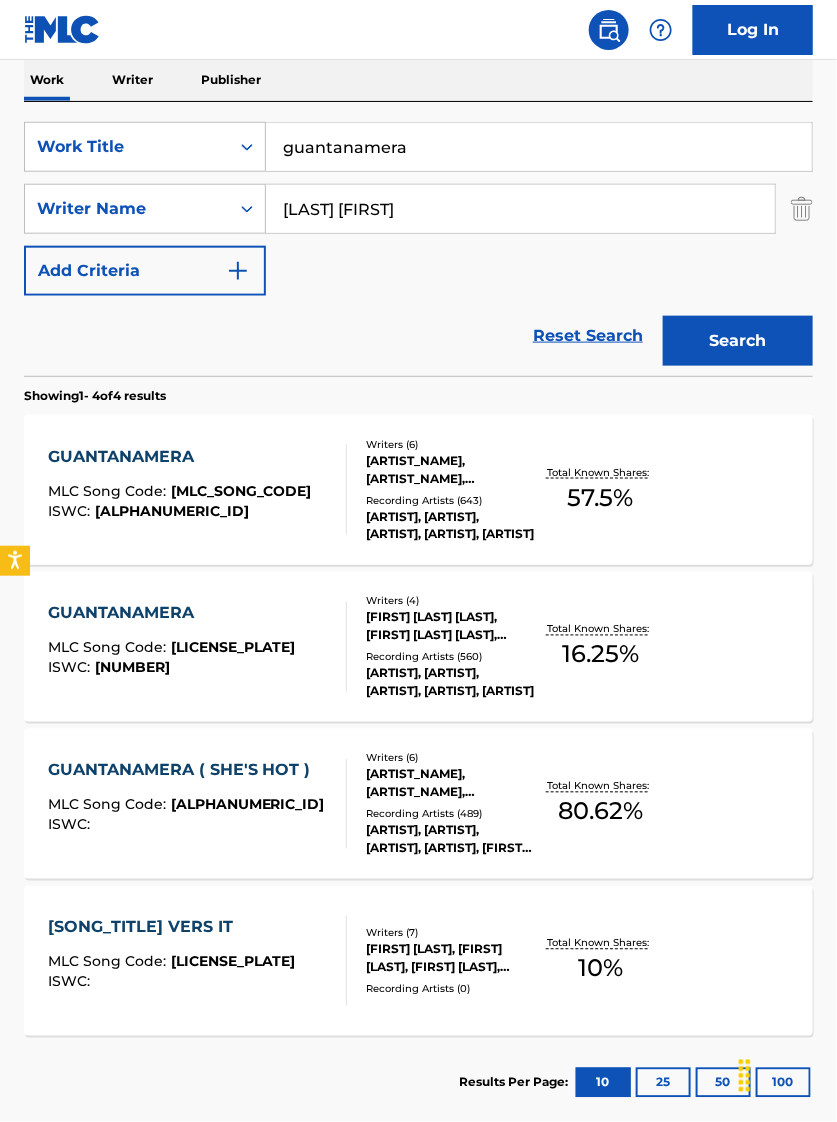 click on "[ARTIST_NAME] MLC Song Code : [MLC_SONG_CODE] ISWC : [ISWC] Writers ( 6 ) [ARTIST_NAME], [ARTIST_NAME], [ARTIST_NAME], [ARTIST_NAME], [ARTIST_NAME], [ARTIST_NAME] Recording Artists ( 643 ) [ARTIST_NAME], [ARTIST_NAME] [ARTIST_NAME], [ARTIST_NAME], [ARTIST_NAME] Total Known Shares: 57.5 %" at bounding box center (418, 490) 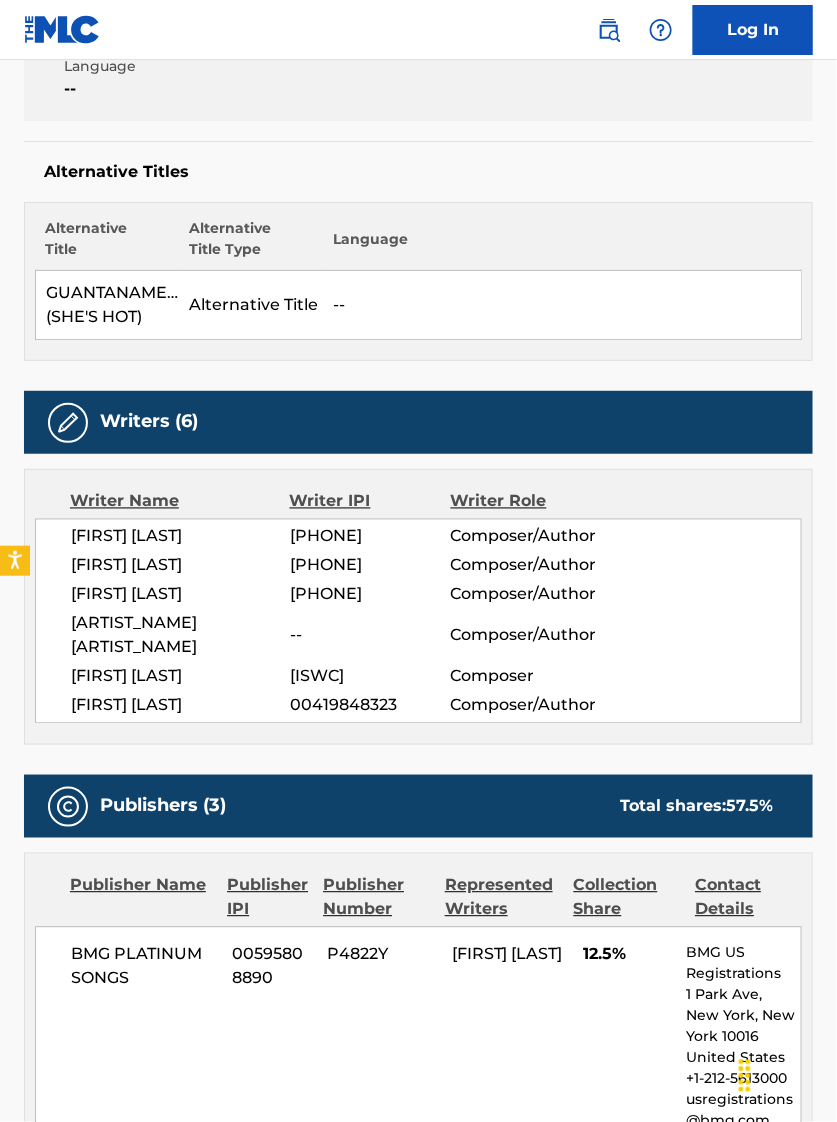 scroll, scrollTop: 499, scrollLeft: 0, axis: vertical 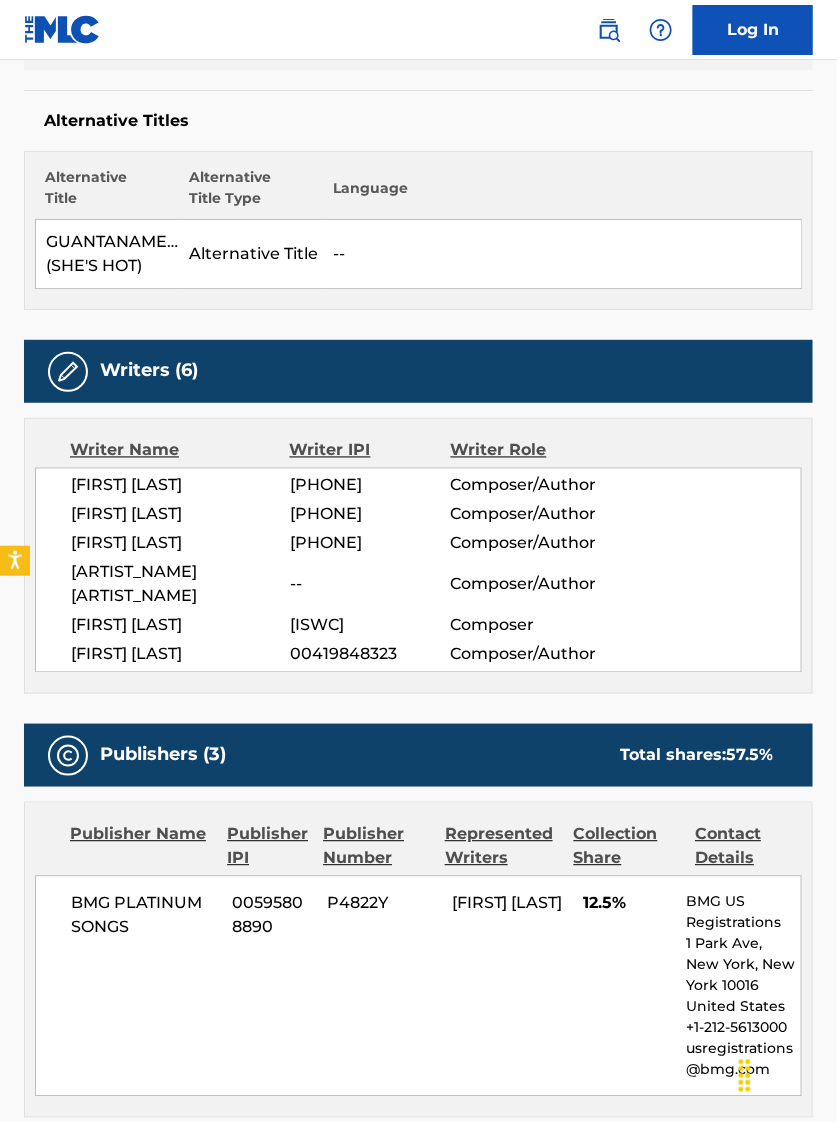 click on "[FIRST] [LAST] [NUMBER] Composer/Author [FIRST] [LAST] [NUMBER] Composer/Author [FIRST] [LAST] [NUMBER] Composer/Author [FIRST] [LAST] -- Composer/Author [FIRST] [LAST] [NUMBER] Composer/Author" at bounding box center (418, 570) 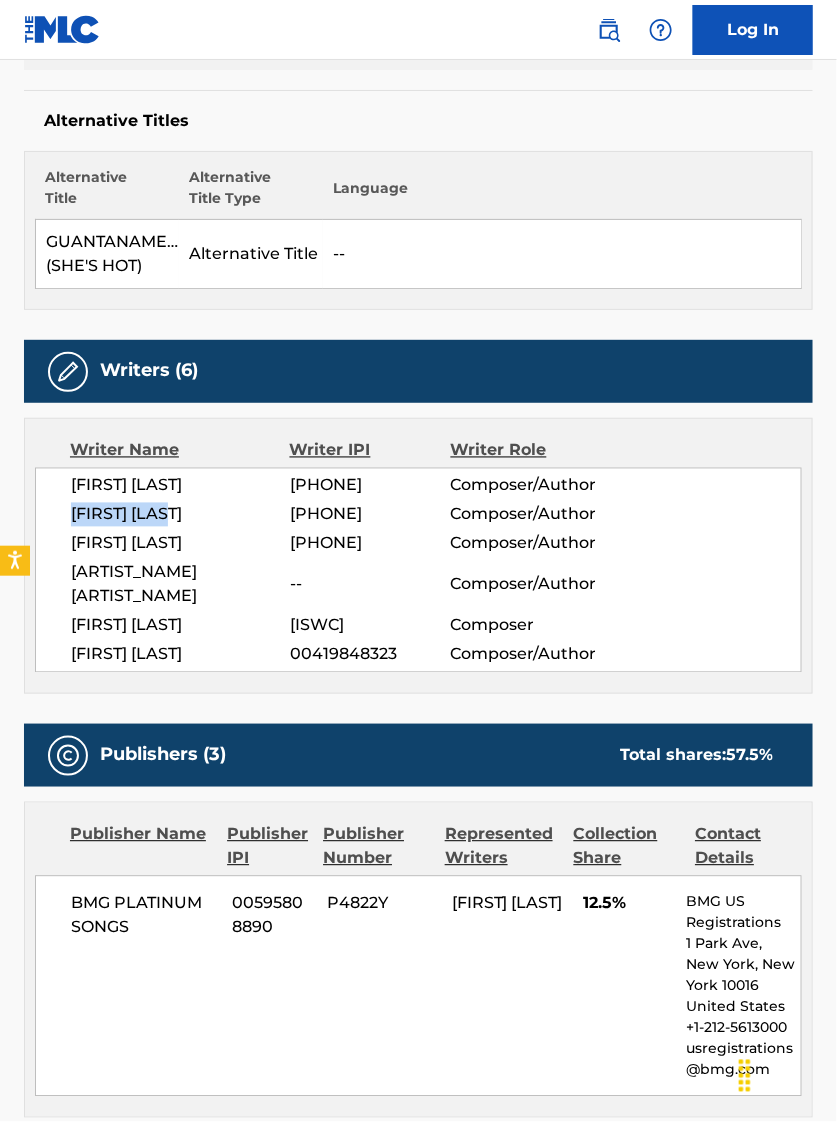 drag, startPoint x: 190, startPoint y: 508, endPoint x: 76, endPoint y: 512, distance: 114.07015 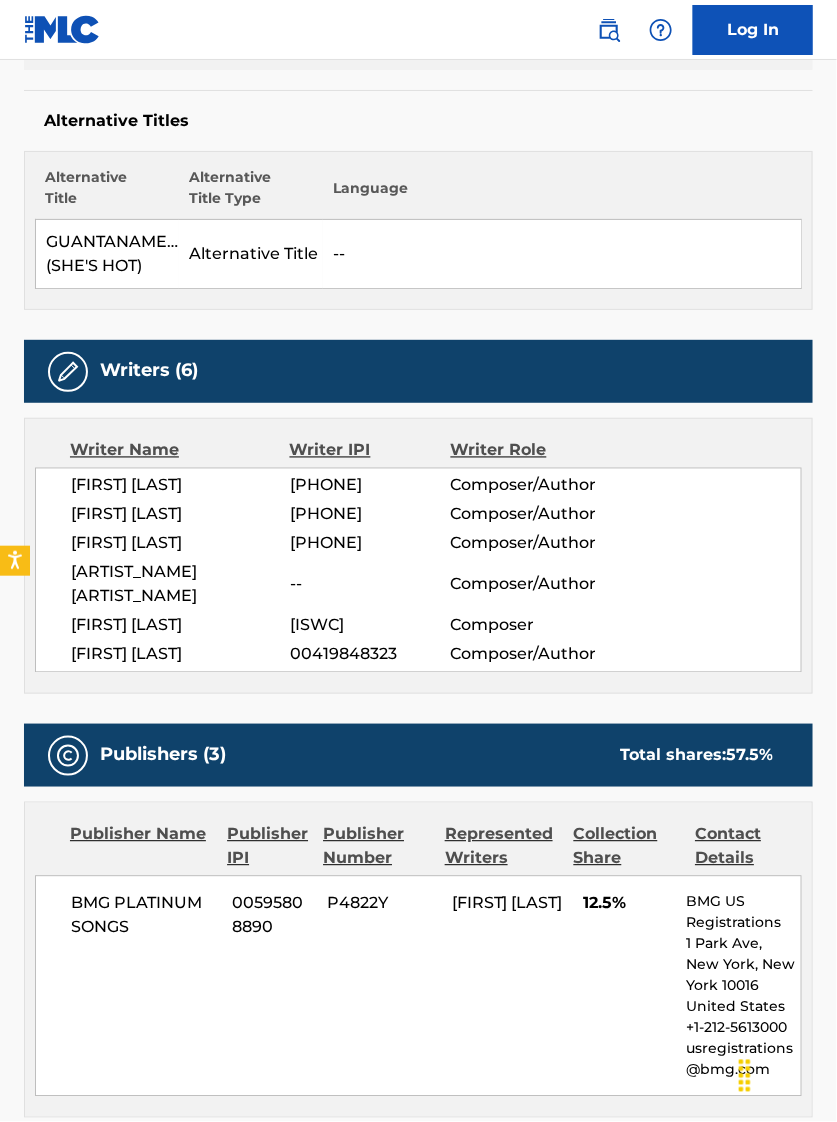 click on "[FIRST] [LAST]" at bounding box center [180, 655] 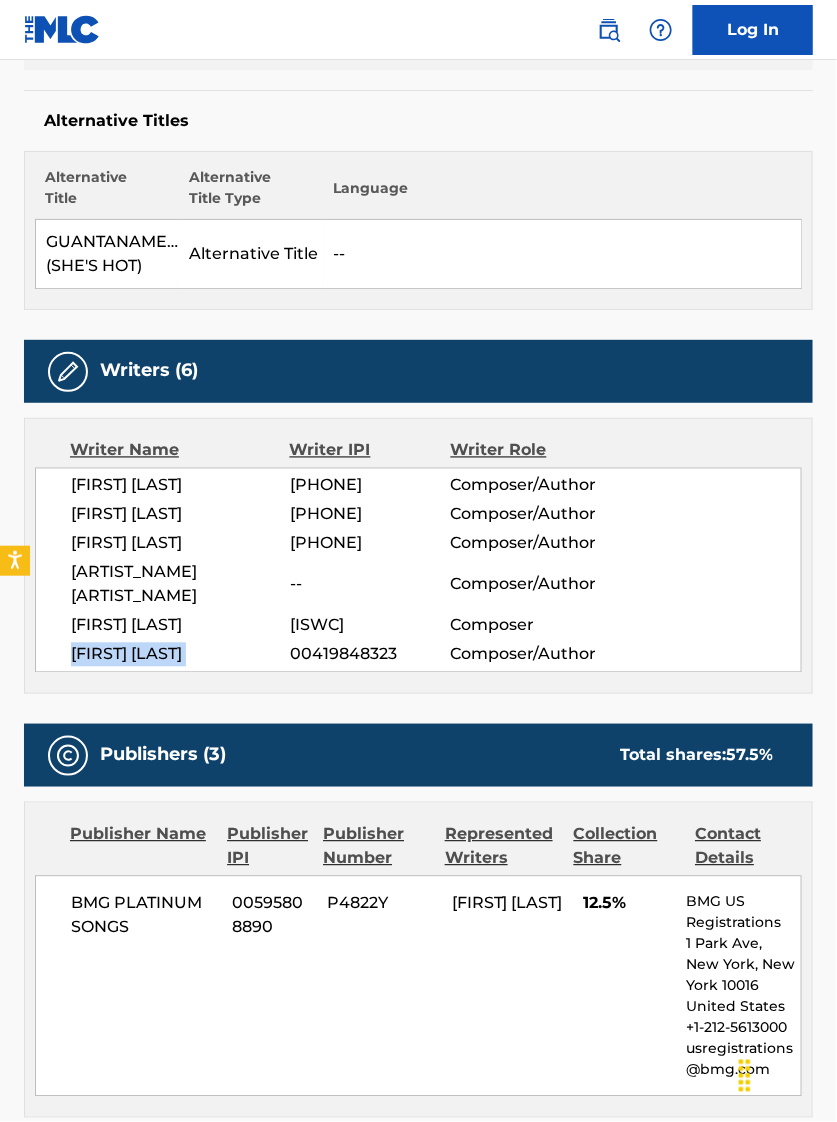click on "[FIRST] [LAST]" at bounding box center (180, 655) 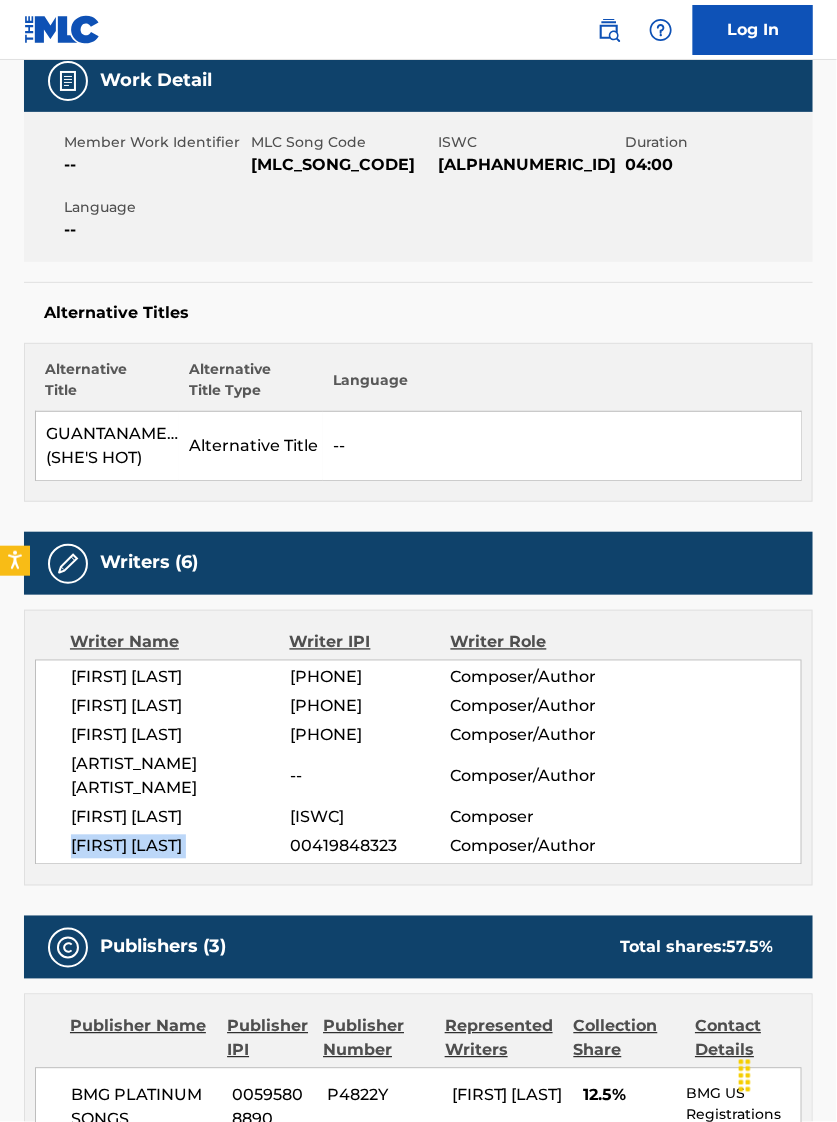 scroll, scrollTop: 0, scrollLeft: 0, axis: both 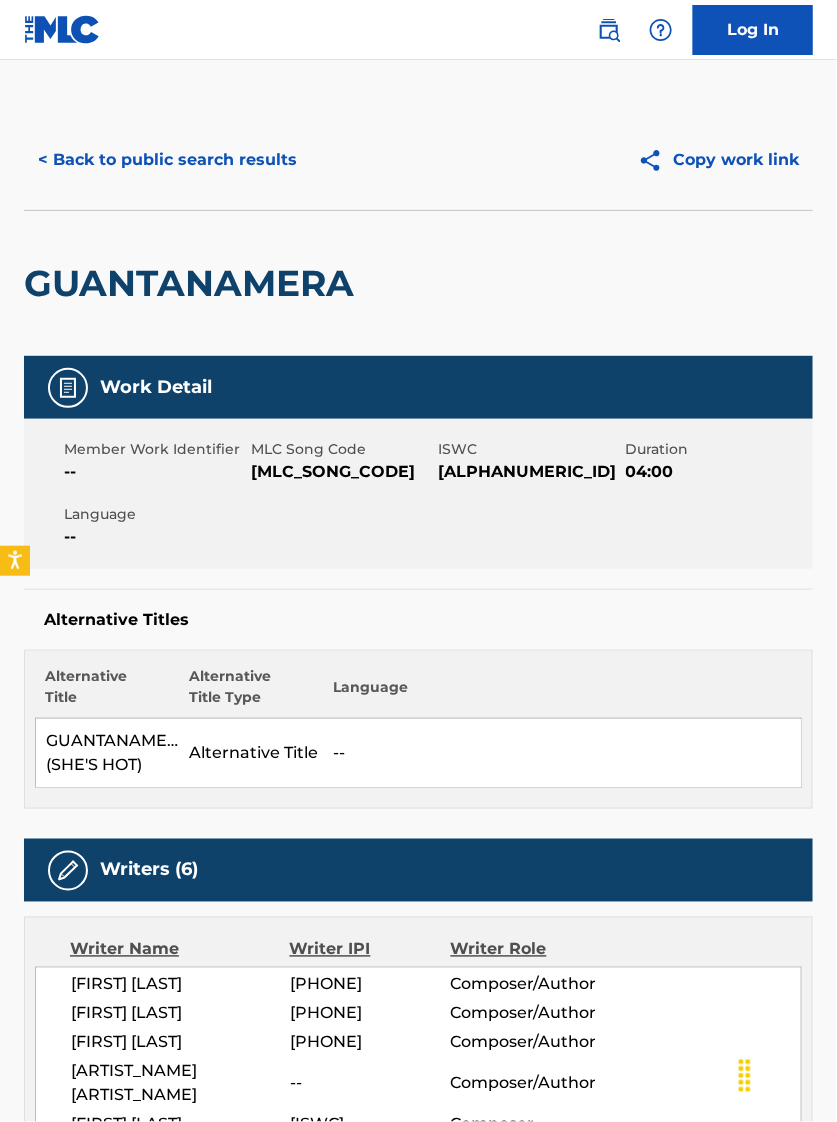 click on "< Back to public search results" at bounding box center [167, 160] 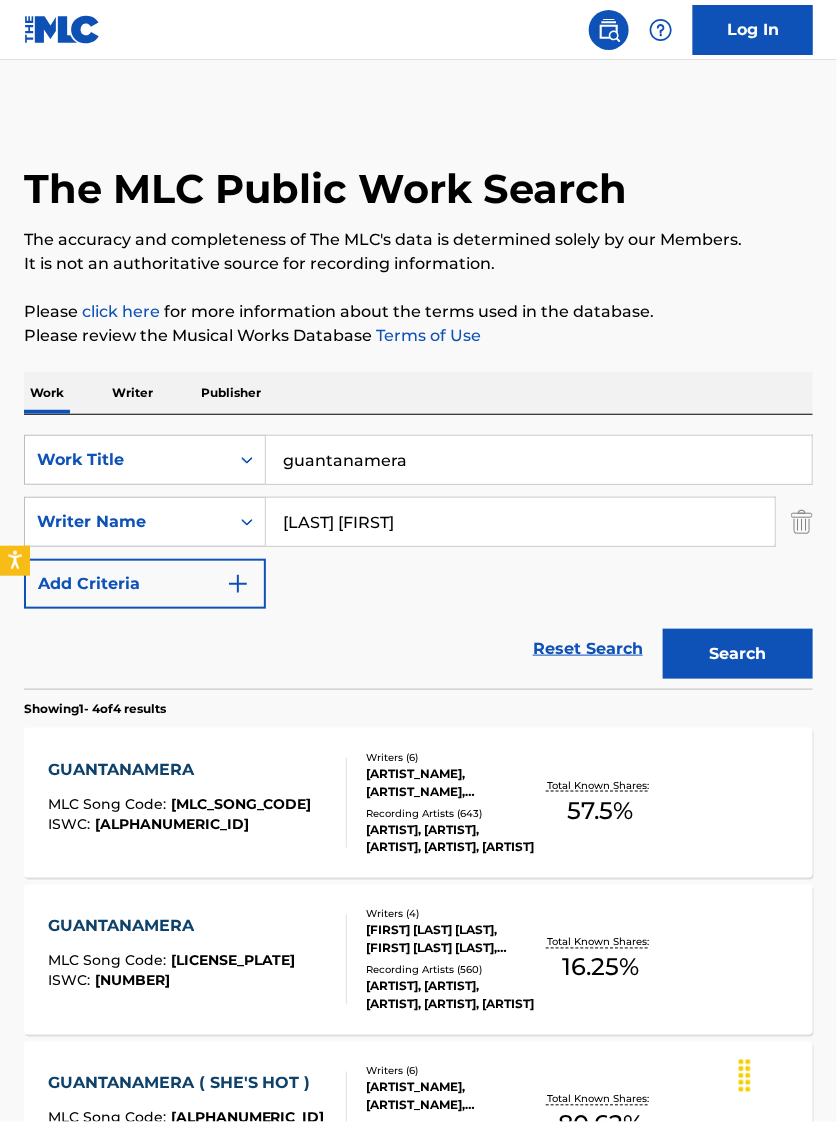 scroll, scrollTop: 313, scrollLeft: 0, axis: vertical 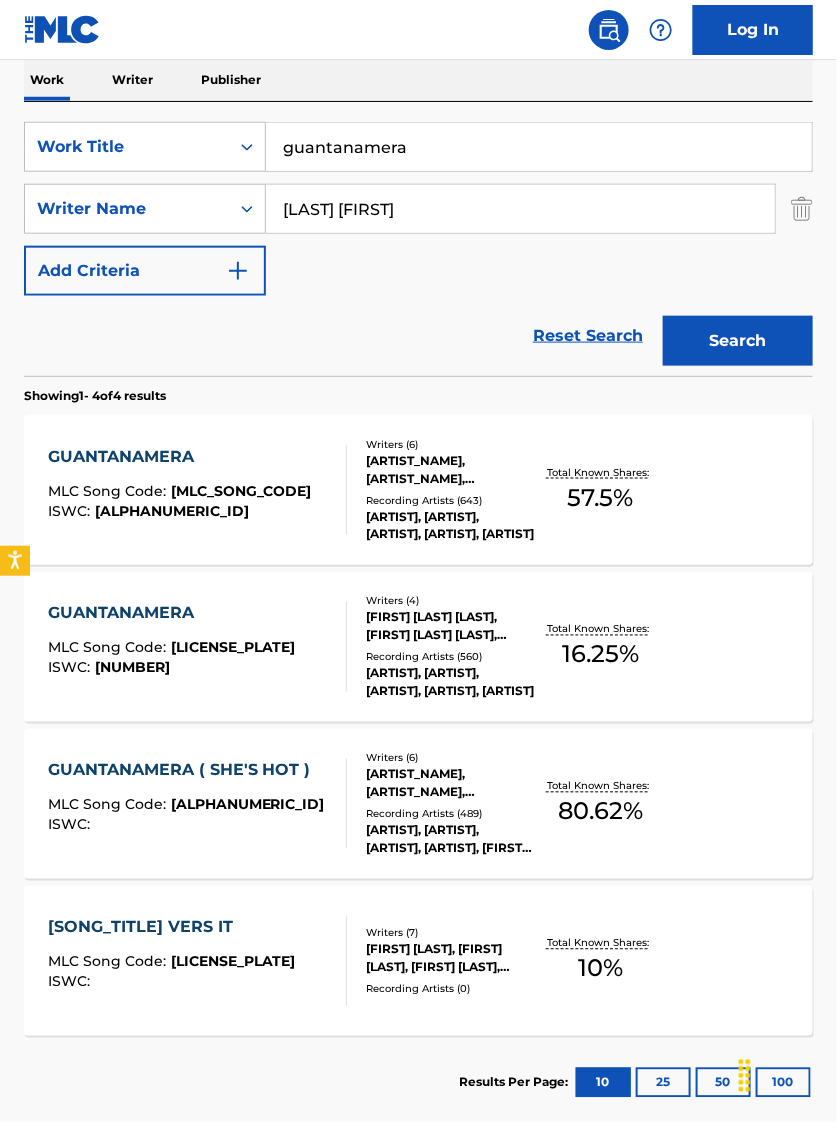 click on "guantanamera" at bounding box center [539, 147] 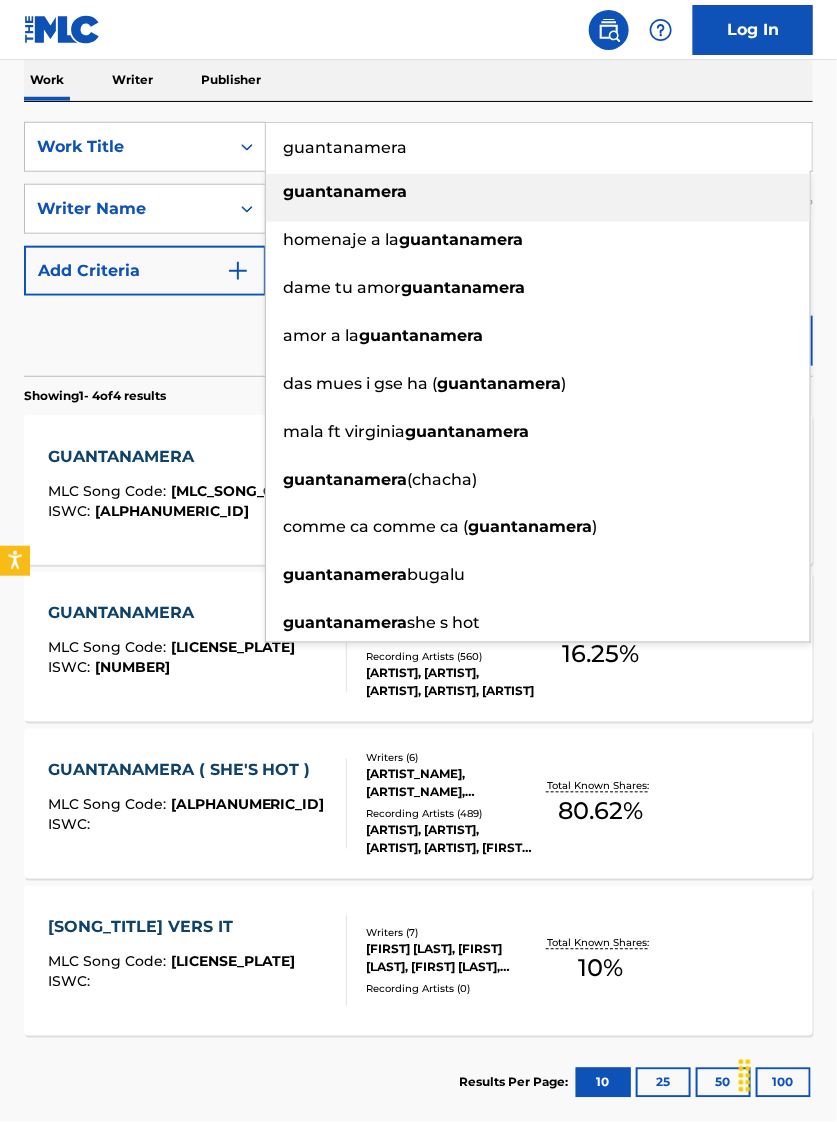 paste on "BMI	[NUMBER]" 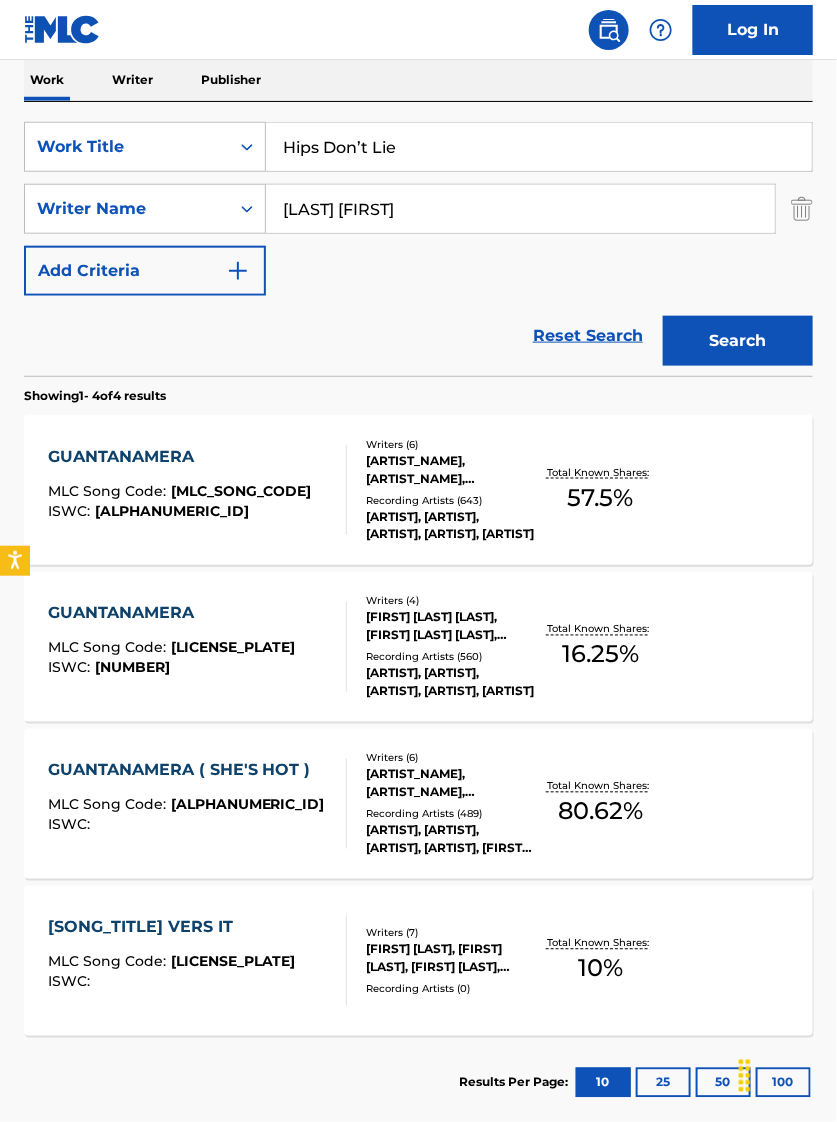 type on "Hips Don’t Lie" 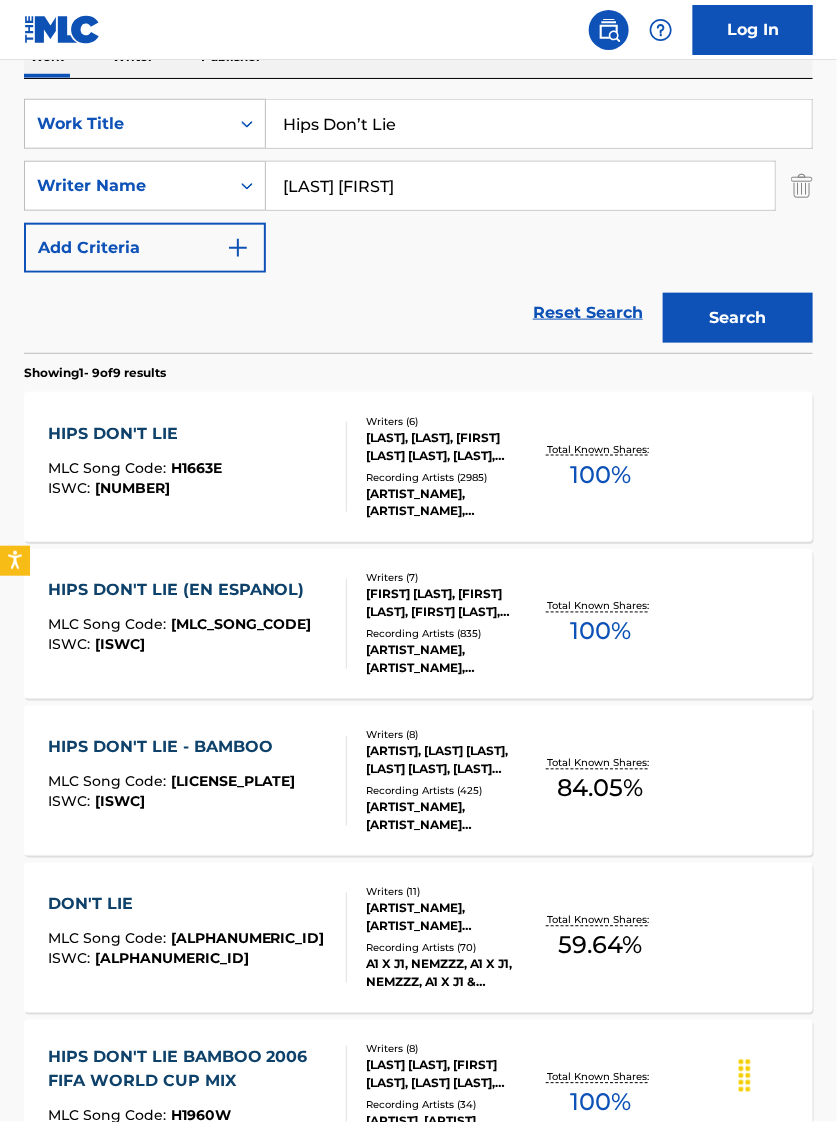 scroll, scrollTop: 499, scrollLeft: 0, axis: vertical 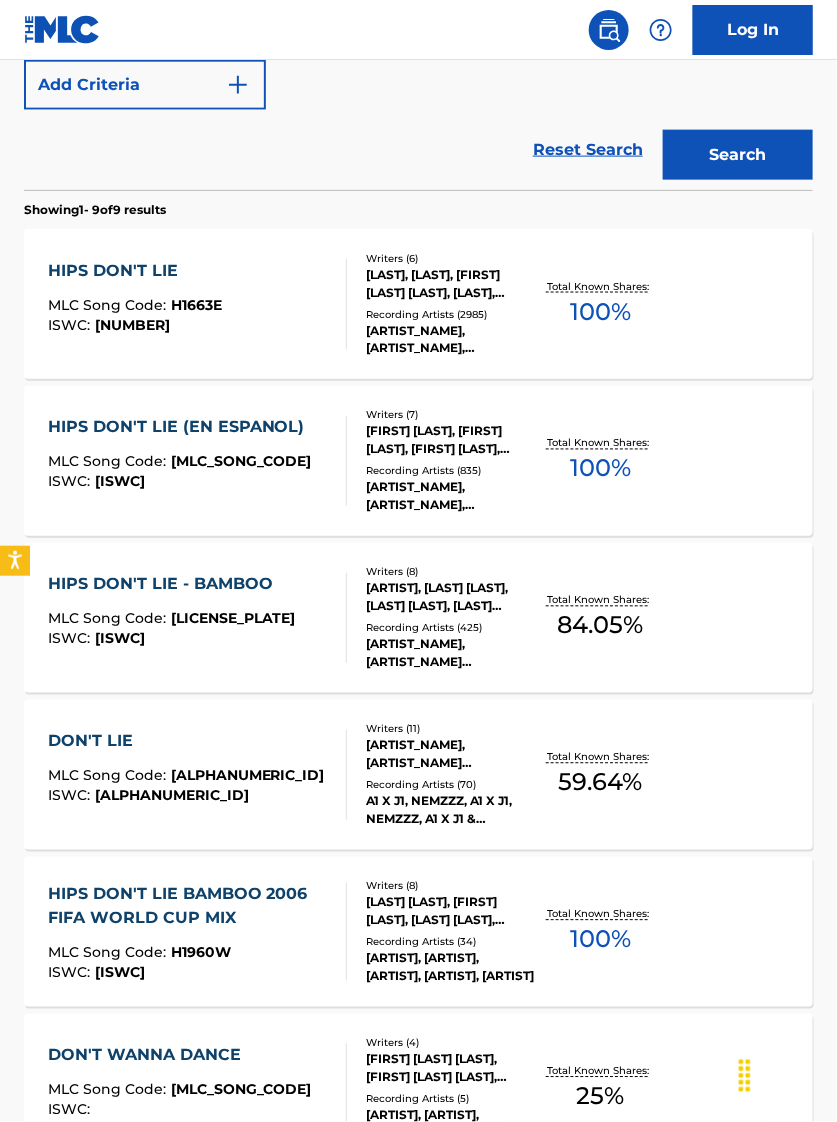 click on "[ARTIST_NAME] MLC Song Code : [MLC_SONG_CODE] ISWC : [ISWC]" at bounding box center [198, 304] 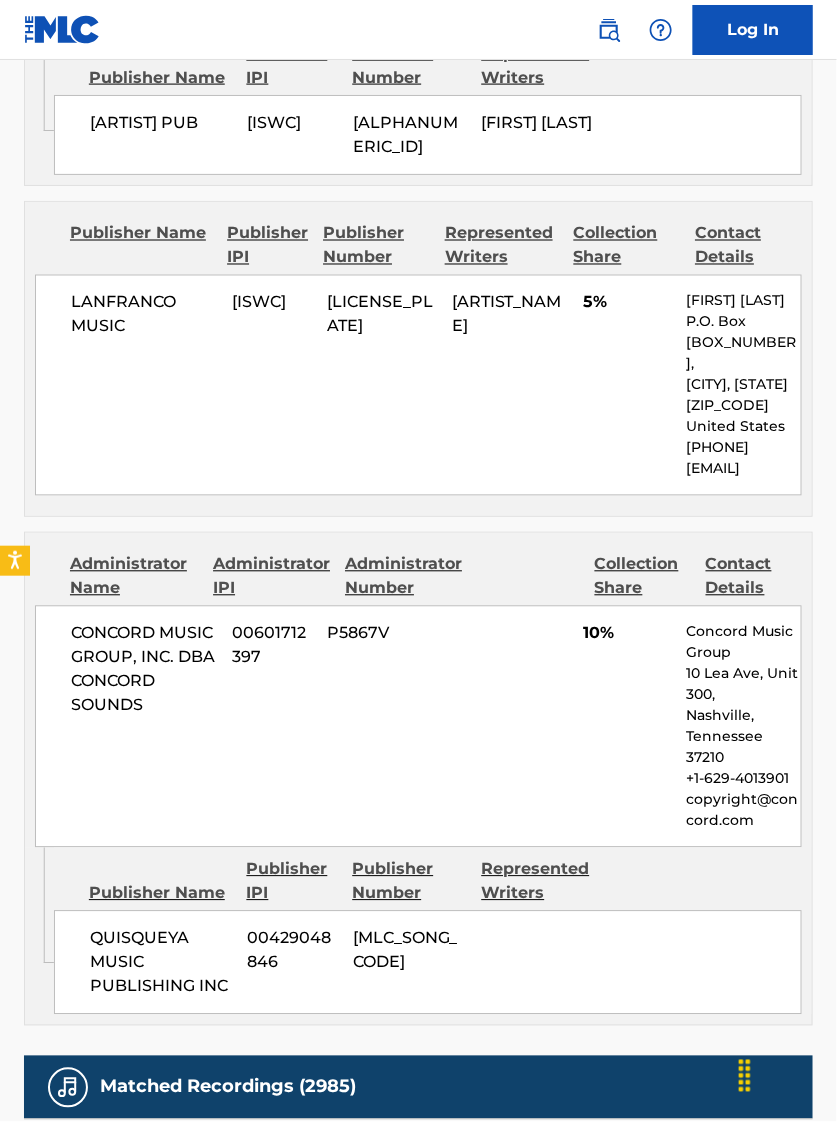 scroll, scrollTop: 5500, scrollLeft: 0, axis: vertical 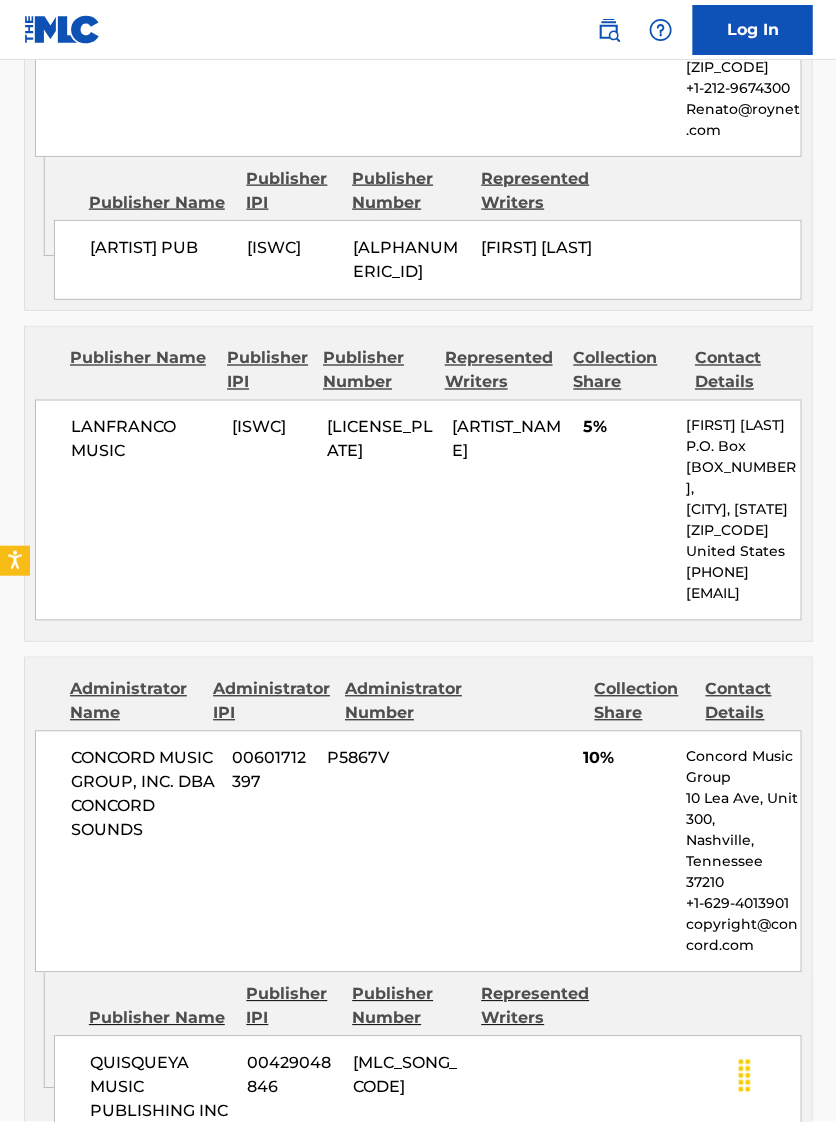 click on "[EMAIL]" at bounding box center (743, 594) 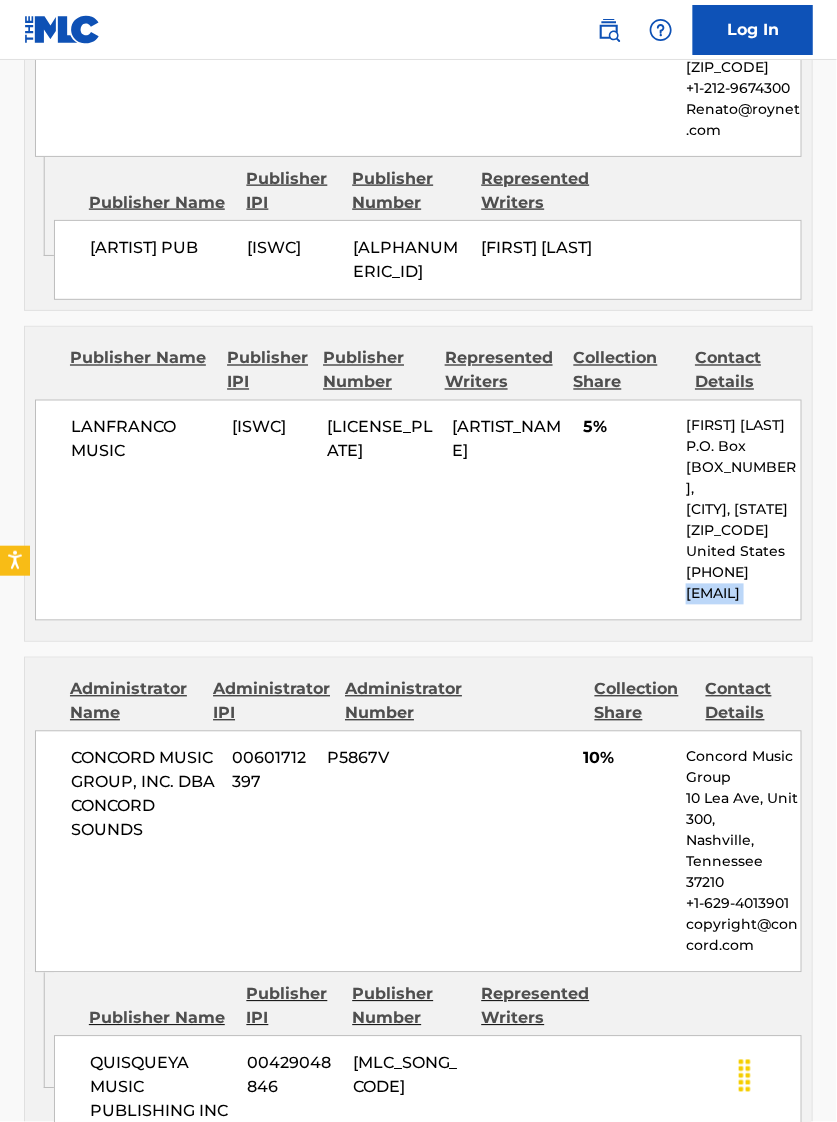 click on "[EMAIL]" at bounding box center [743, 594] 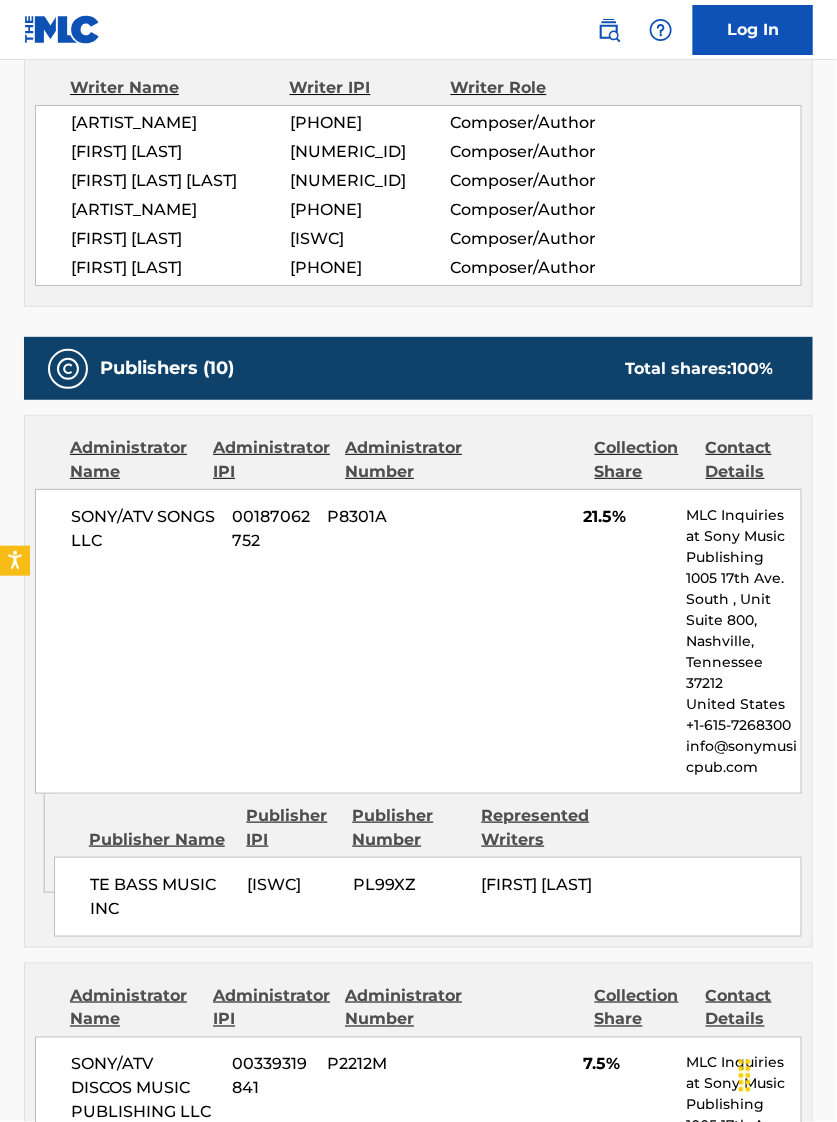 scroll, scrollTop: 1500, scrollLeft: 0, axis: vertical 